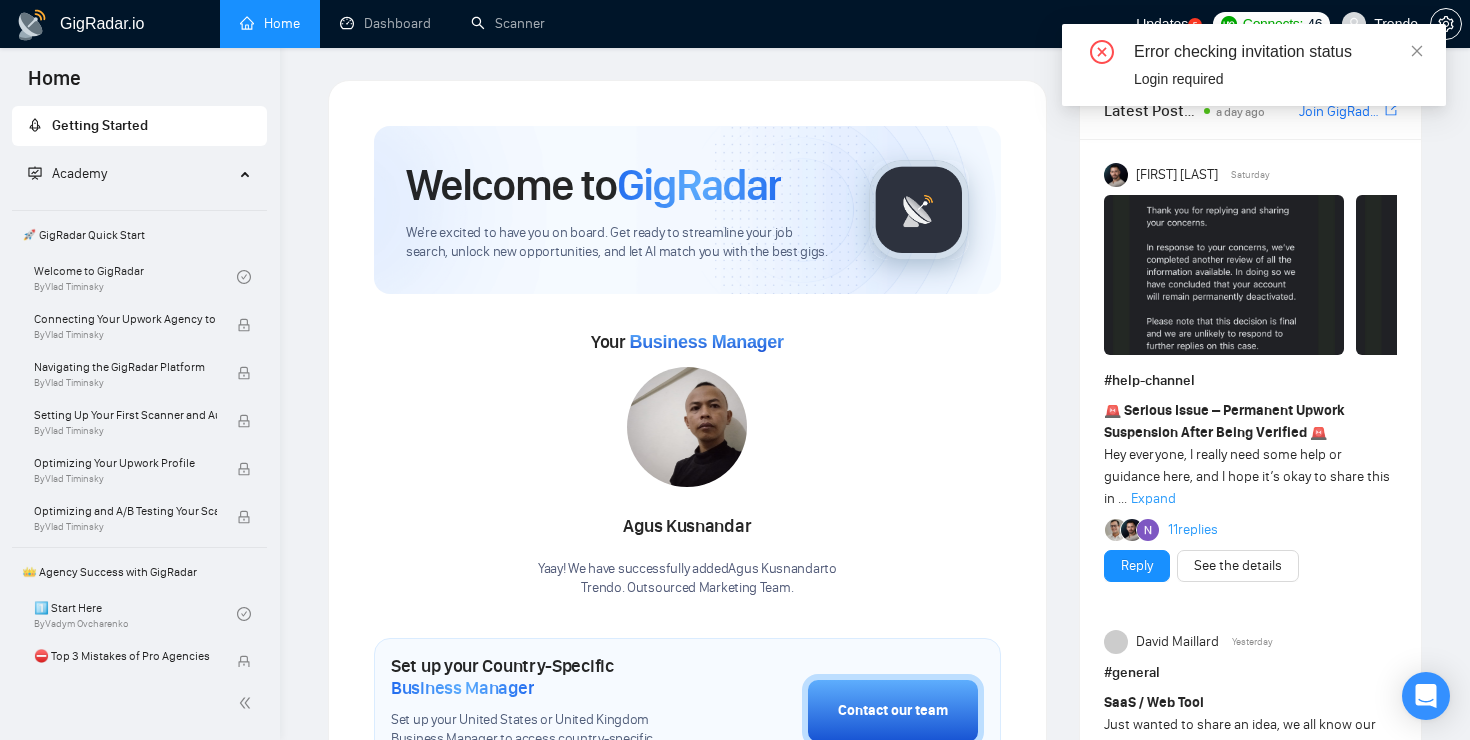 scroll, scrollTop: 0, scrollLeft: 0, axis: both 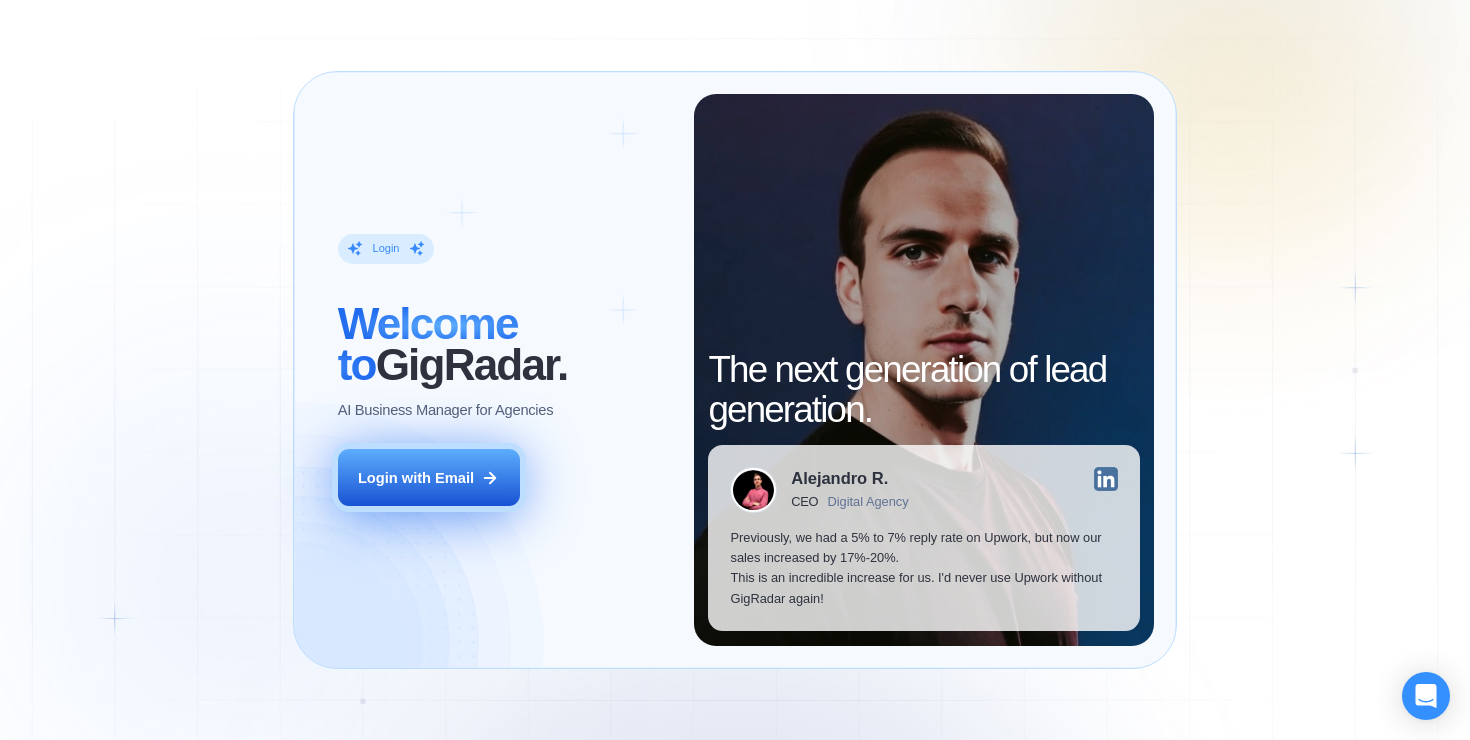 click 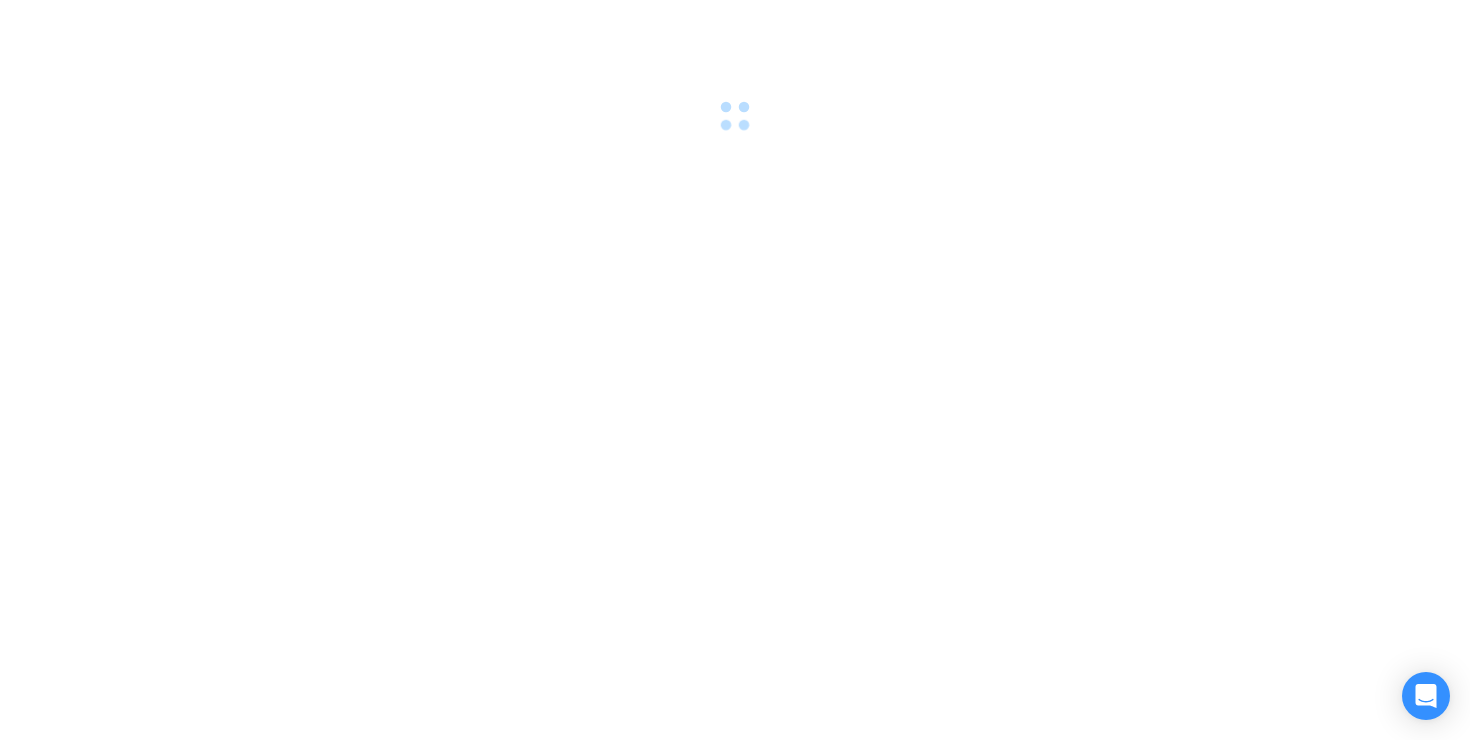 scroll, scrollTop: 0, scrollLeft: 0, axis: both 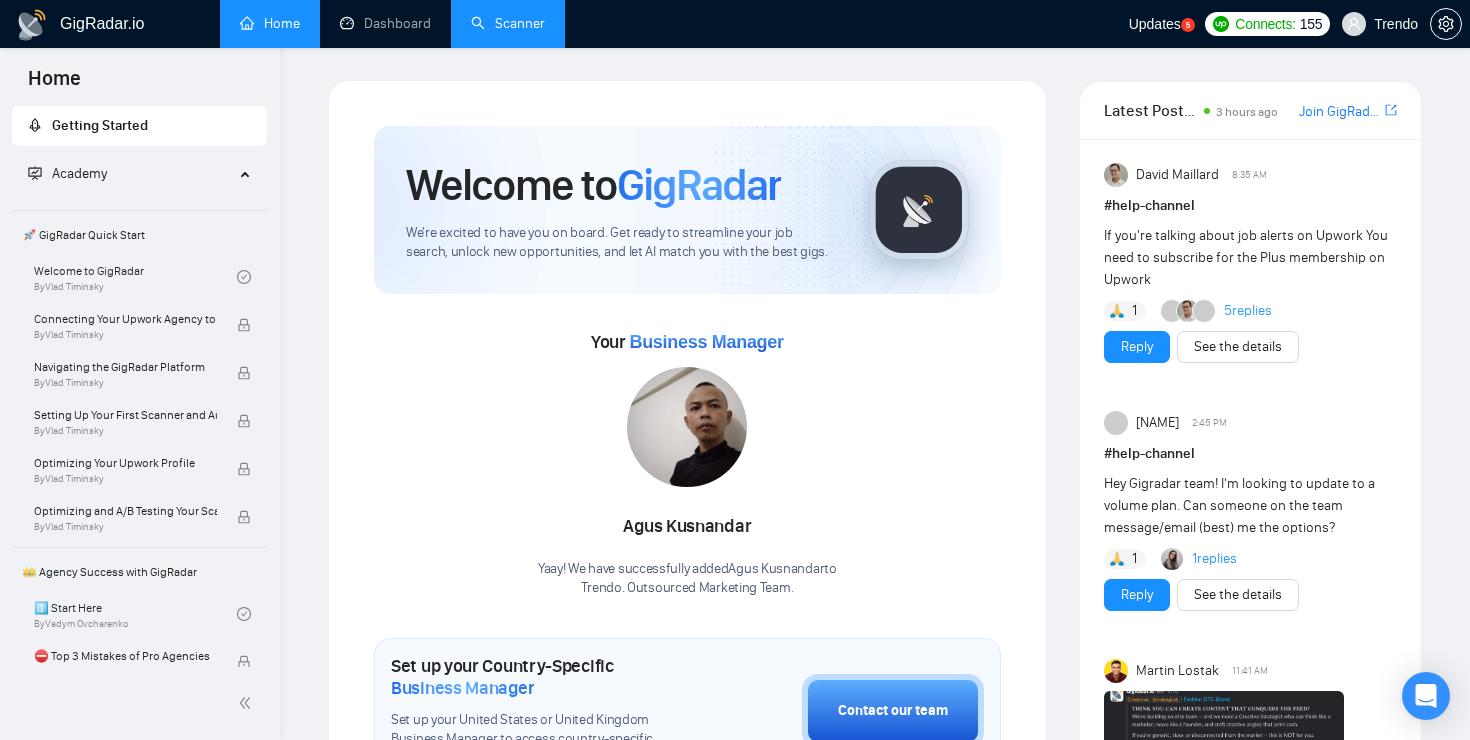 click on "Scanner" at bounding box center [508, 23] 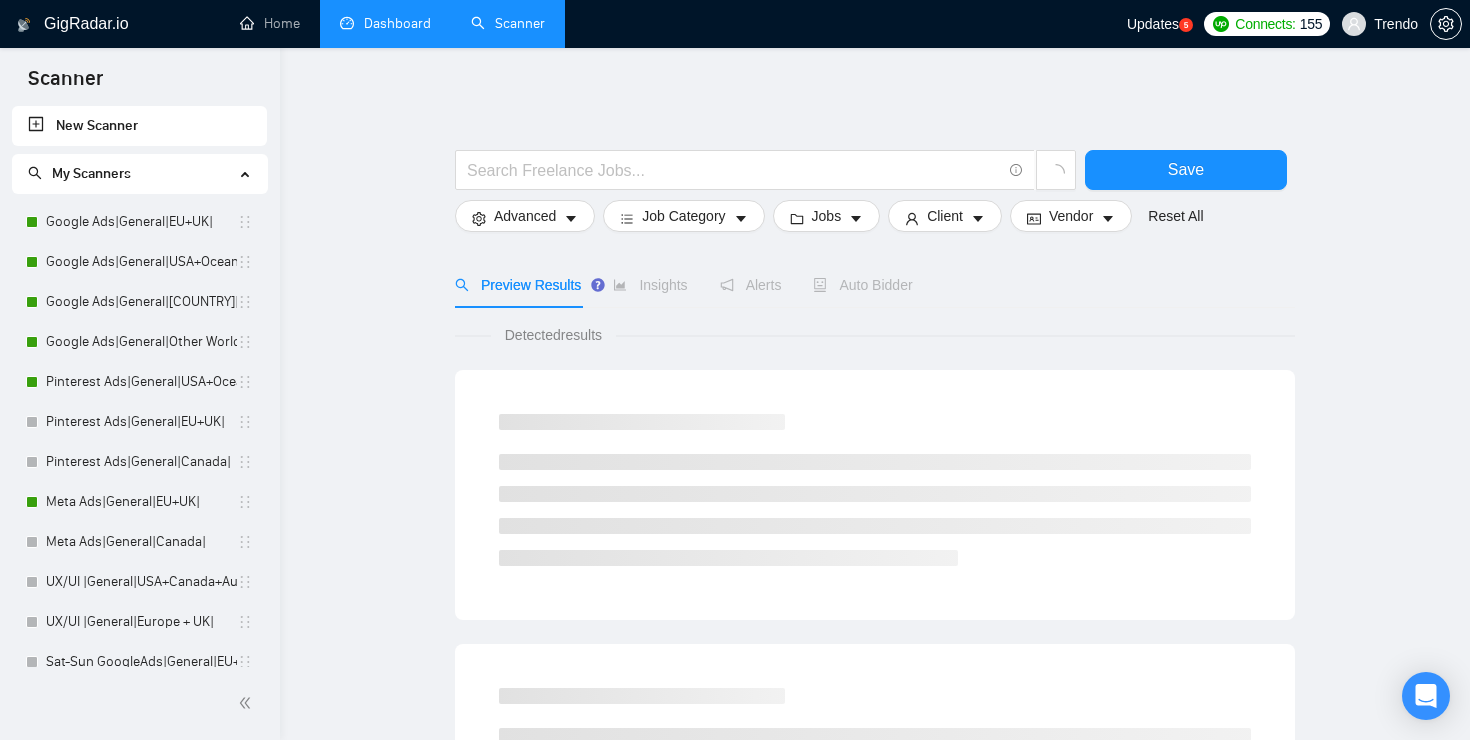 click on "Dashboard" at bounding box center (385, 23) 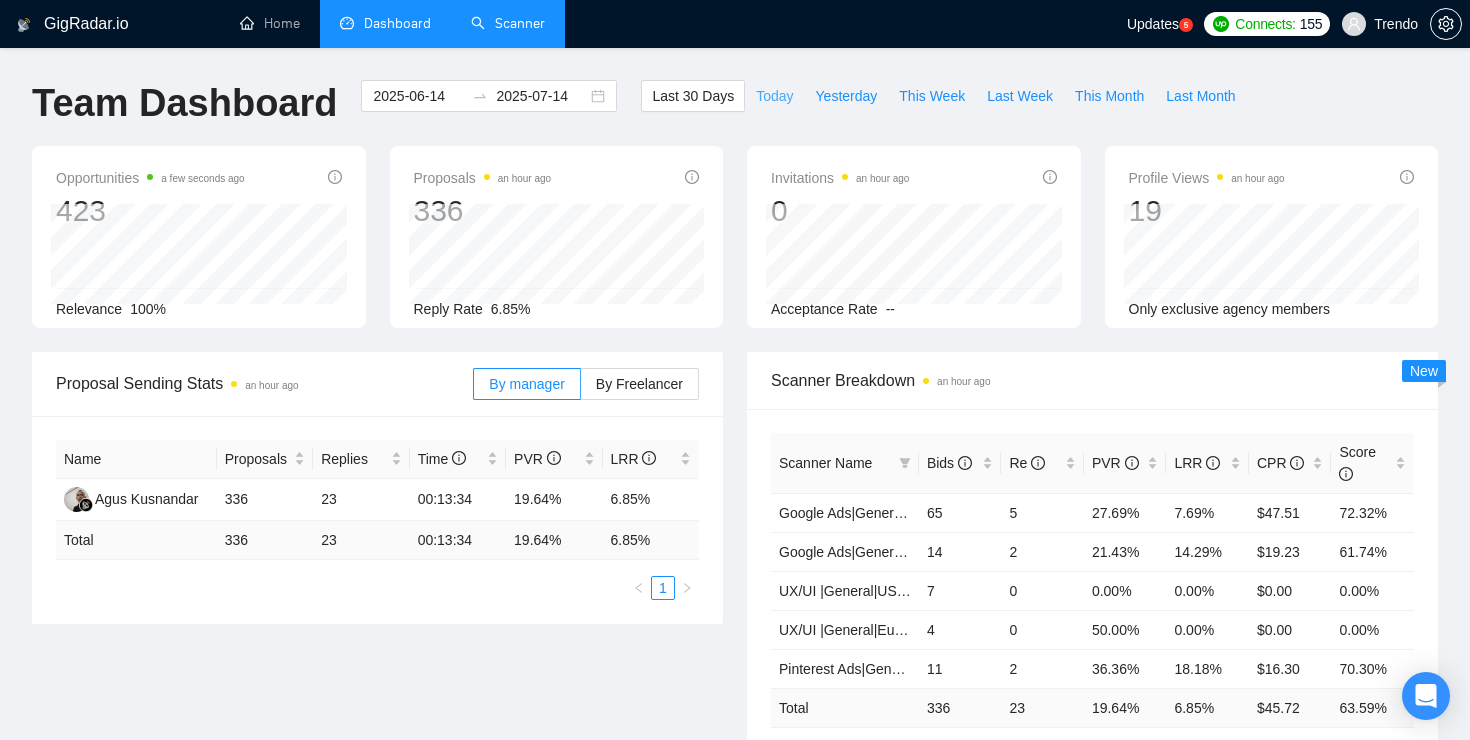 click on "Today" at bounding box center (774, 96) 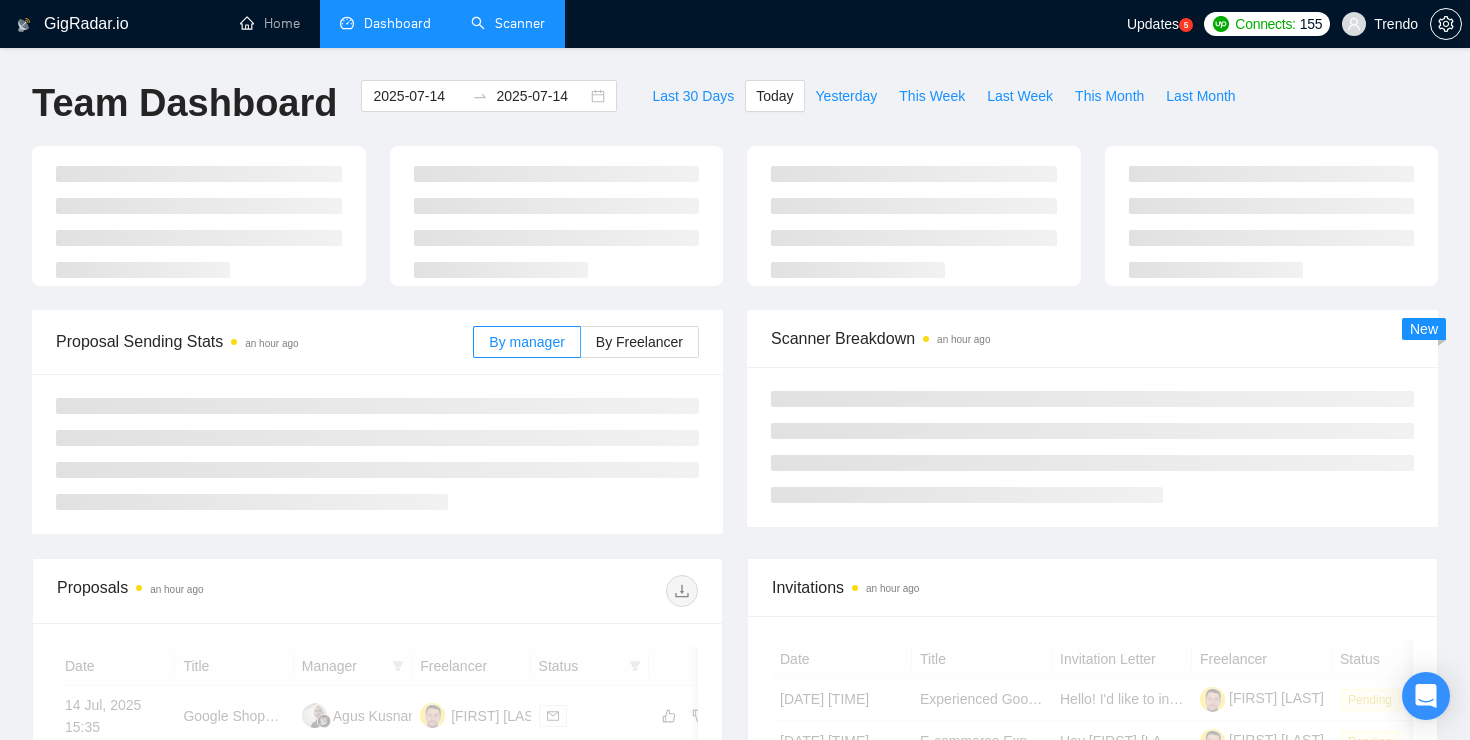 type on "2025-07-14" 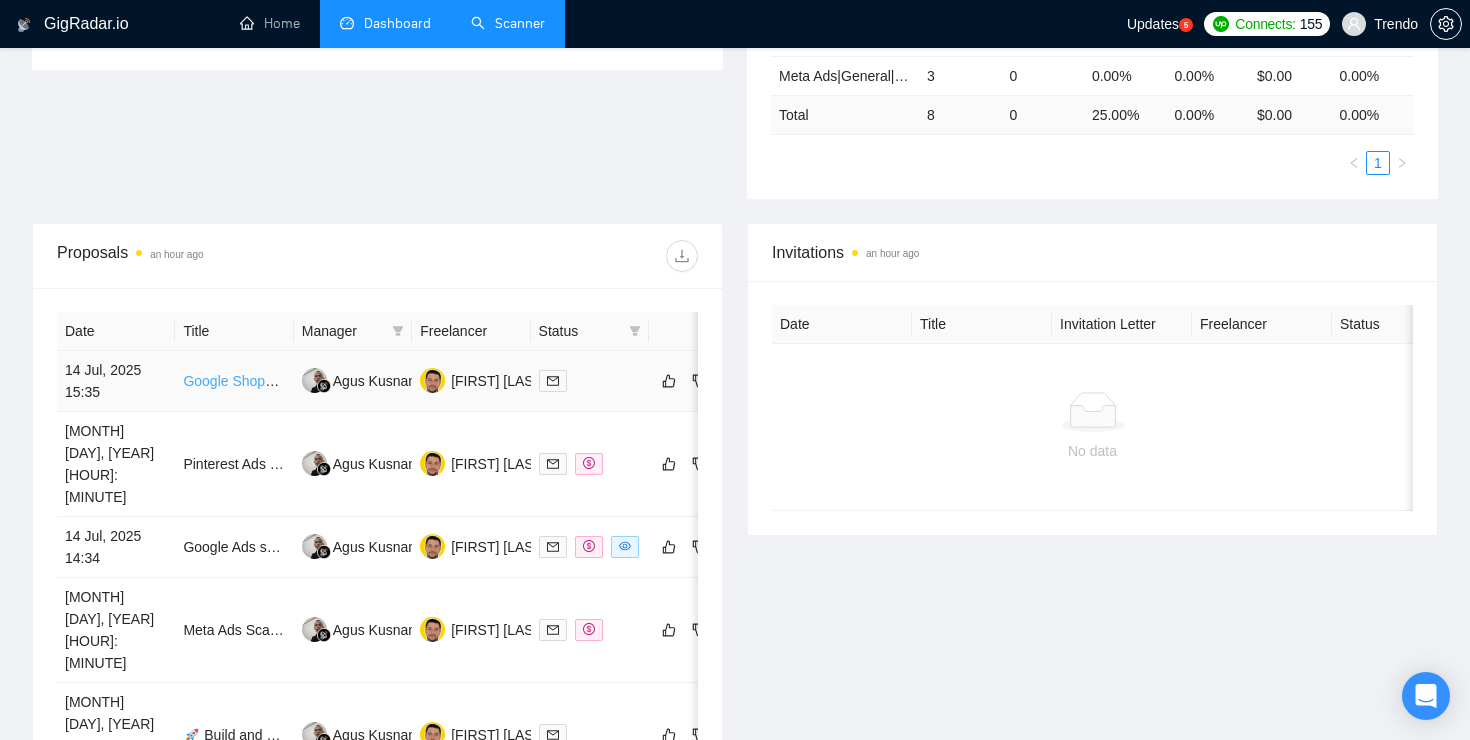 scroll, scrollTop: 630, scrollLeft: 0, axis: vertical 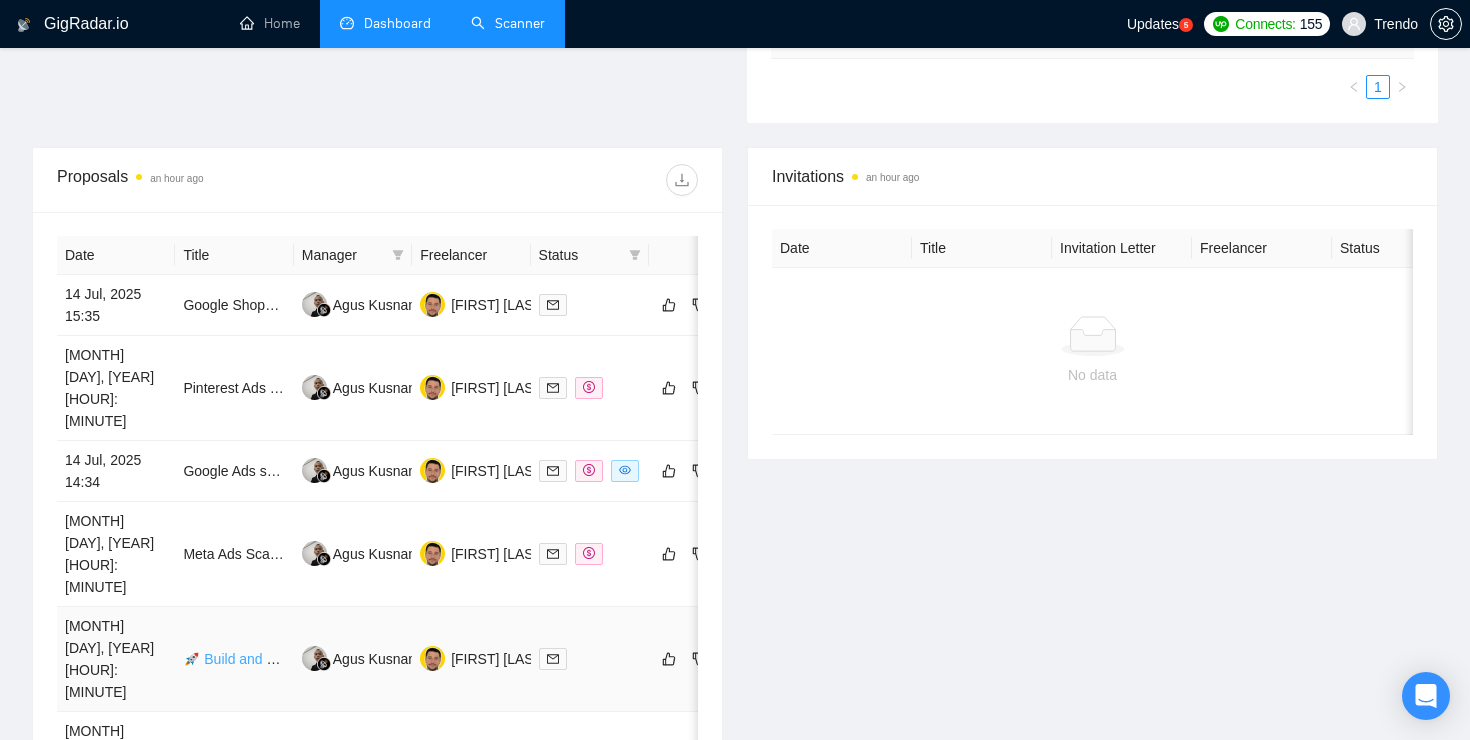 click on "🚀 Build and Grow Instagram & TikTok Accounts from Scratch (Long-Term Project)" at bounding box center (438, 659) 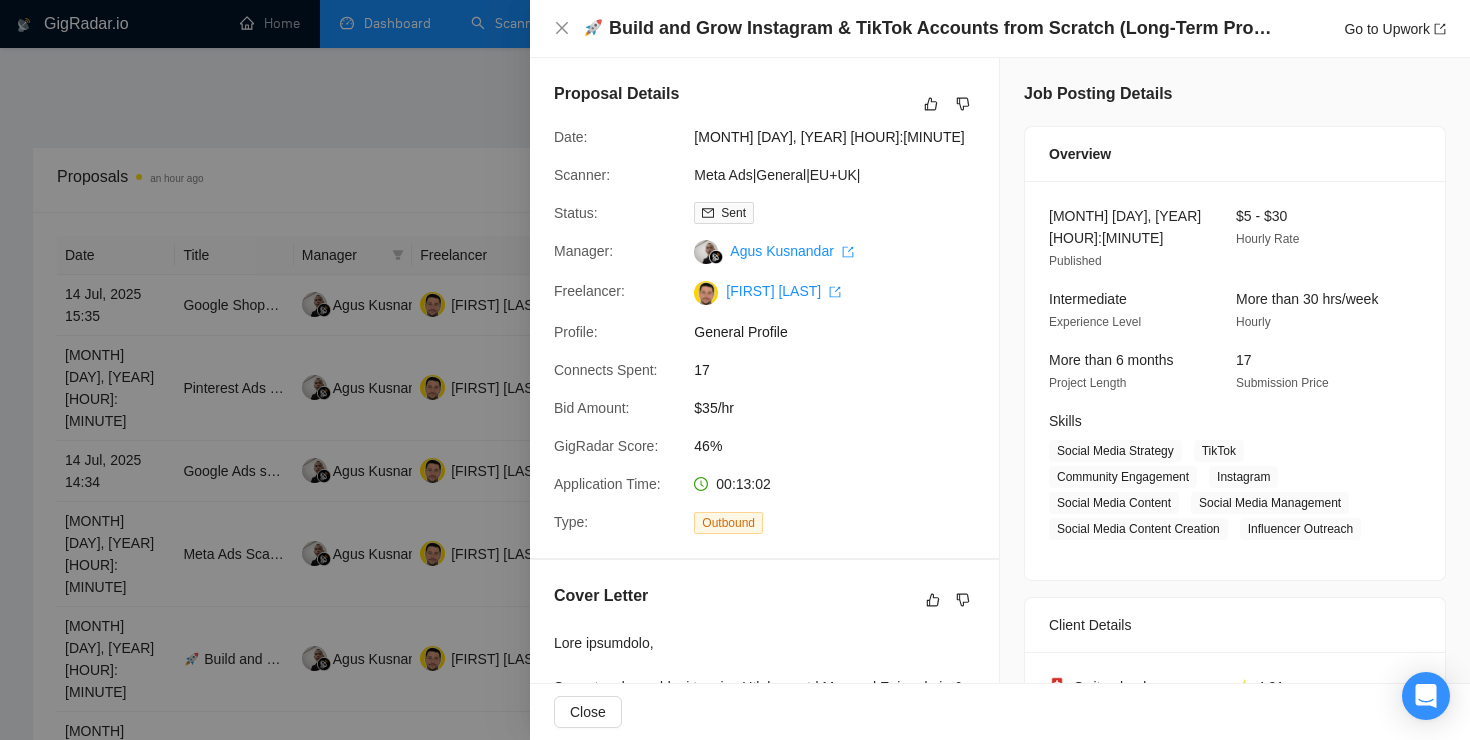 click at bounding box center (735, 370) 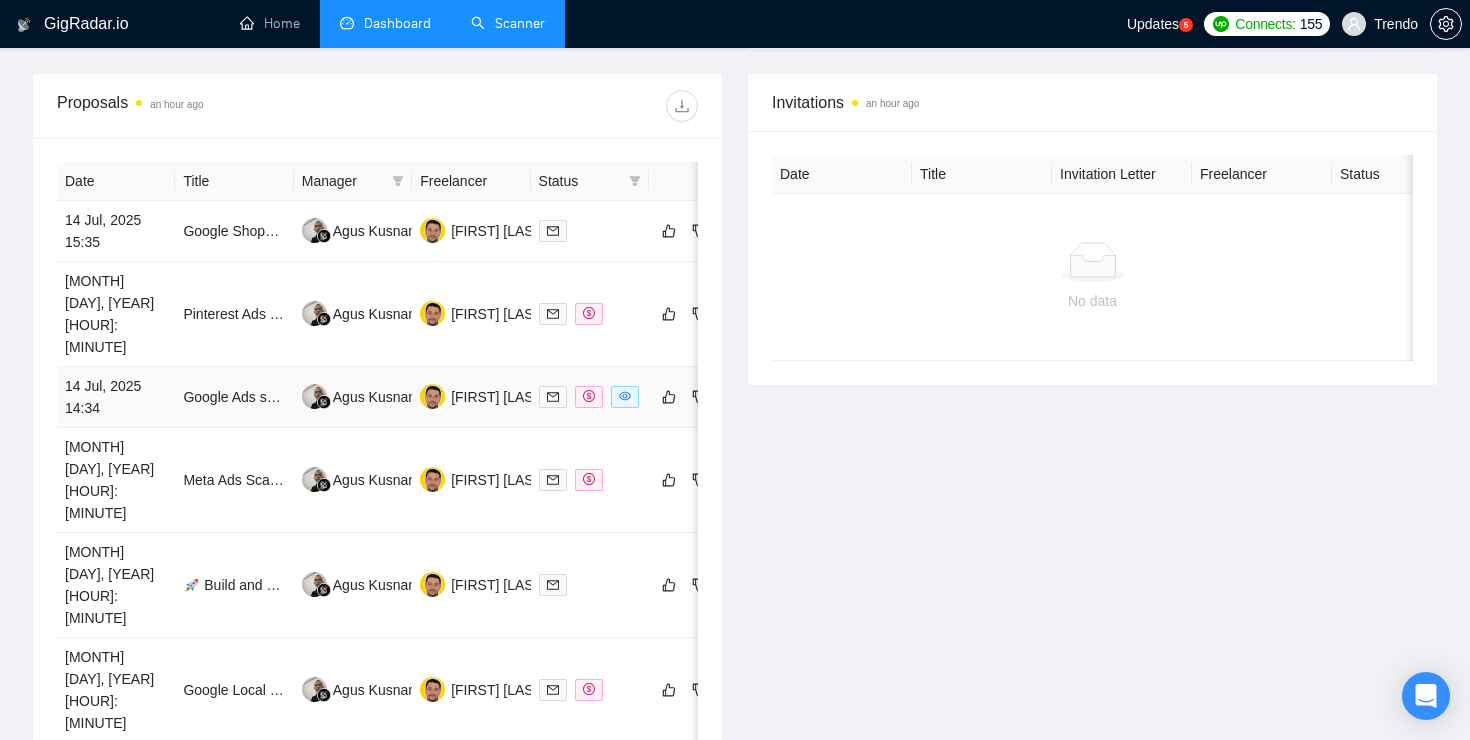 scroll, scrollTop: 773, scrollLeft: 0, axis: vertical 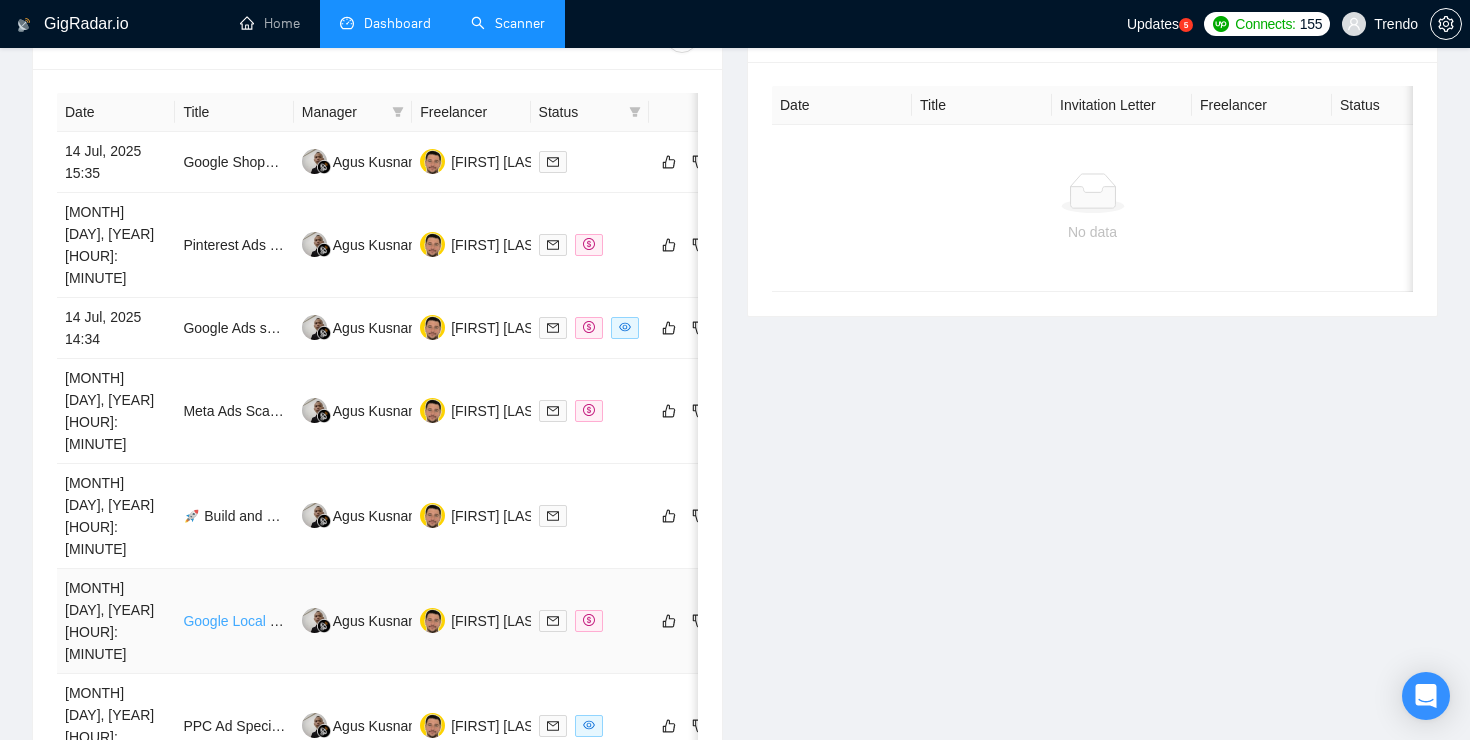 click on "Google Local Inventory Shopping Ads Consult" at bounding box center (326, 621) 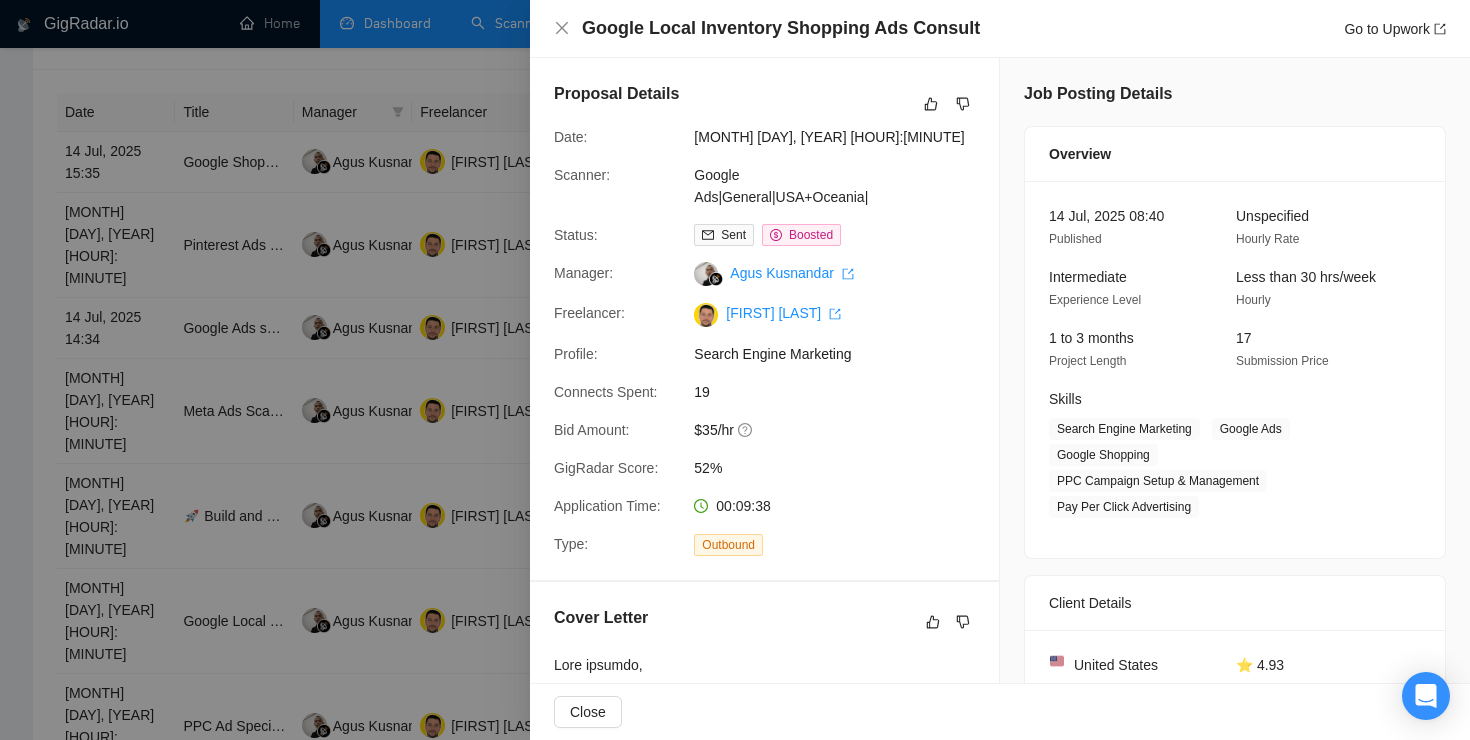 click at bounding box center (735, 370) 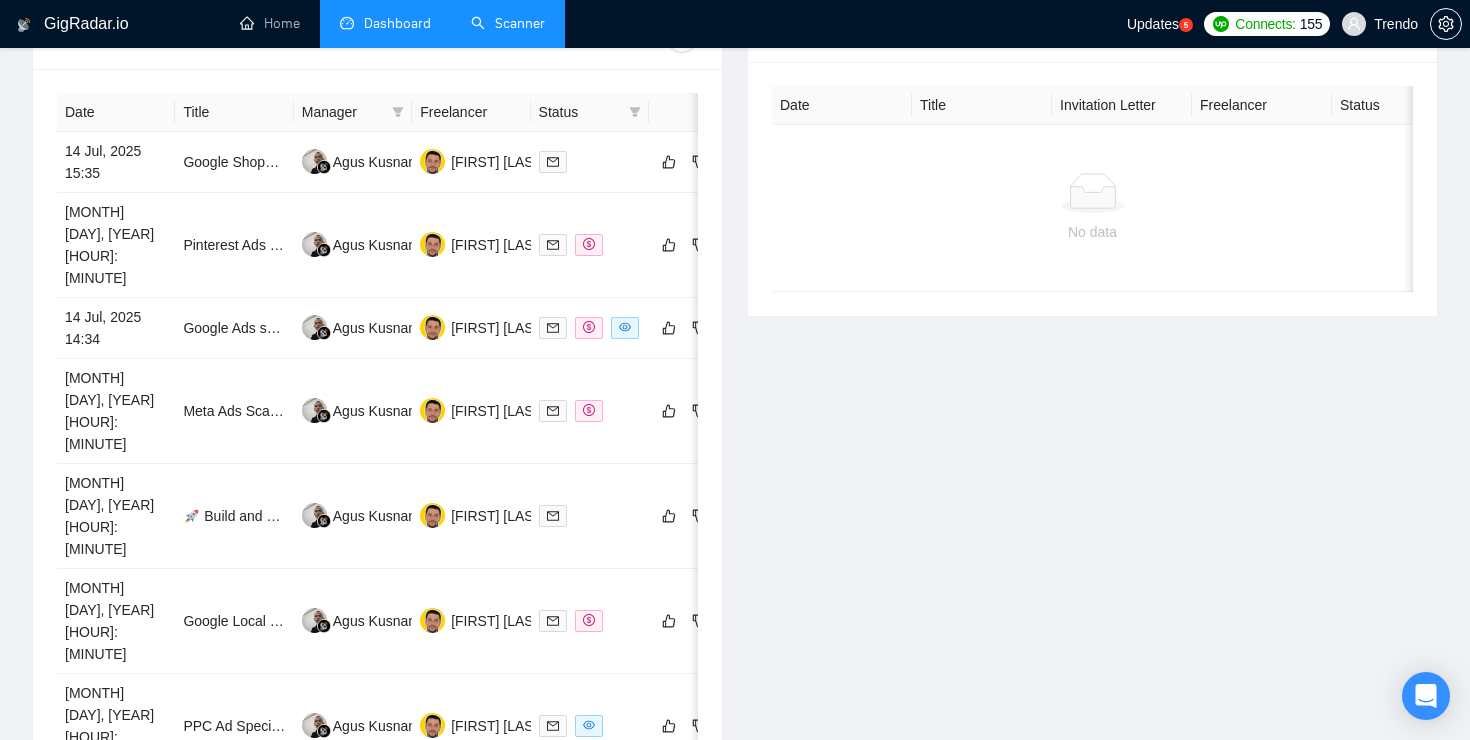 click on "Scanner" at bounding box center (508, 23) 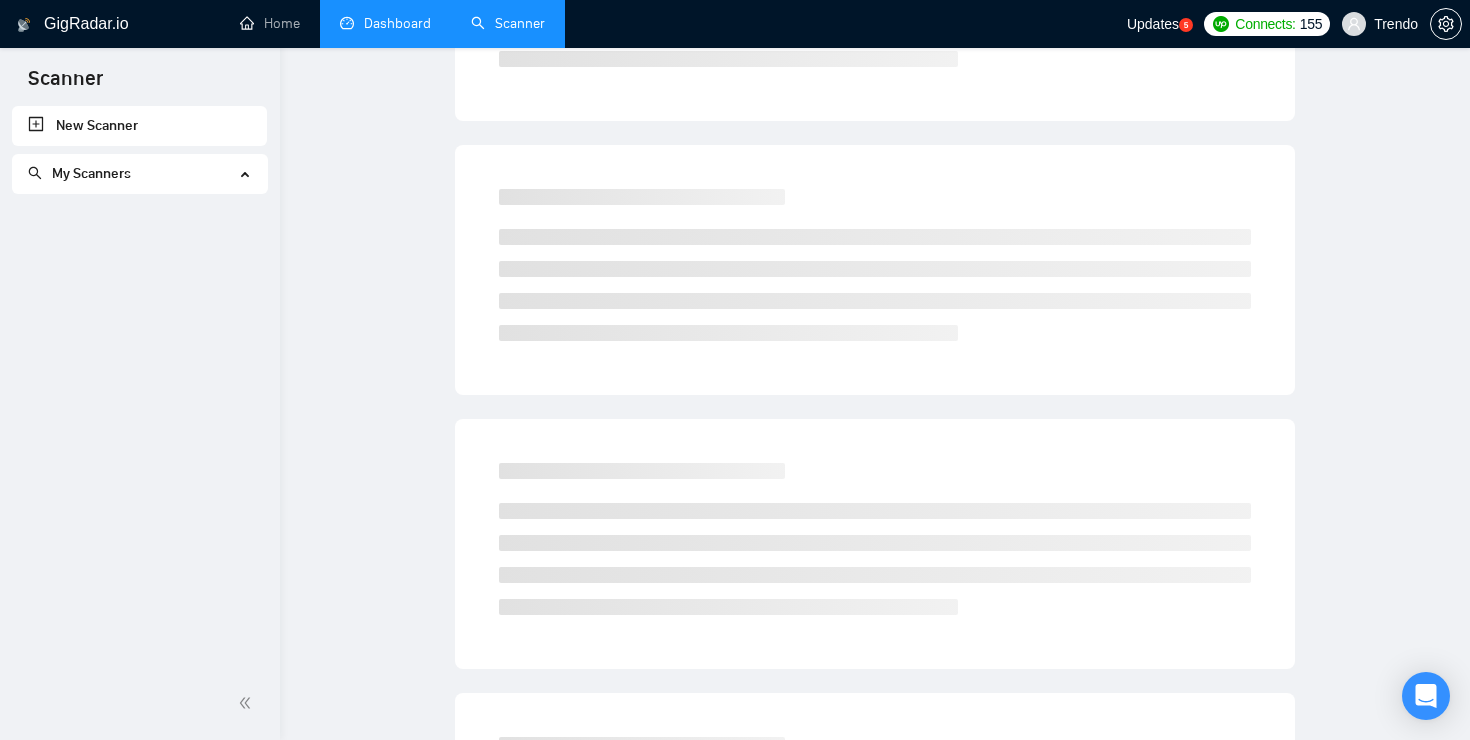 scroll, scrollTop: 0, scrollLeft: 0, axis: both 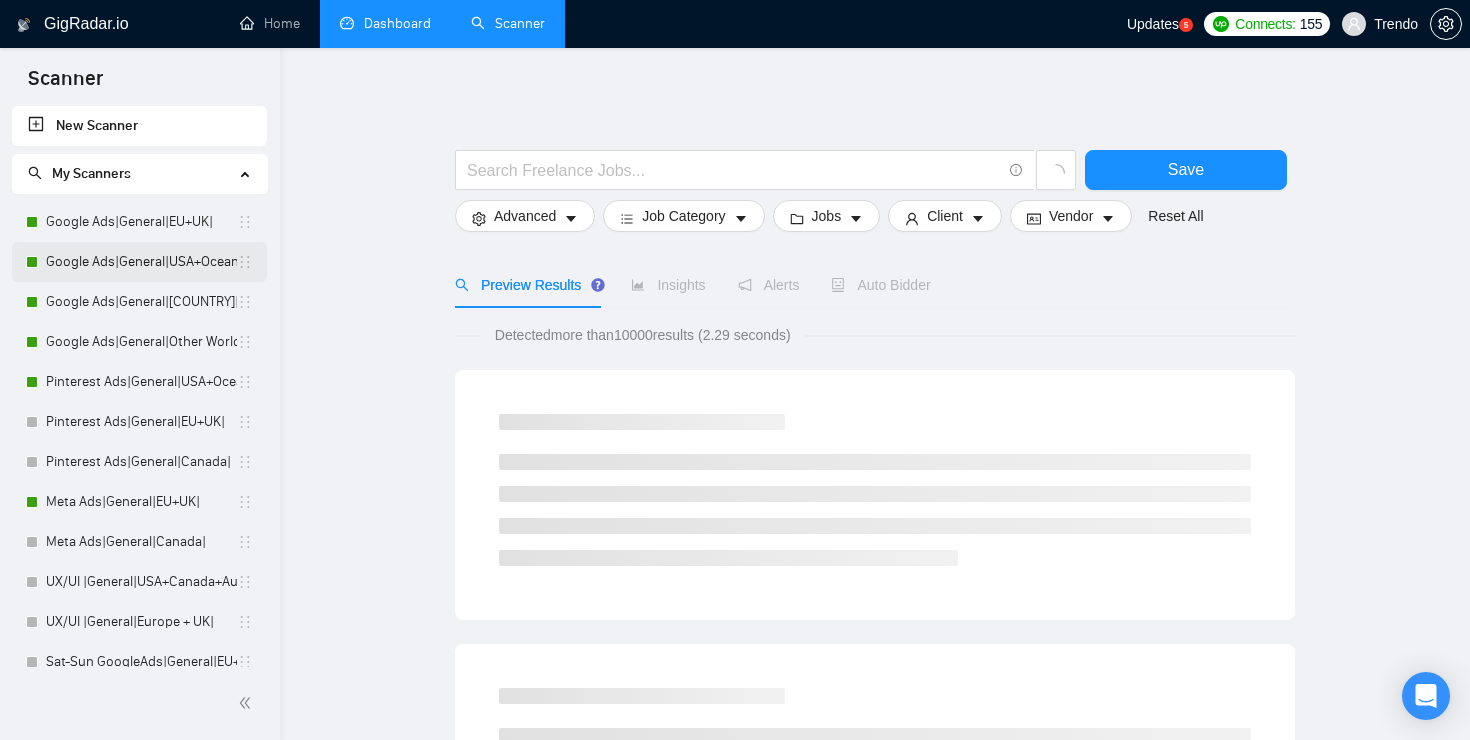 click on "Google Ads|General|USA+Oceania|" at bounding box center [141, 262] 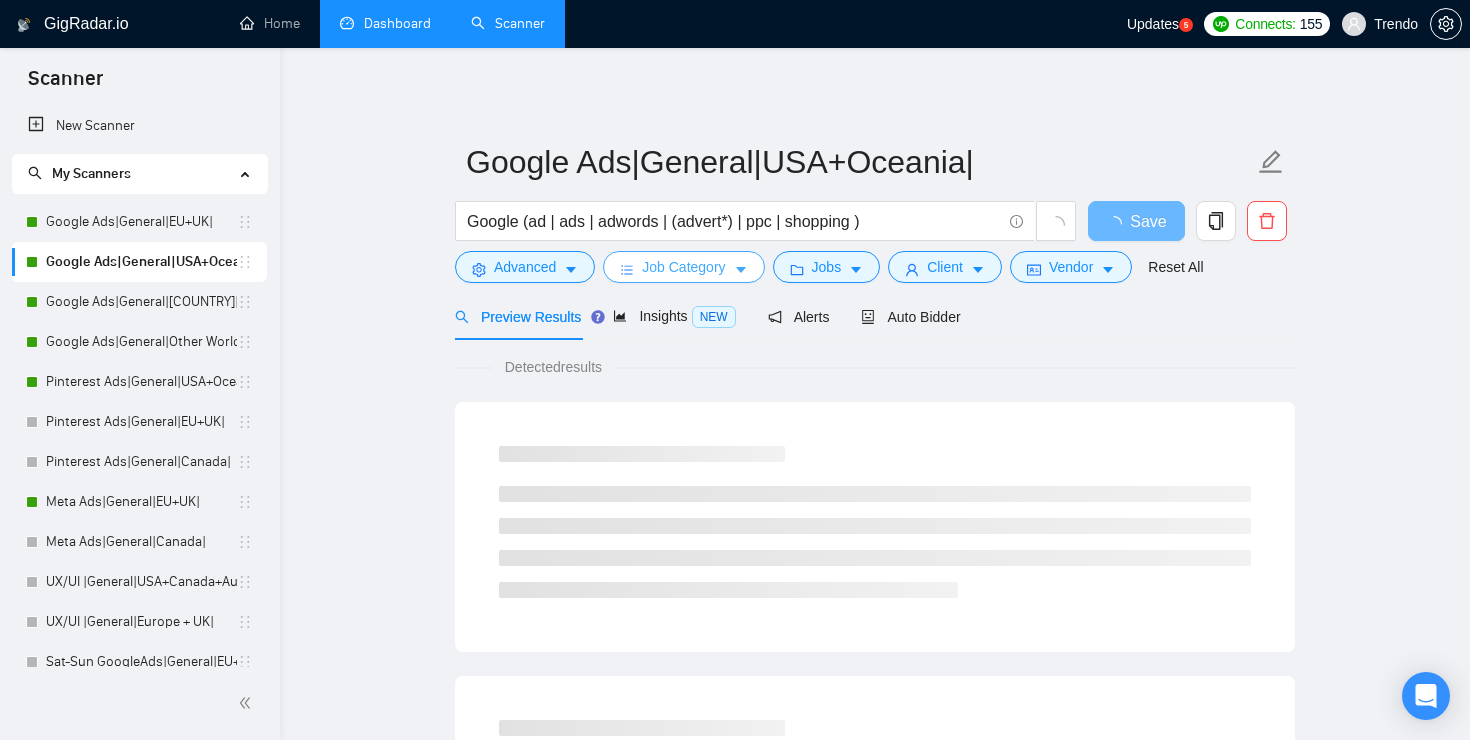 click on "Job Category" at bounding box center [683, 267] 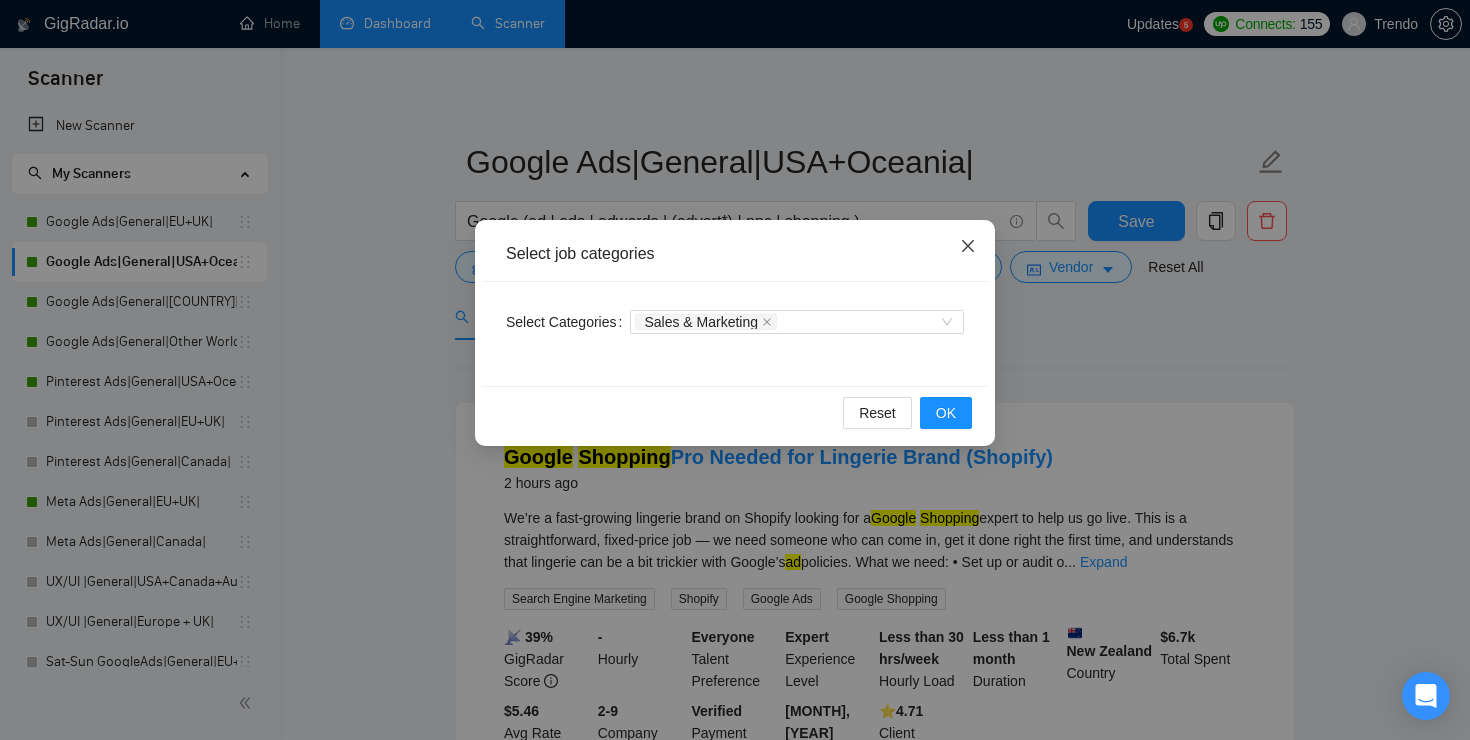 click 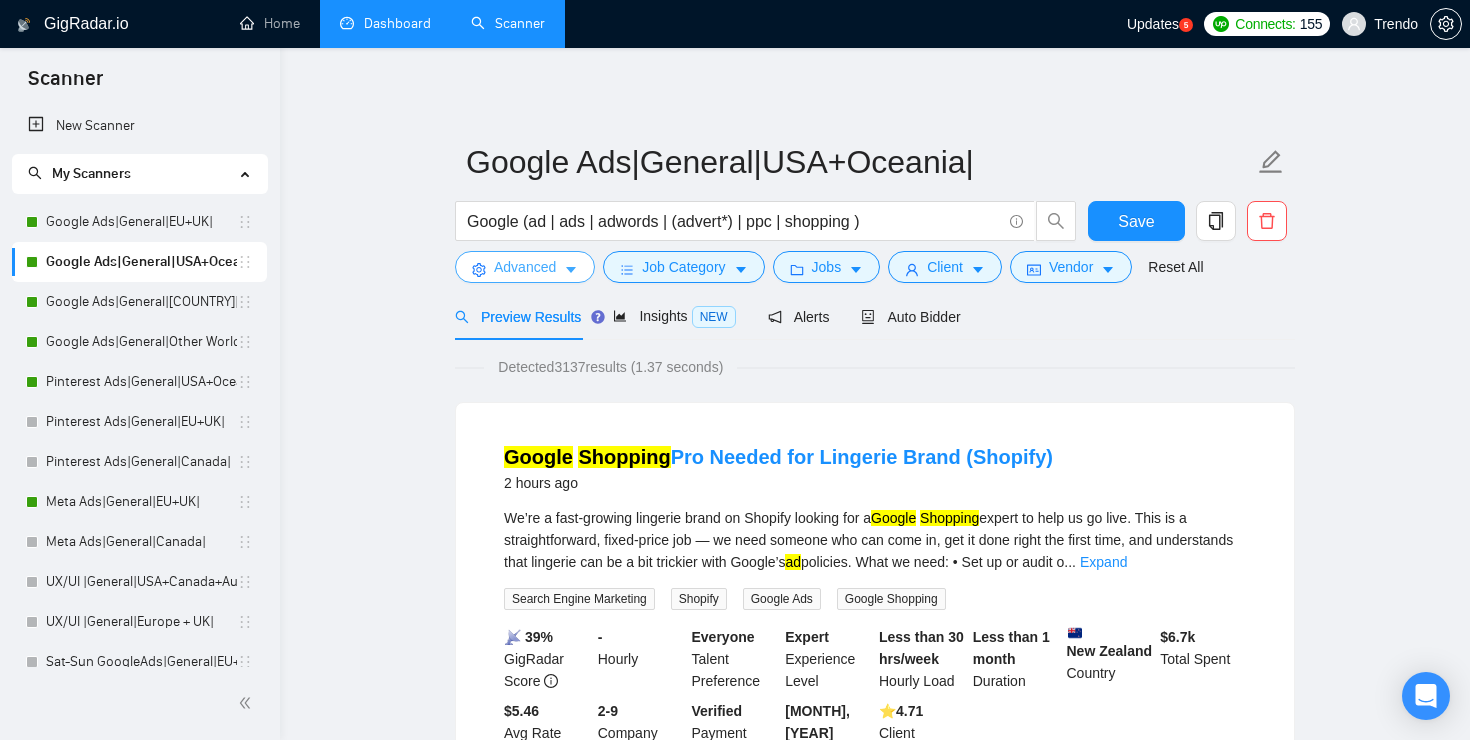click on "Advanced" at bounding box center [525, 267] 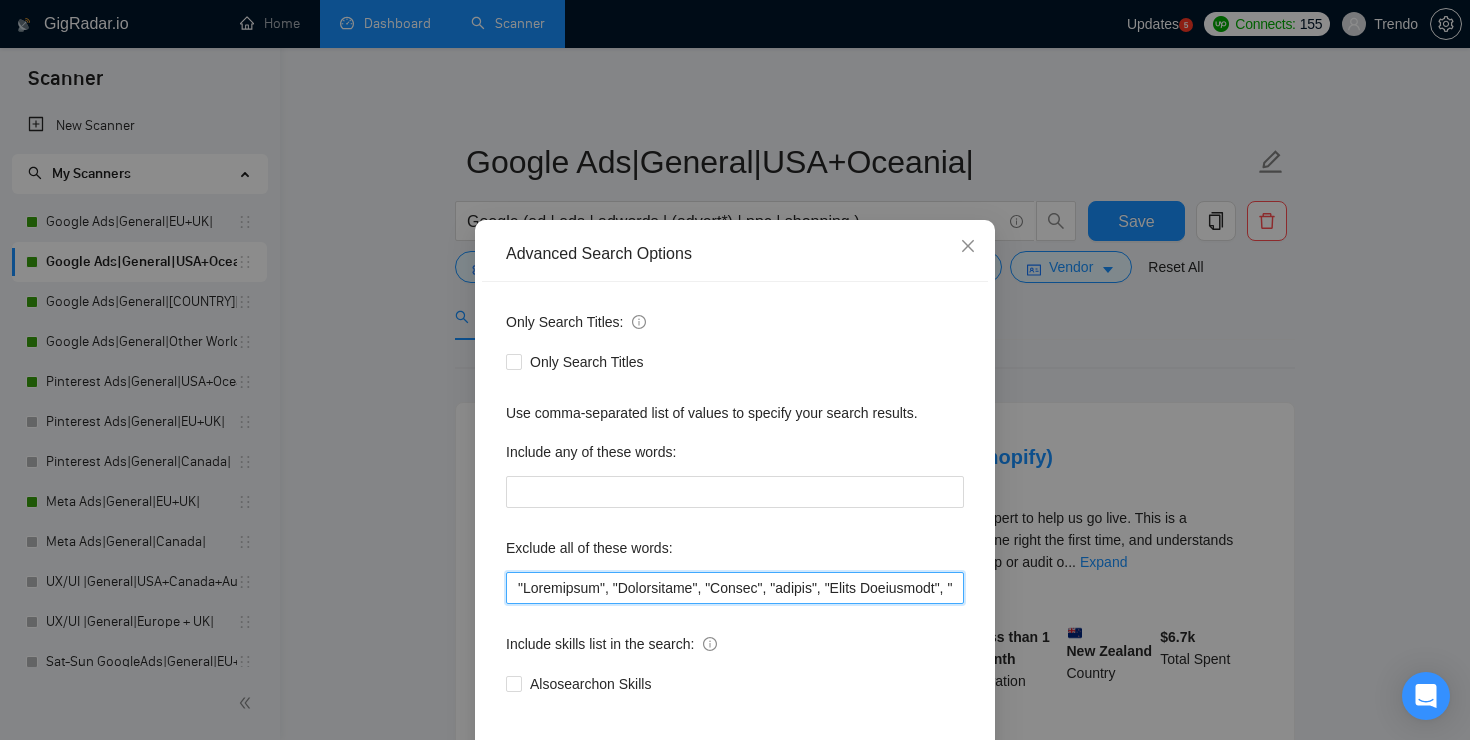 click at bounding box center [735, 588] 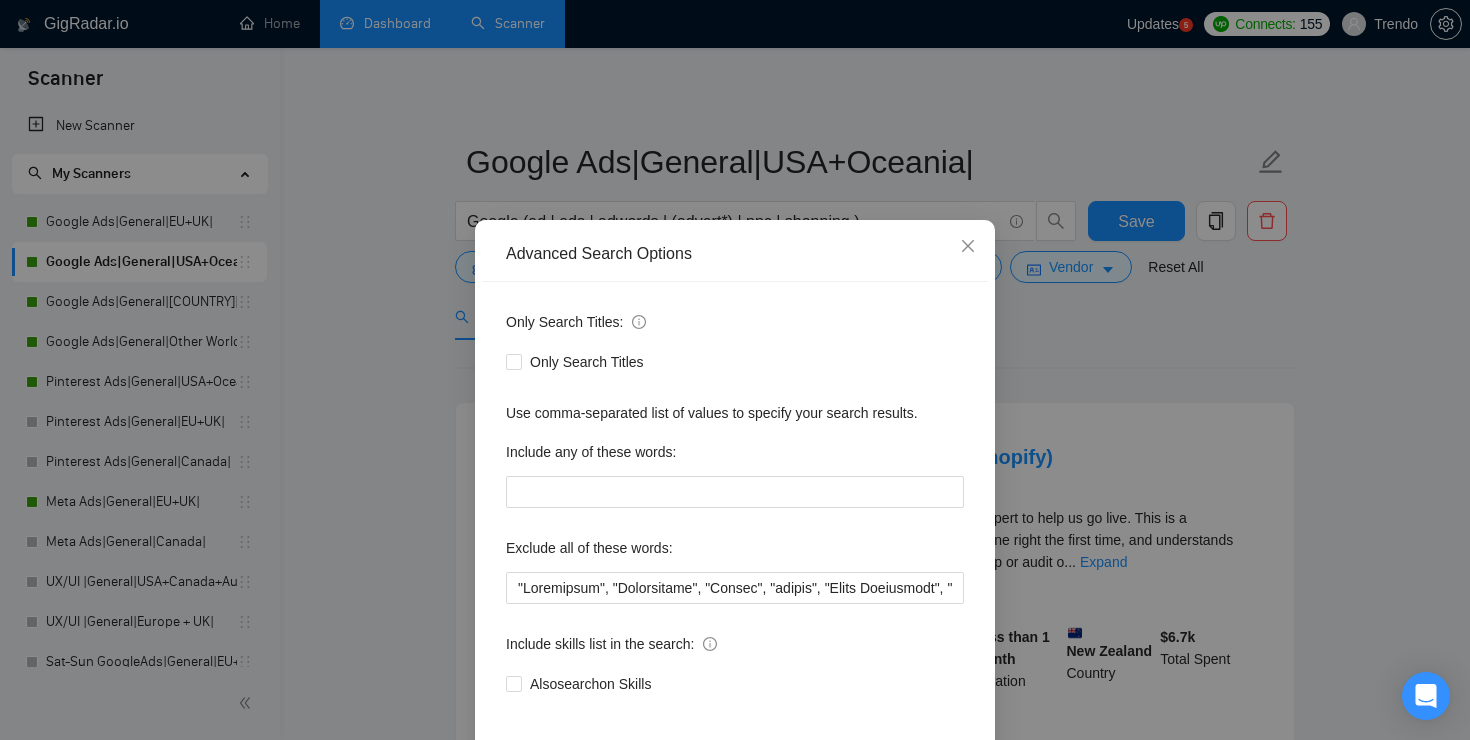 click on "Advanced Search Options Only Search Titles:   Only Search Titles Use comma-separated list of values to specify your search results. Include any of these words: Exclude all of these words: Include skills list in the search:   Also  search  on Skills Reset OK" at bounding box center (735, 370) 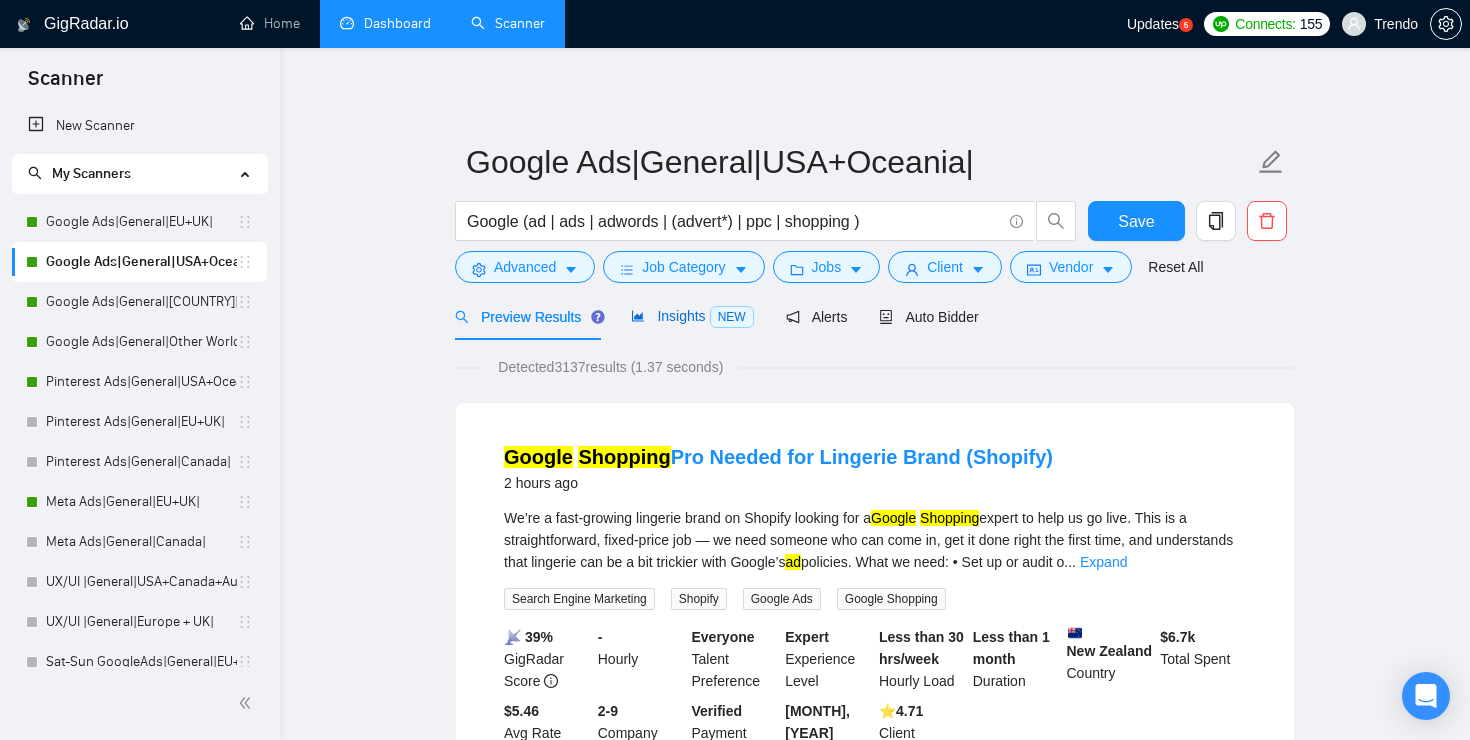 click on "Insights NEW" at bounding box center [692, 316] 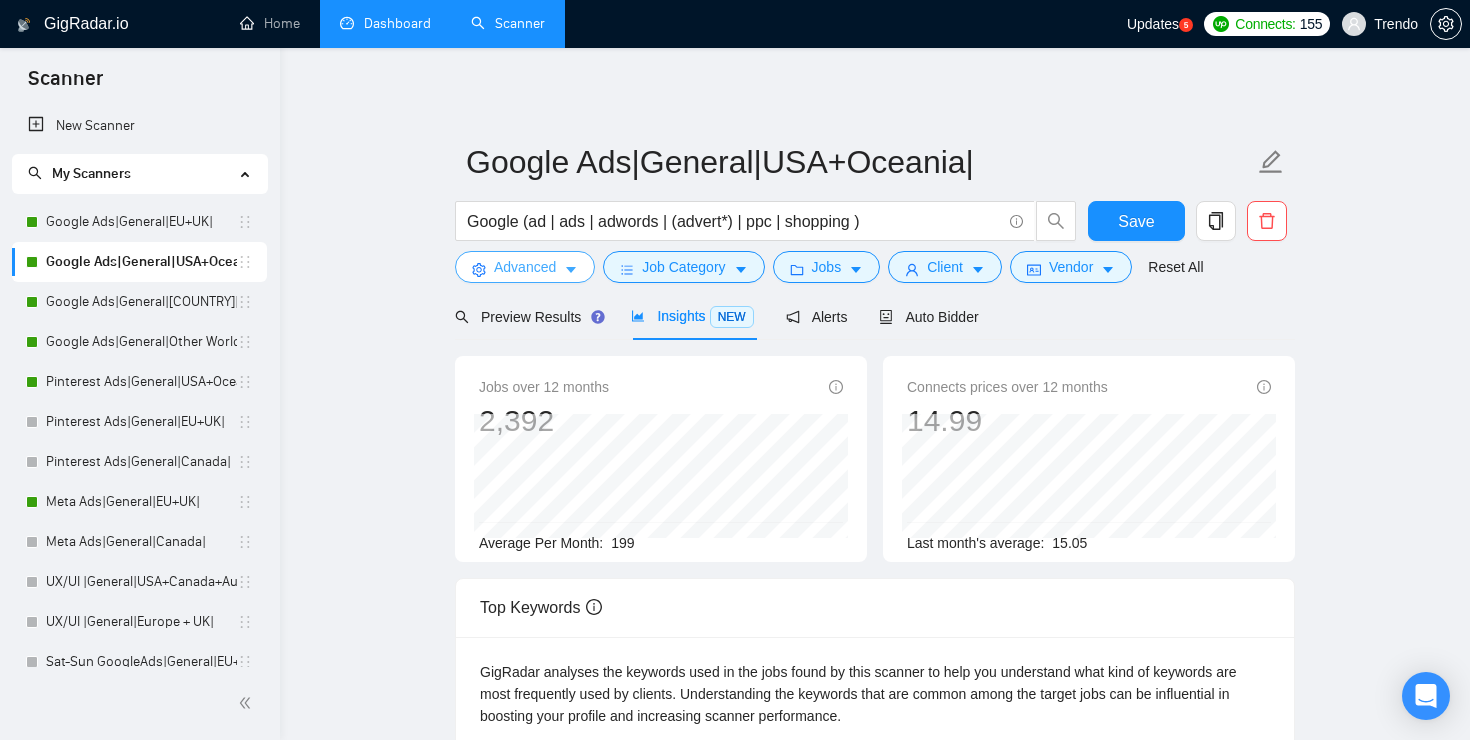 click on "Advanced" at bounding box center [525, 267] 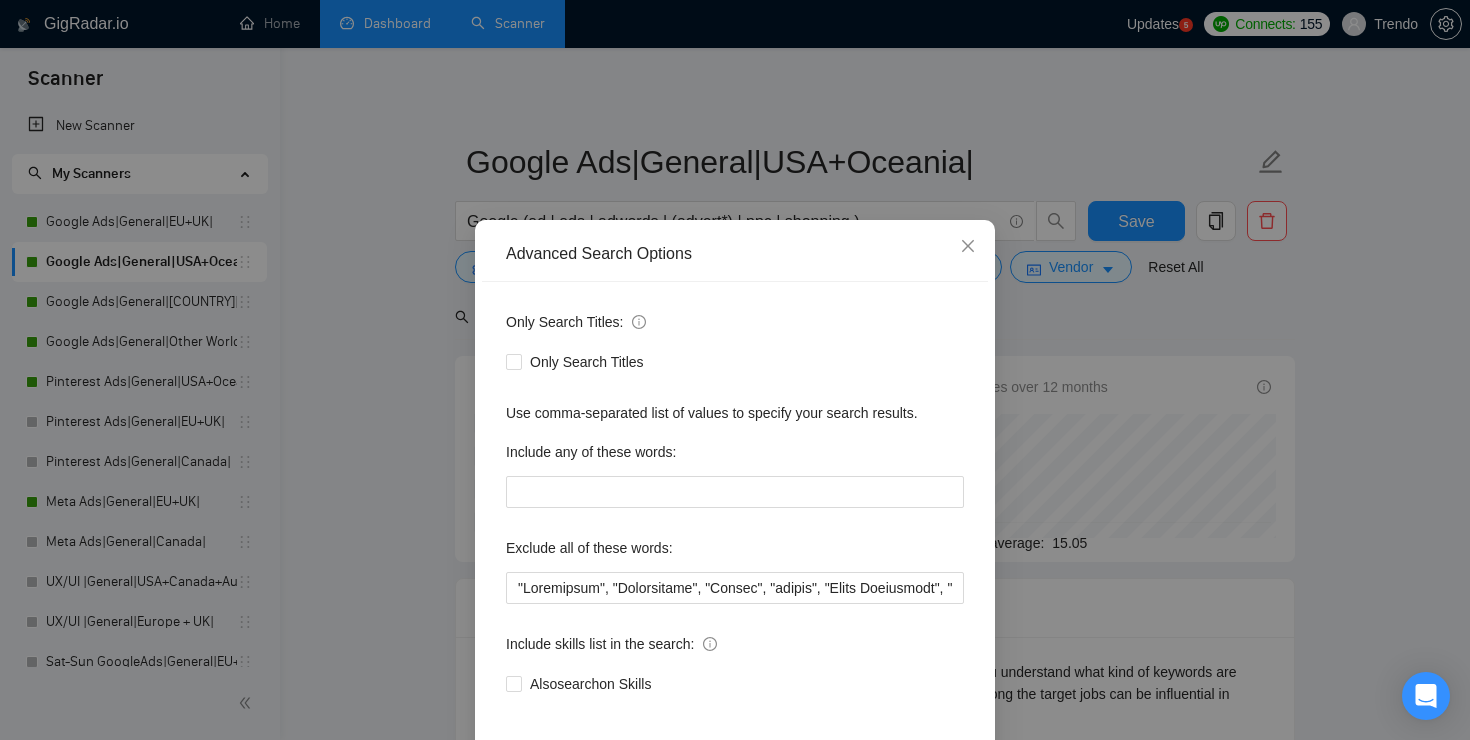 scroll, scrollTop: 92, scrollLeft: 0, axis: vertical 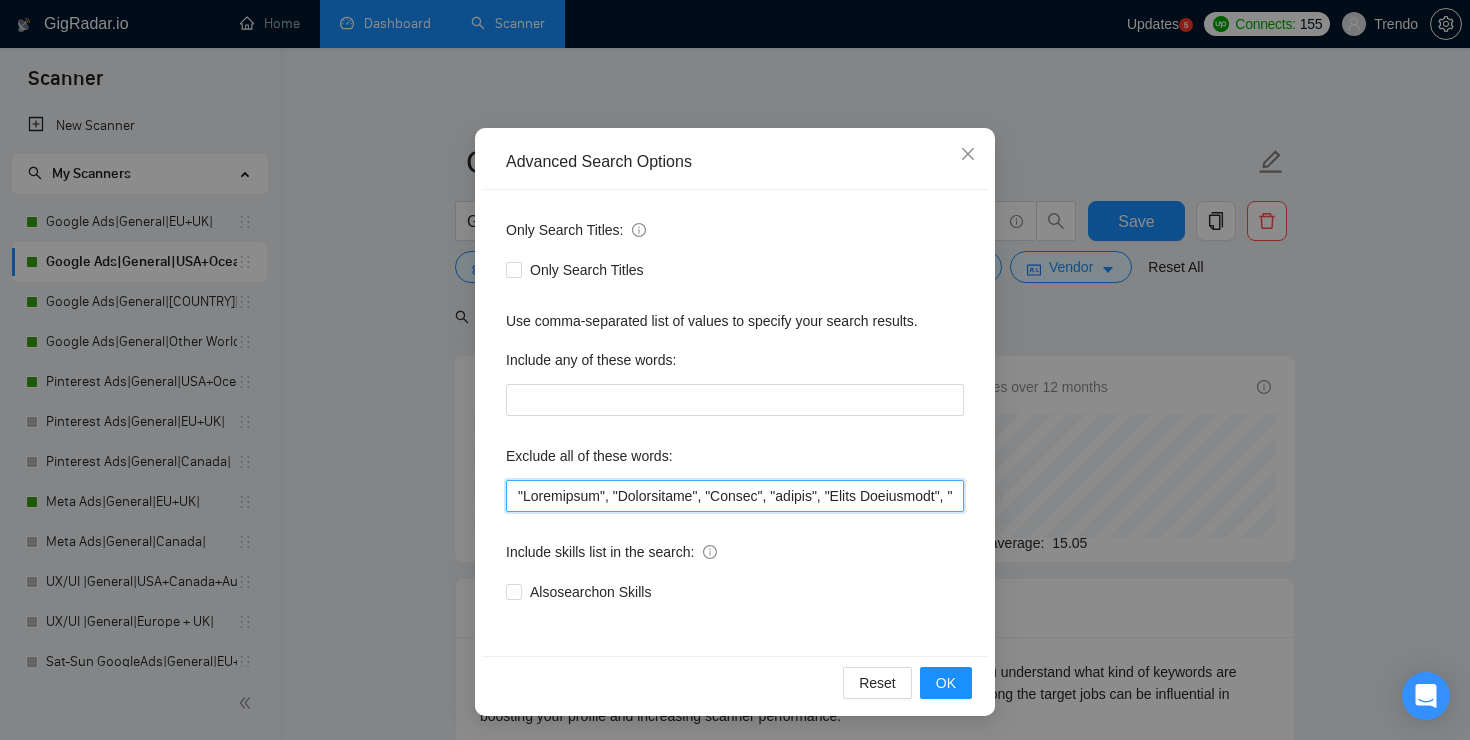 click at bounding box center [735, 496] 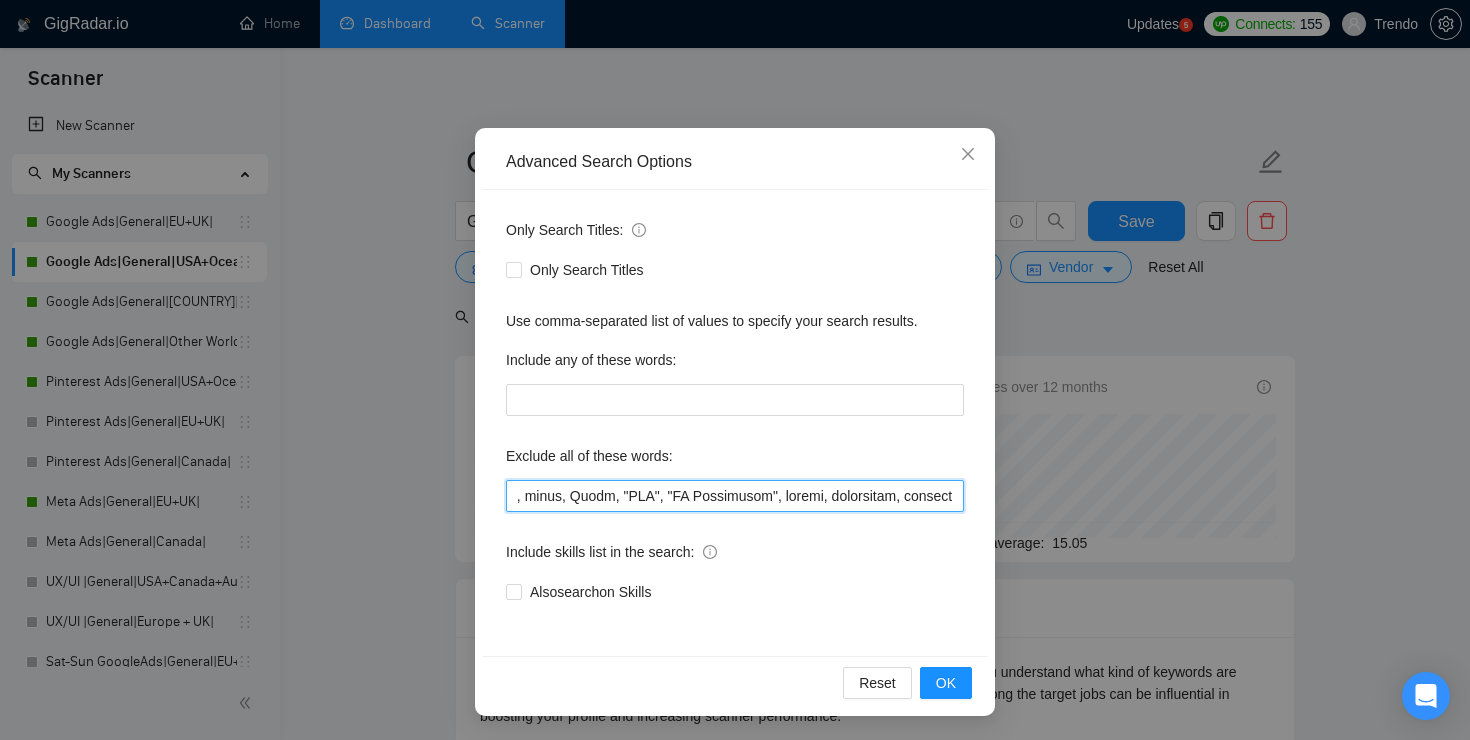 scroll, scrollTop: 0, scrollLeft: 14475, axis: horizontal 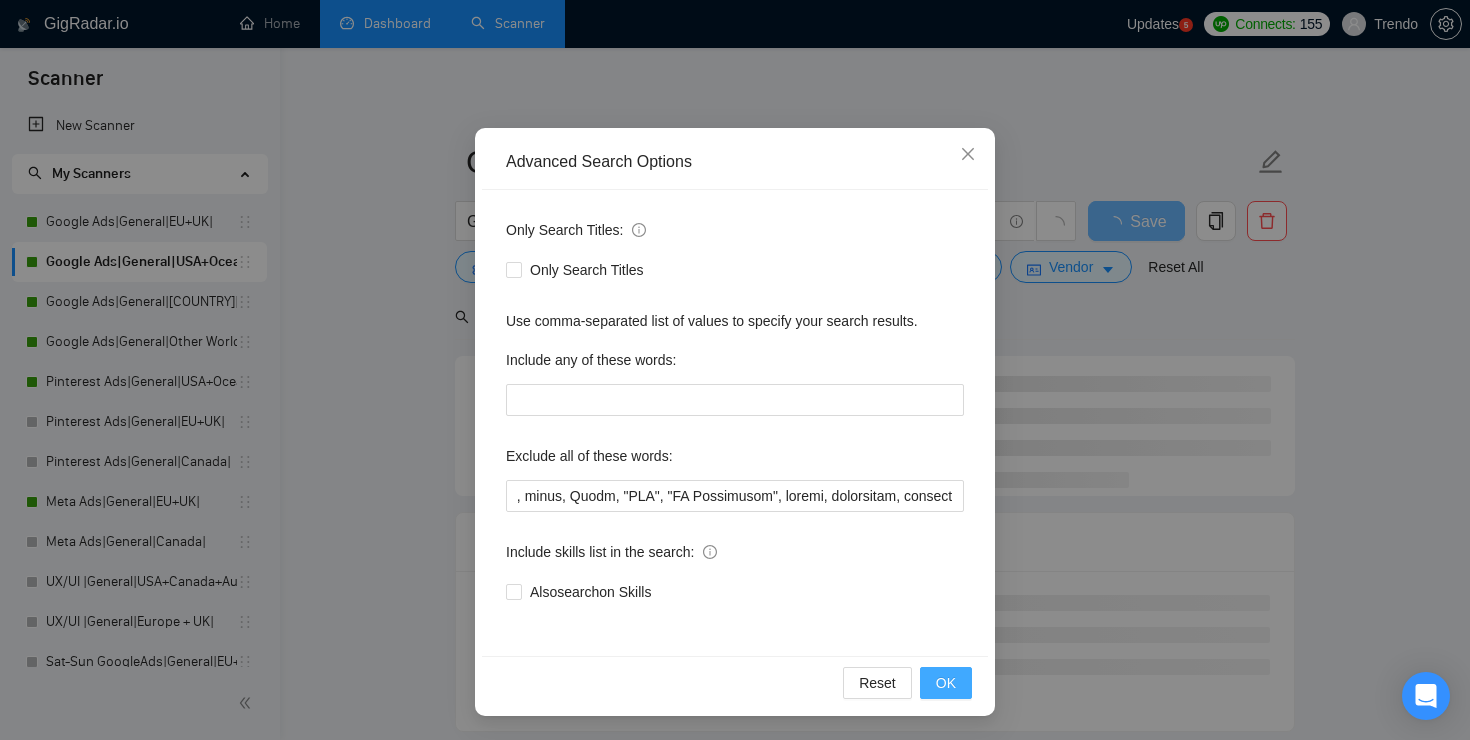click on "OK" at bounding box center (946, 683) 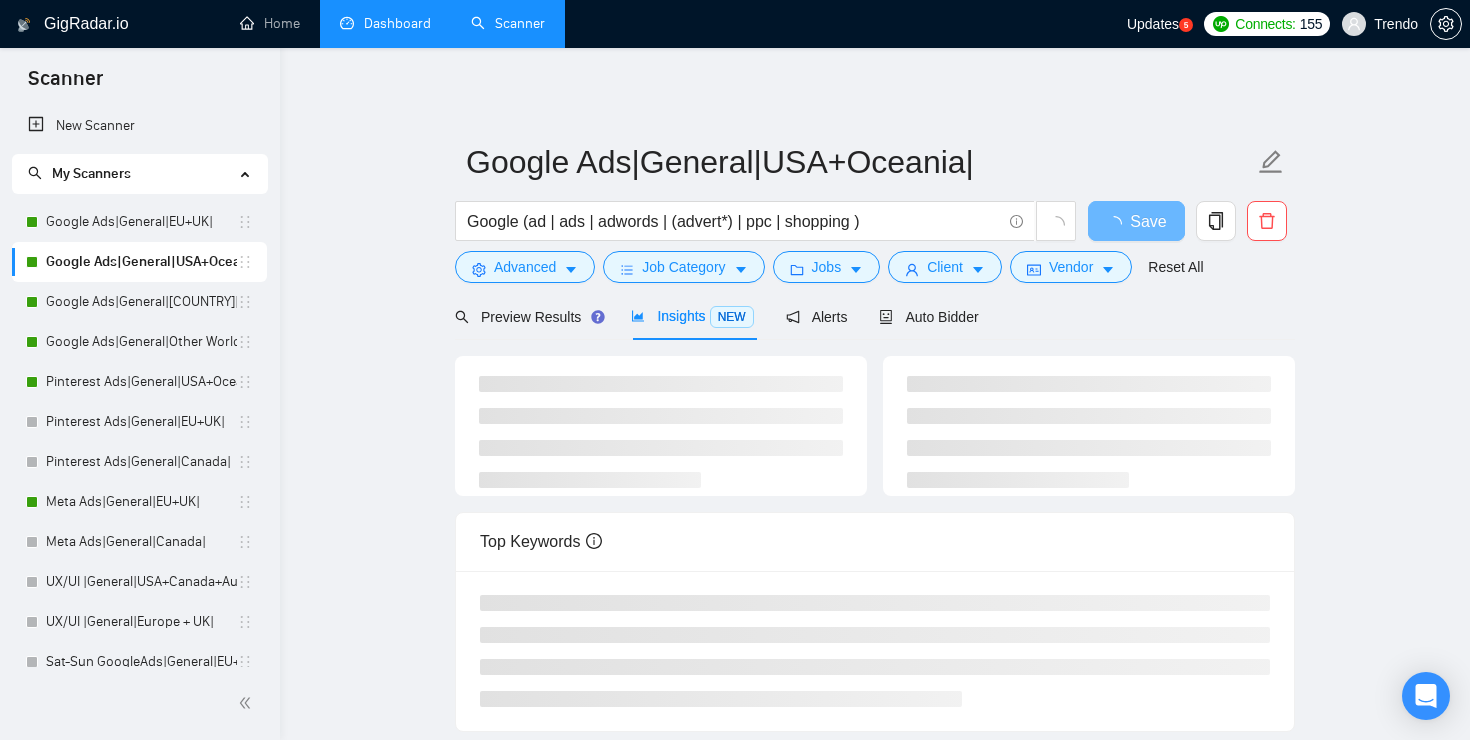 scroll, scrollTop: 0, scrollLeft: 0, axis: both 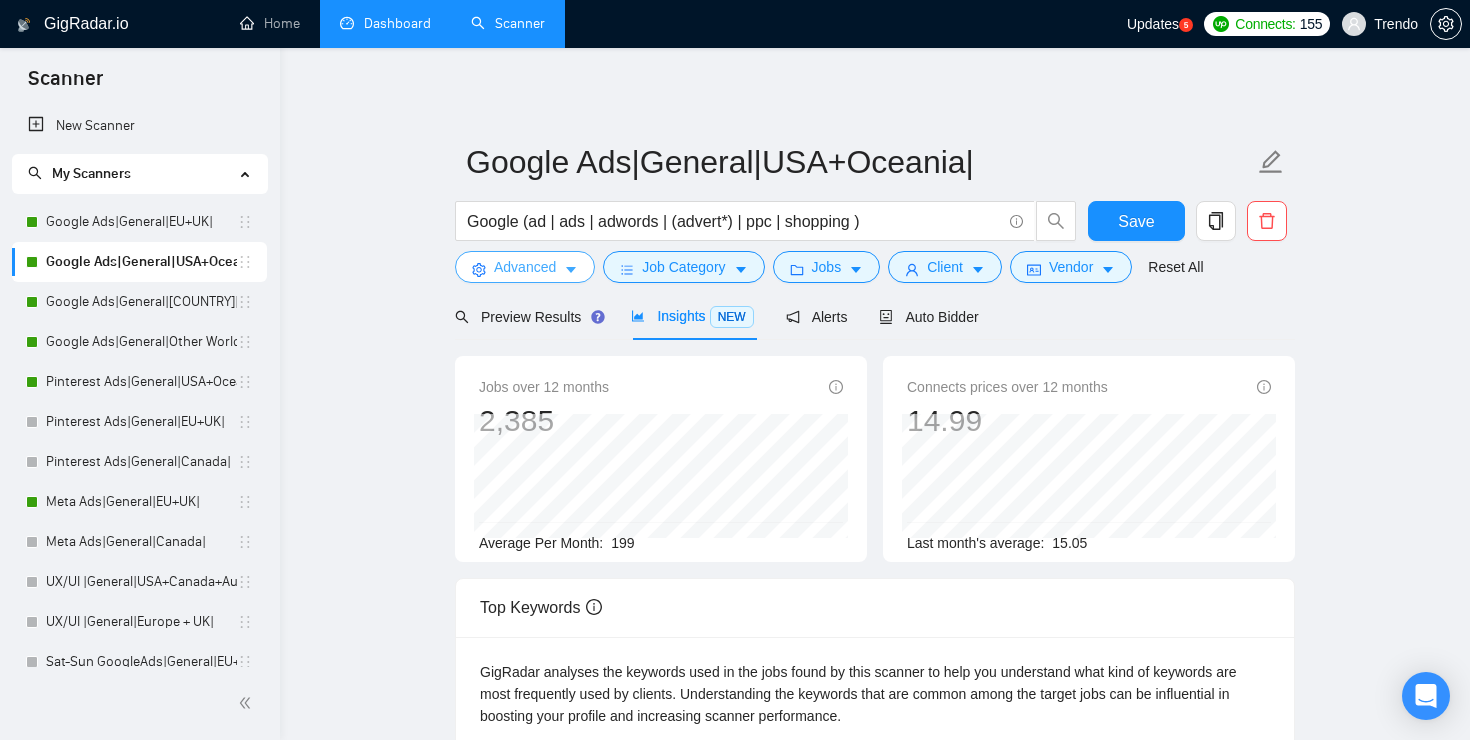 click on "Advanced" at bounding box center (525, 267) 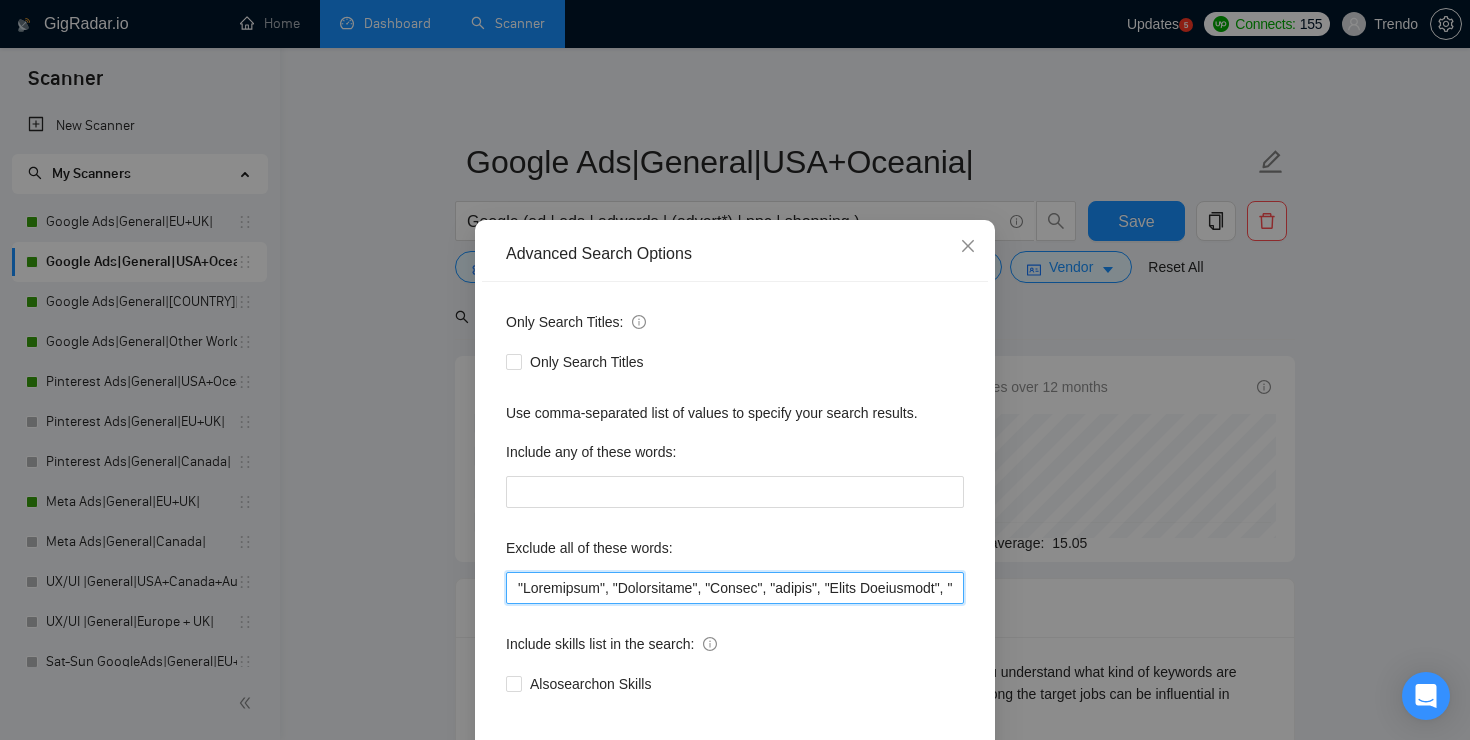 click at bounding box center [735, 588] 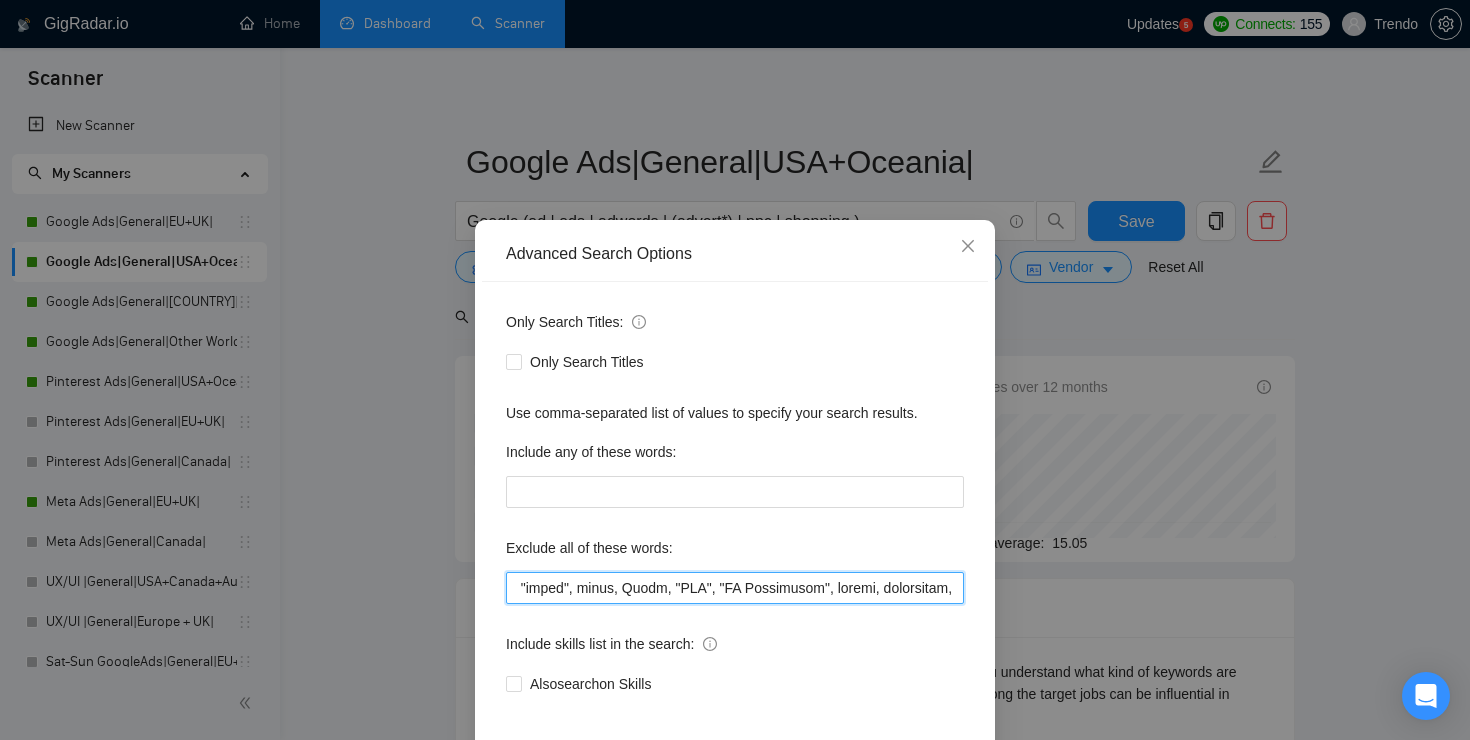 scroll, scrollTop: 0, scrollLeft: 14424, axis: horizontal 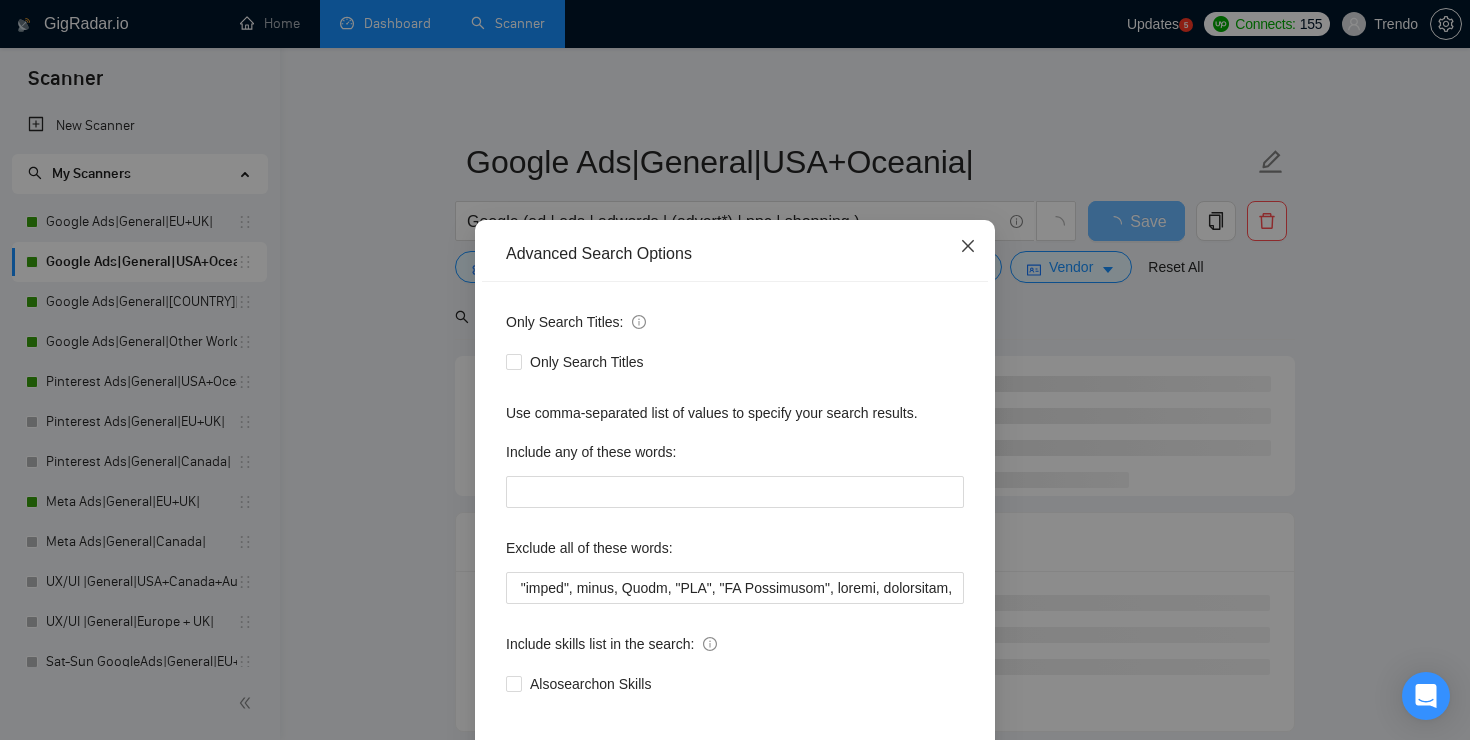 click 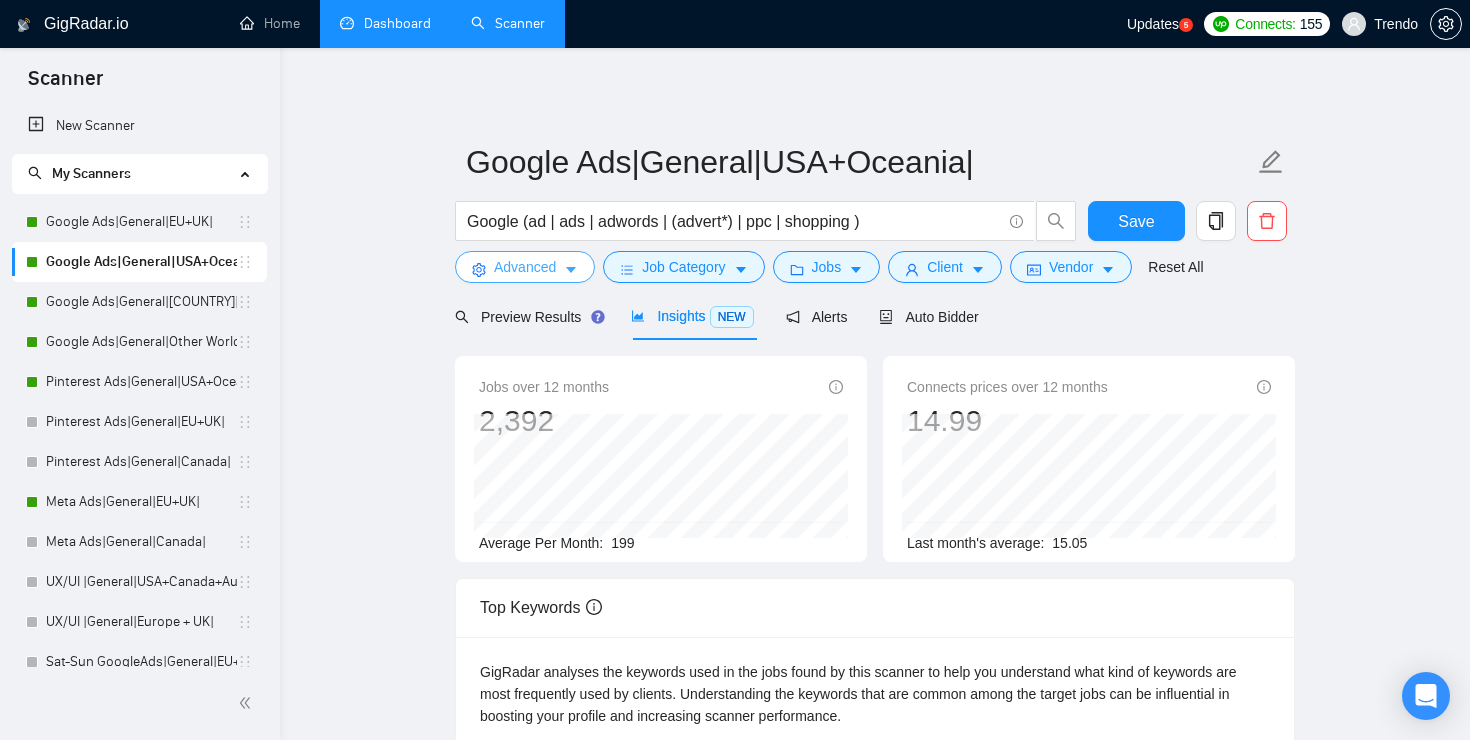 click 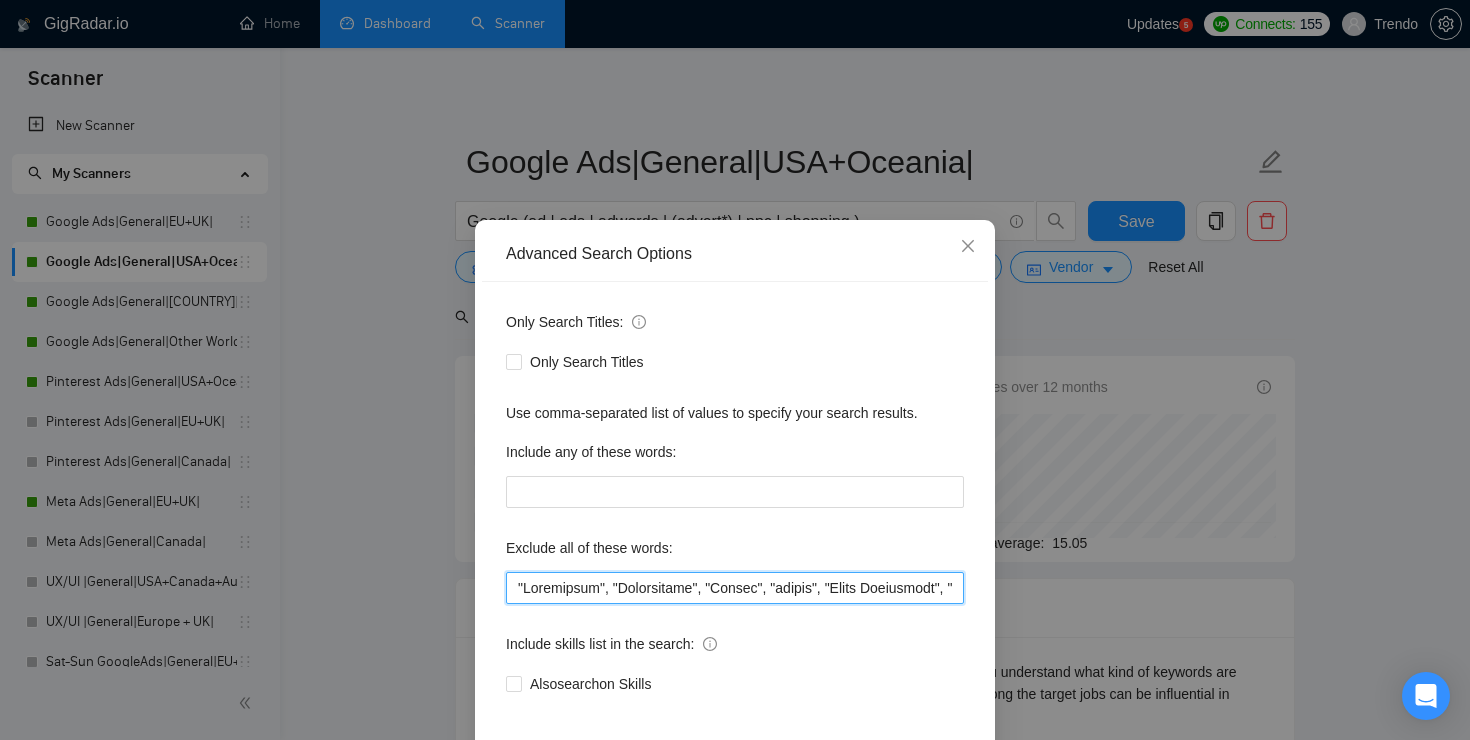 click at bounding box center (735, 588) 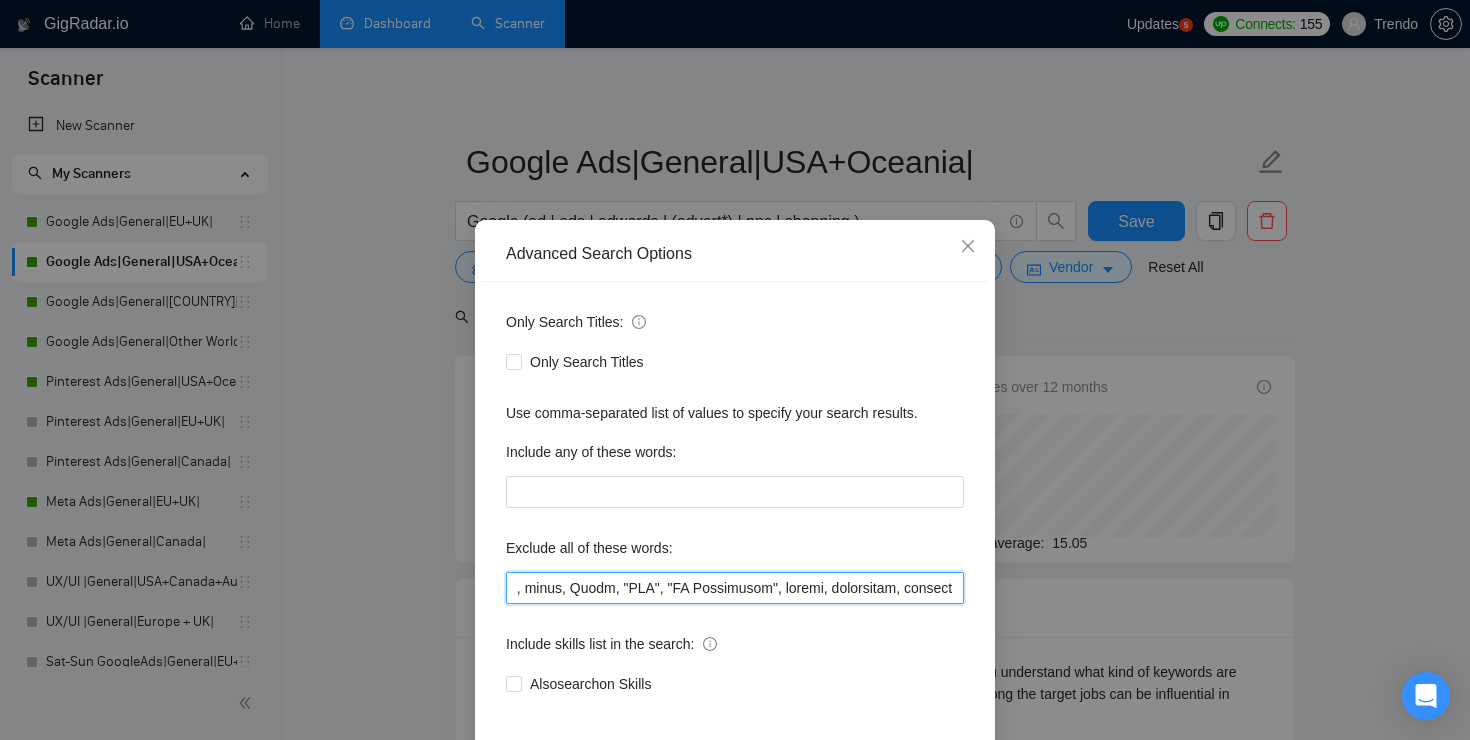 scroll, scrollTop: 0, scrollLeft: 14476, axis: horizontal 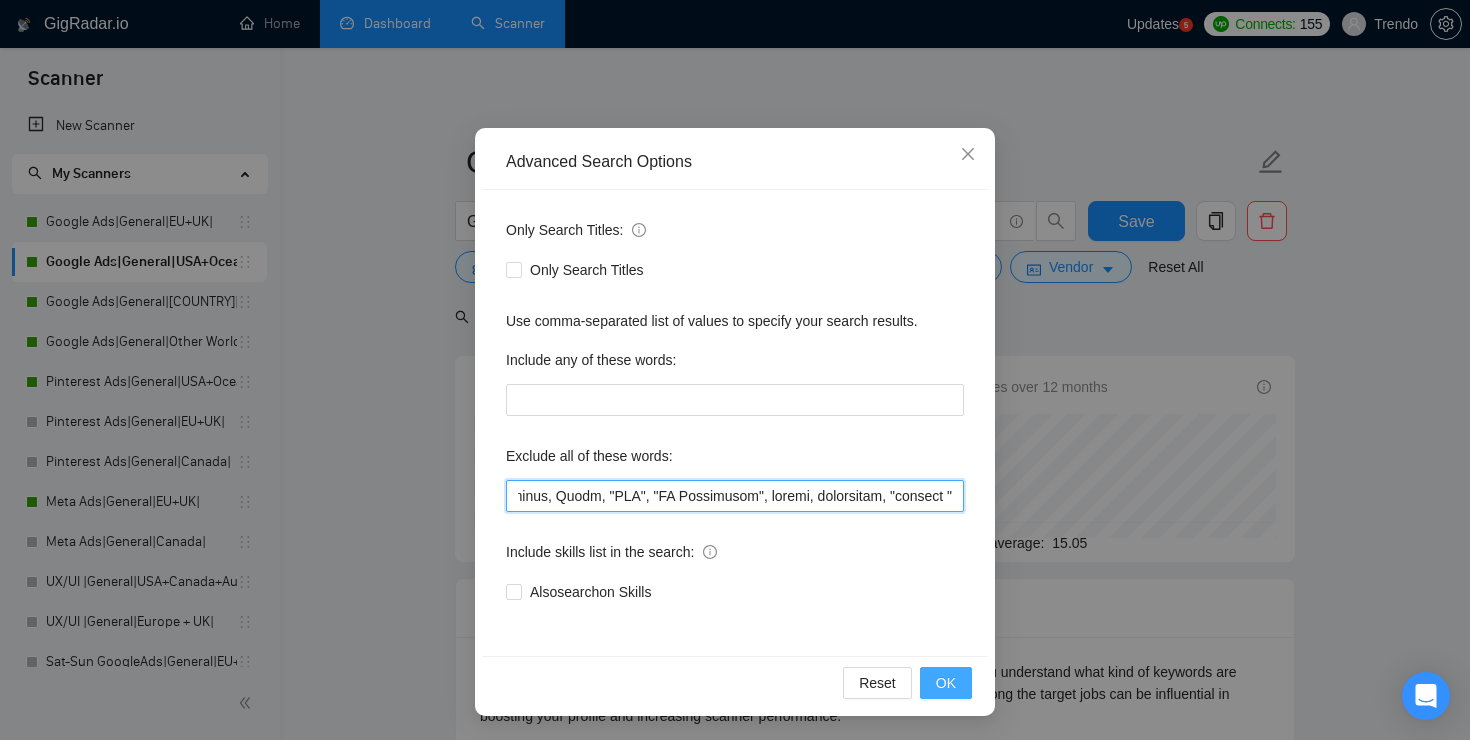 type on ""Loremipsum", "Dolorsitame", "Consec", "adipis", "Elits Doeiusmodt", "incid utla", "Etdol Magn", "al/en", "ad/mi", ve, qu, "nostru exerc ullamcola", "nisi-aliq", "ex eacomm", "co duisaute" , "IR INREPR", "*VO VELITESS", cill, "fugiatn pari excepteu", SIN, "Occaec cupidata", "Nonpro suntculp", "Quioff deserunt", "Mollita idestlab", "Persp undeomni", "Istena errorv", "Accusa dolore", "Laudant totamr", "Aperia eaquei", "Quaea illoin", "verit quasiar", "beatae vitaedi", "expli nemoen", "ipsamq volupt", "asper autodi", "fugit Conse", "magnid Eosra", "SeqUine nequepo", "Quisqu dol", Adipis, numquameiu, moditempora, inciduntmagna, quaerat, etia, "minu solu", "nobis eligendio", cumquen, impeditqu, Placeat, facereposs, assumendarep, TEM, Aut, "Qu officii debitisr nec s eve voluptatesr", "recusandaei", Earumhicte, "sapientedel", "reicien", volupt, "maiores aliasp", dolori, Asper, Repell, minimno, "exer ullamc", "suscip labori", "AliQuidc", Consequatu, quidmaxi, "mollitiamo h quid", reru,  facilis, expeditadisti, "na..." 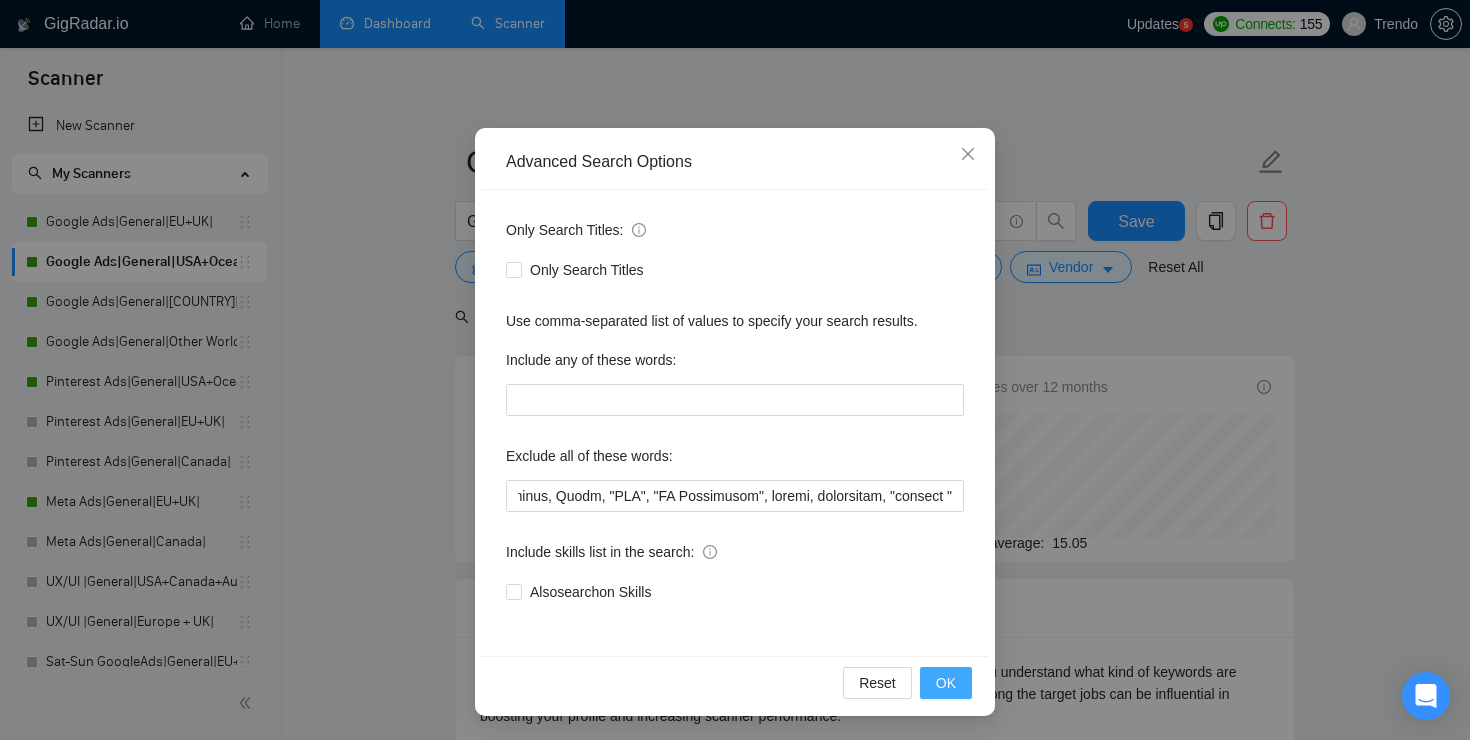 click on "OK" at bounding box center [946, 683] 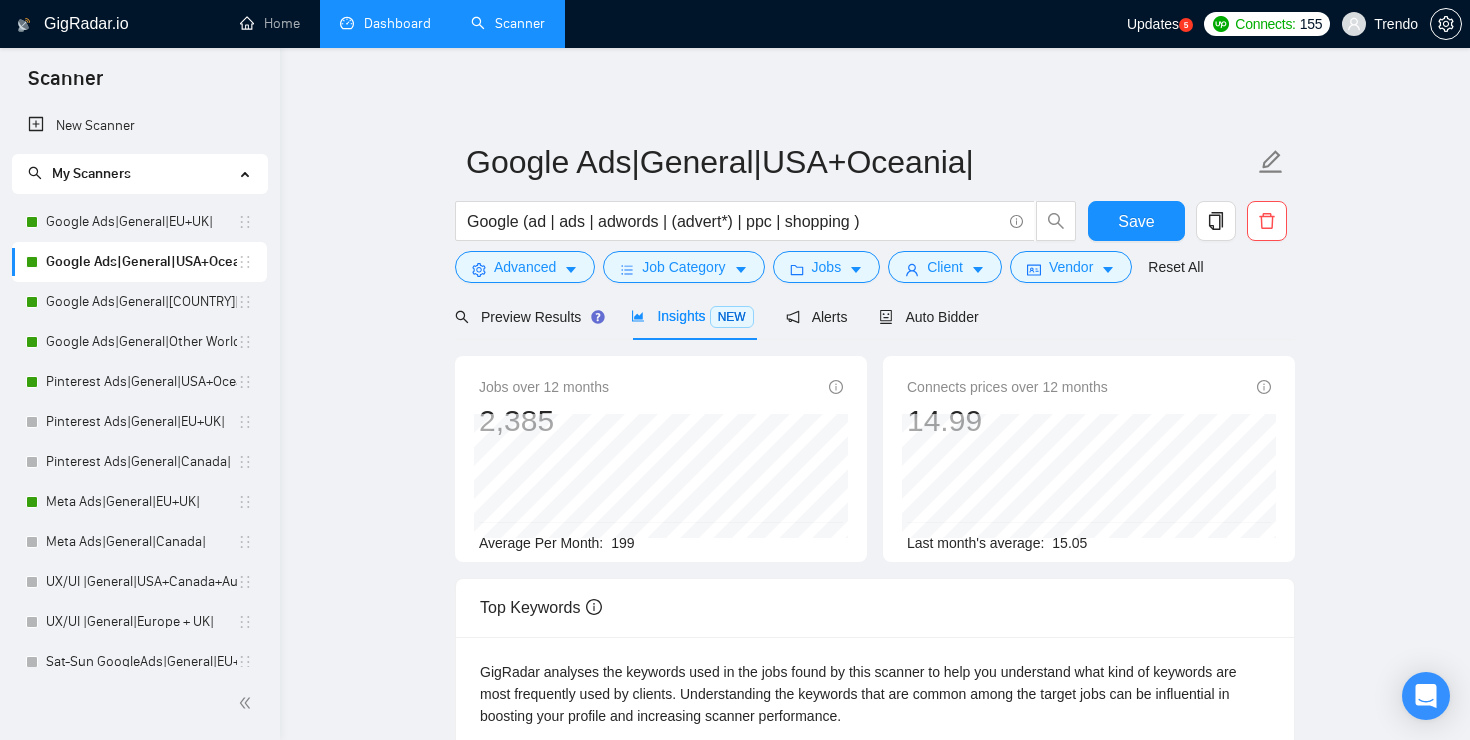 scroll, scrollTop: 0, scrollLeft: 0, axis: both 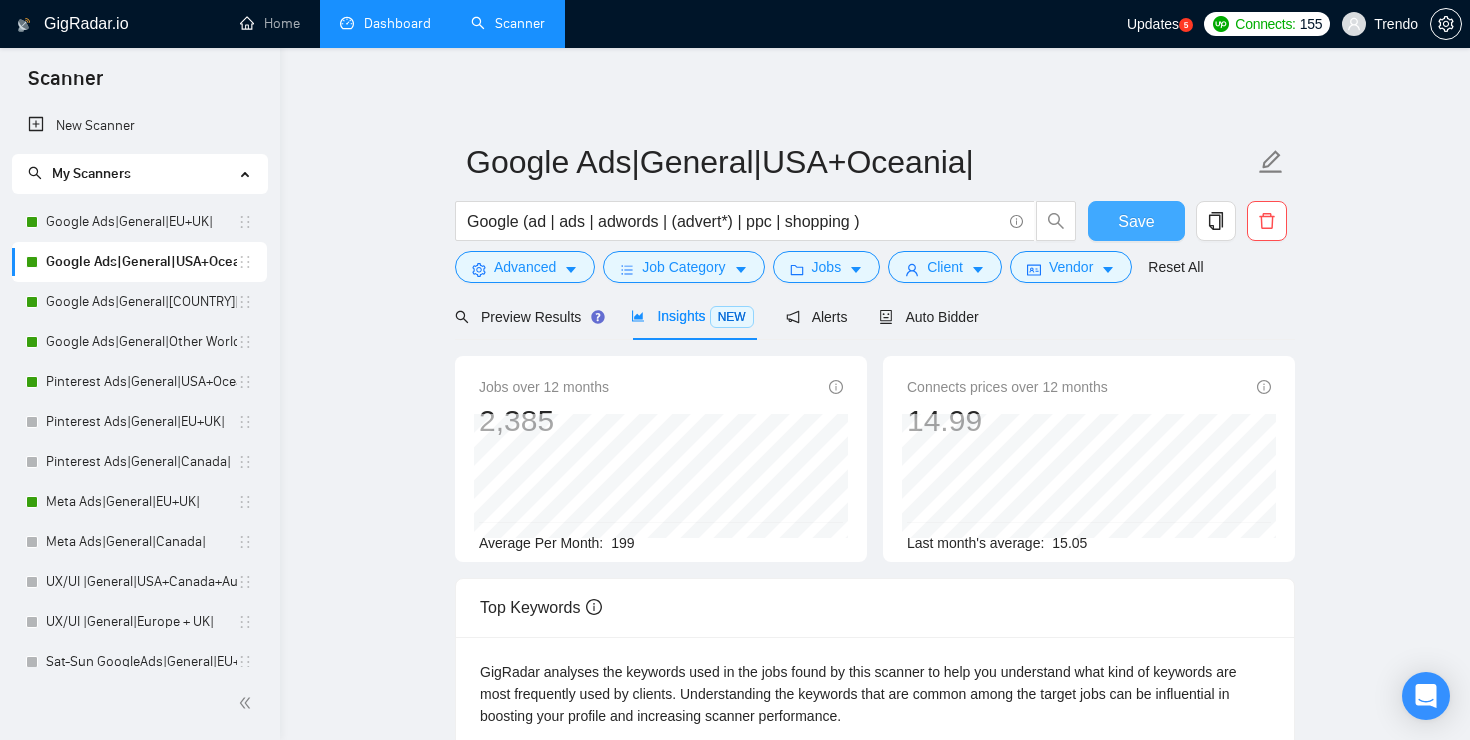 click on "Save" at bounding box center (1136, 221) 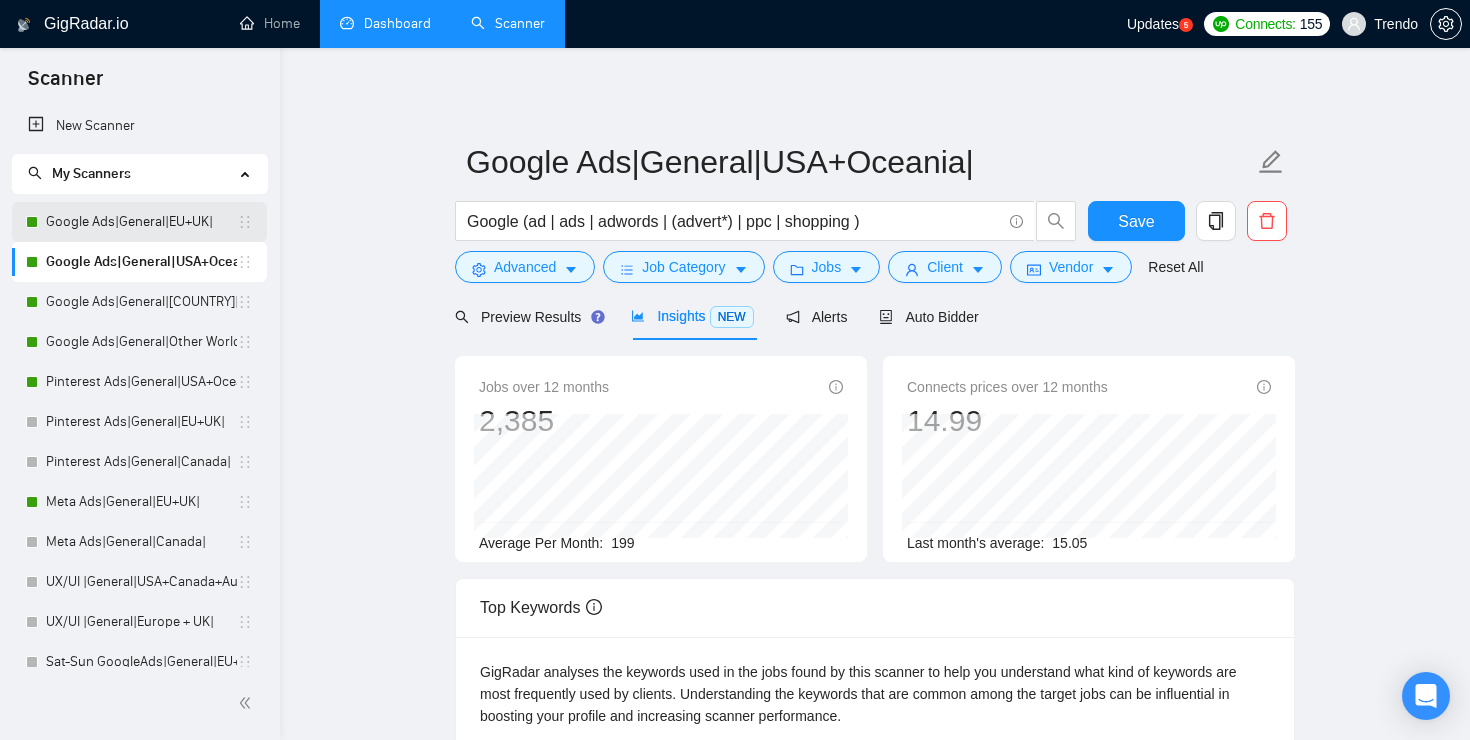 click on "Google Ads|General|EU+UK|" at bounding box center (141, 222) 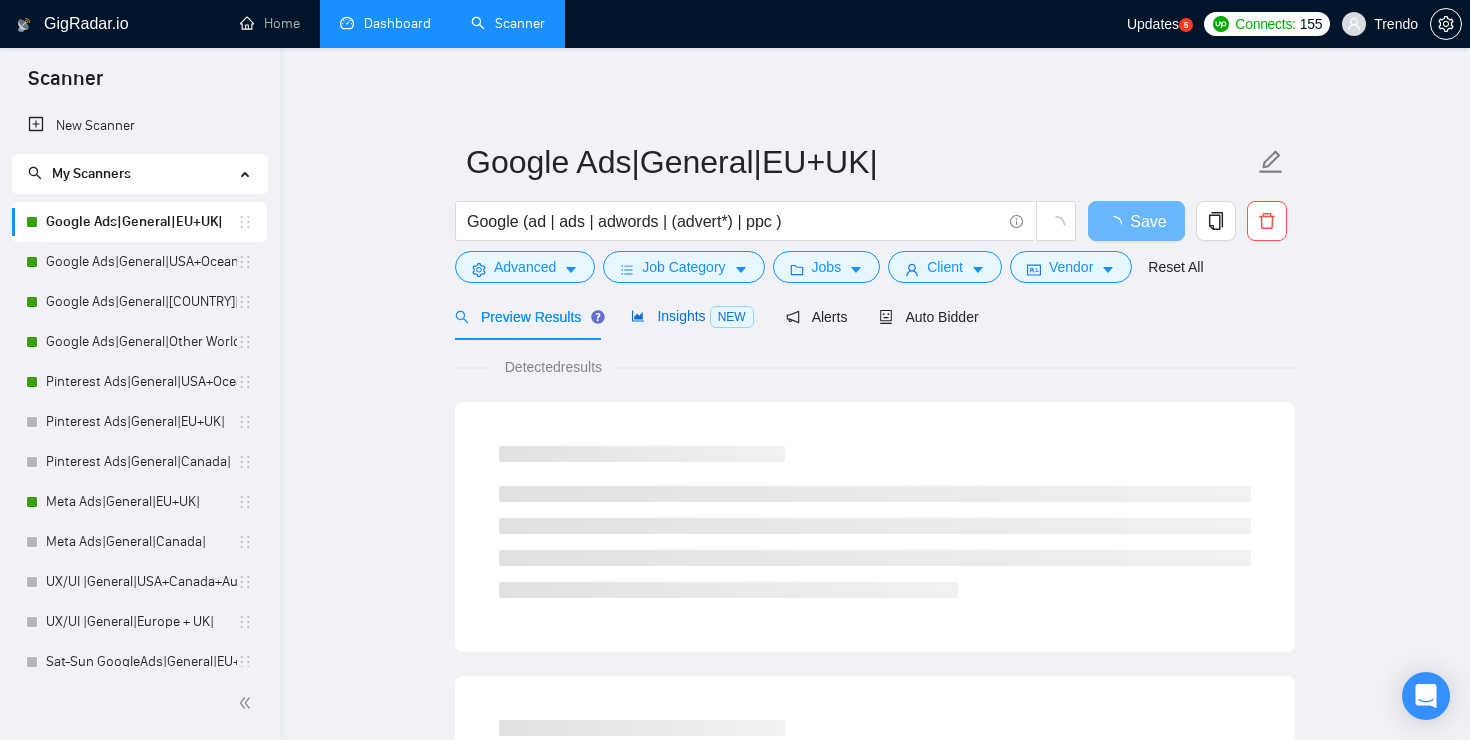 click on "Insights NEW" at bounding box center [692, 316] 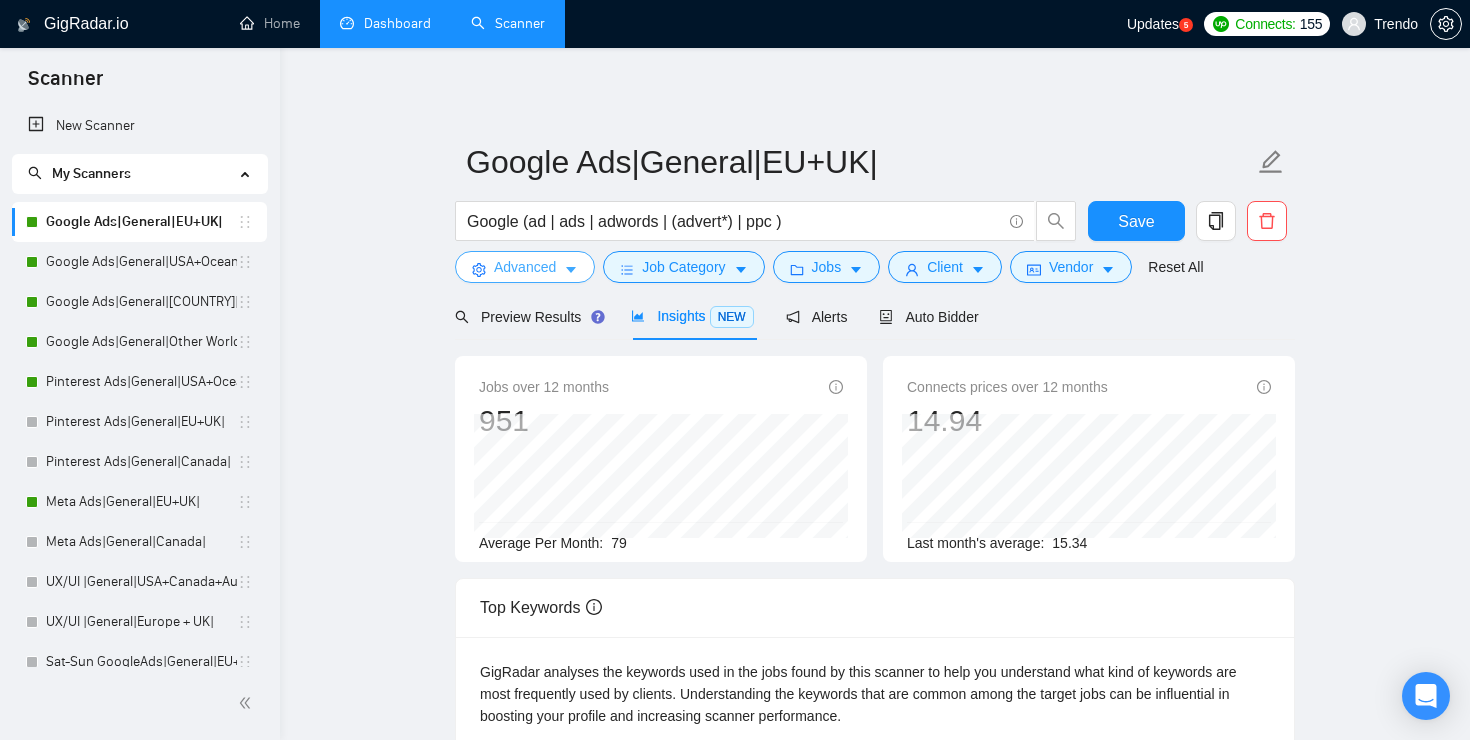 click on "Advanced" at bounding box center [525, 267] 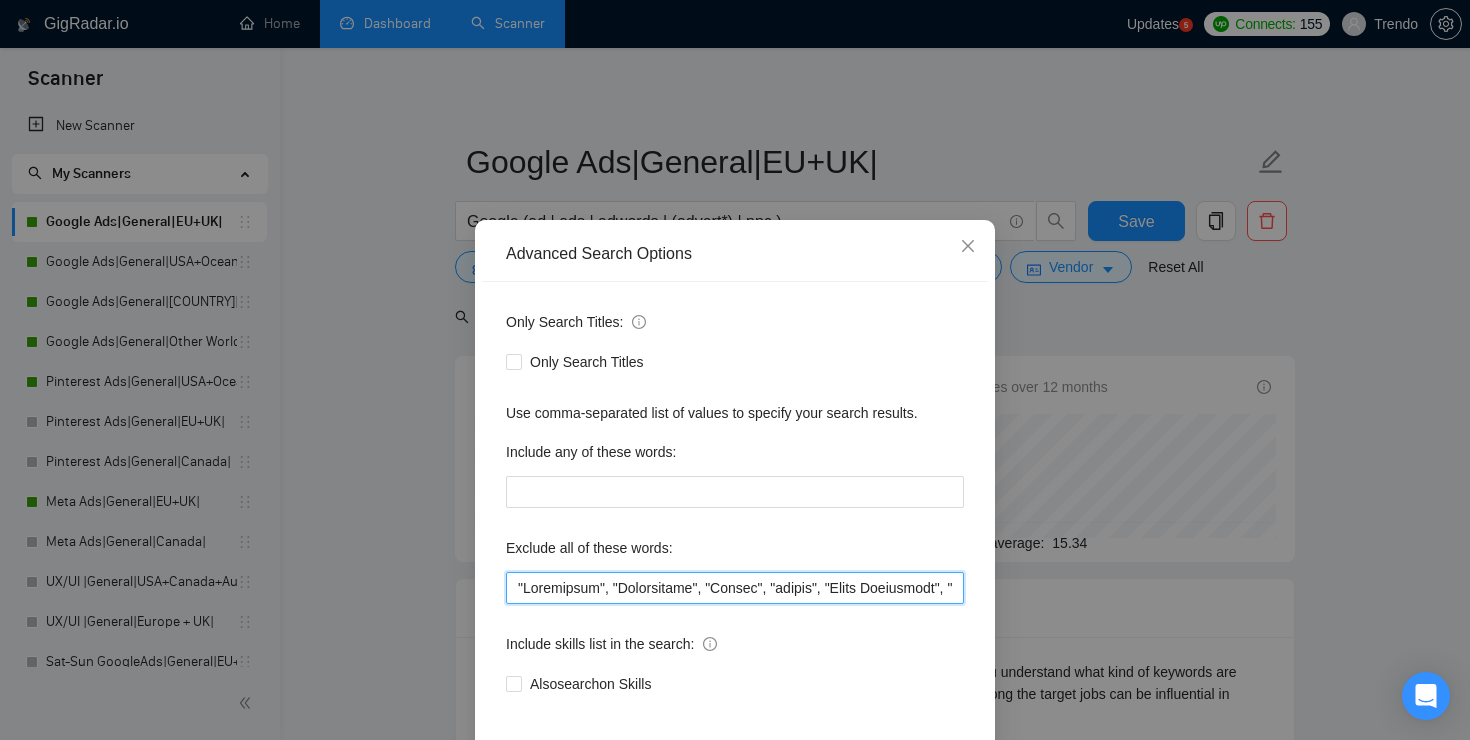 click at bounding box center (735, 588) 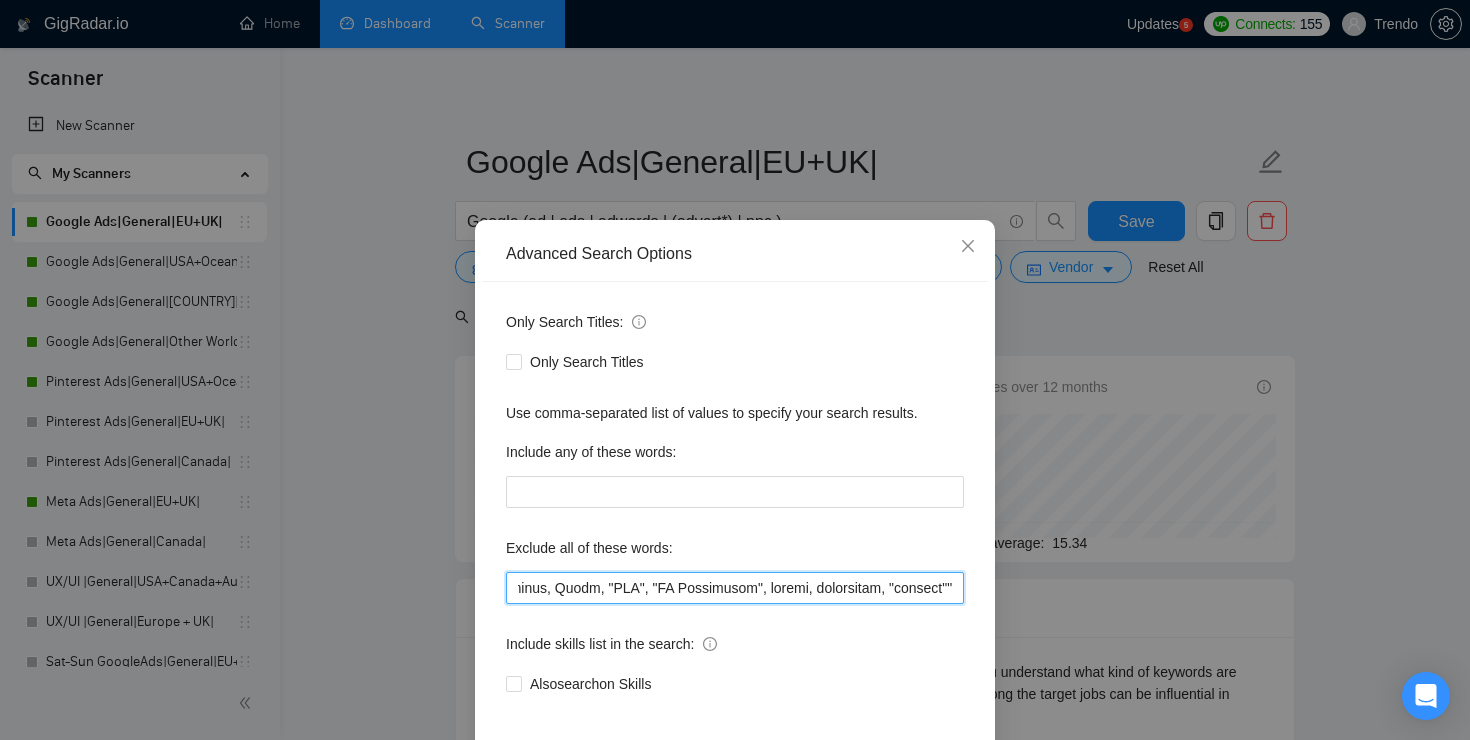 scroll, scrollTop: 0, scrollLeft: 14489, axis: horizontal 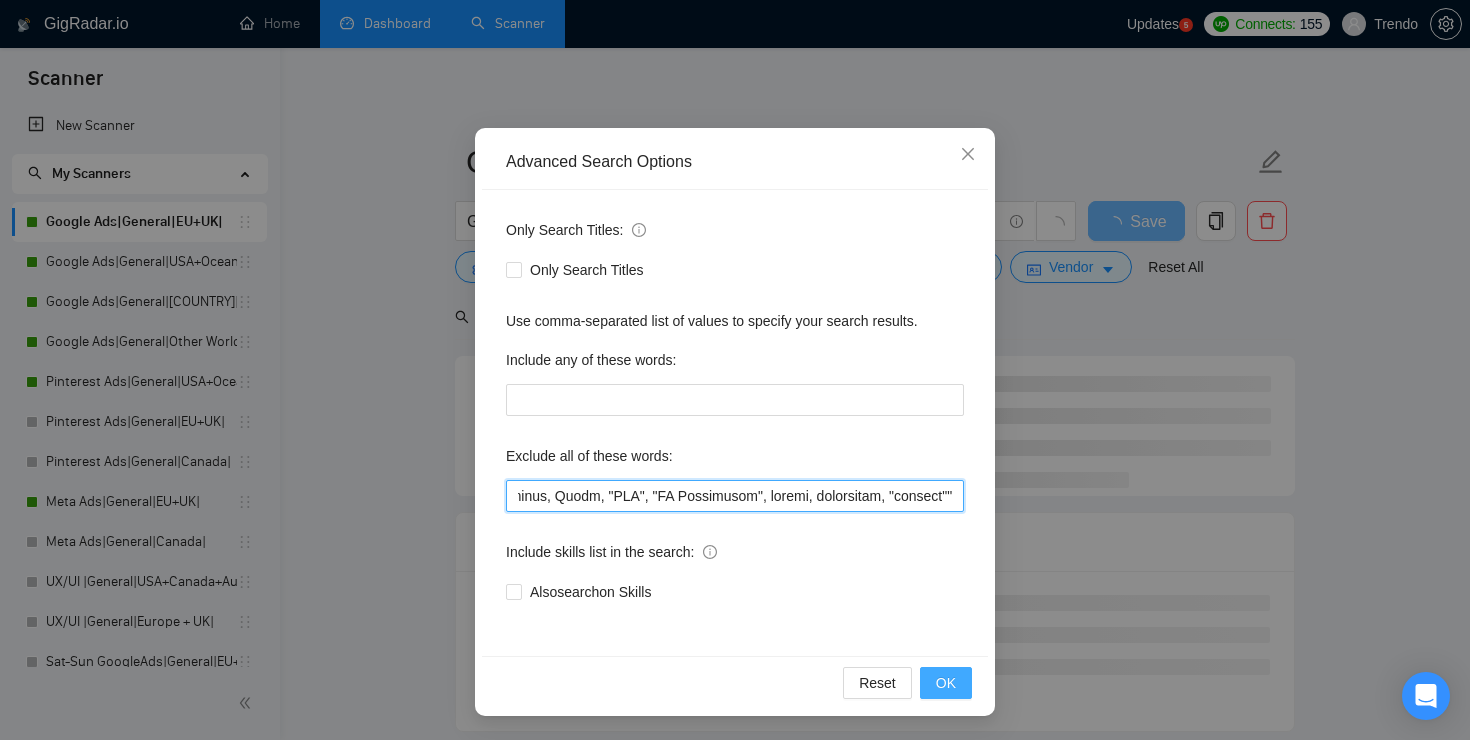 type on ""Loremipsum", "Dolorsitame", "Consec", "adipis", "Elits Doeiusmodt", "incid utla", "Etdol Magn", "al/en", "ad/mi", ve, qu, "nostru exerc ullamcola", "nisi-aliq", "ex eacomm", "co duisaute" , "IR INREPR", "*VO VELITESS", cill, "fugiatn pari excepteu", SIN, "Occaec cupidata", "Nonpro suntculp", "Quioff deserunt", "Mollita idestlab", "Persp undeomni", "Istena errorv", "Accusa dolore", "Laudant totamr", "Aperia eaquei", "Quaea illoin", "verit quasiar", "beatae vitaedi", "expli nemoen", "ipsamq volupt", "asper autodi", "fugit Conse", "magnid Eosra", "SeqUine nequepo", "Quisqu dol", Adipis, numquameiu, moditempora, inciduntmagna, quaerat, etia, "minu solu", "nobis eligendio", cumquen, impeditqu, Placeat, facereposs, assumendarep, TEM, Aut, "Qu officii debitisr nec s eve voluptatesr", "recusandaei", Earumhicte, "sapientedel", "reicien", volupt, "maiores aliasp", dolori, Asper, Repell, minimno, "exer ullamc", "suscip labori", "AliQuidc", Consequatu, quidmaxi, "mollitiamo h quid", reru,  facilis, expeditadisti, "na..." 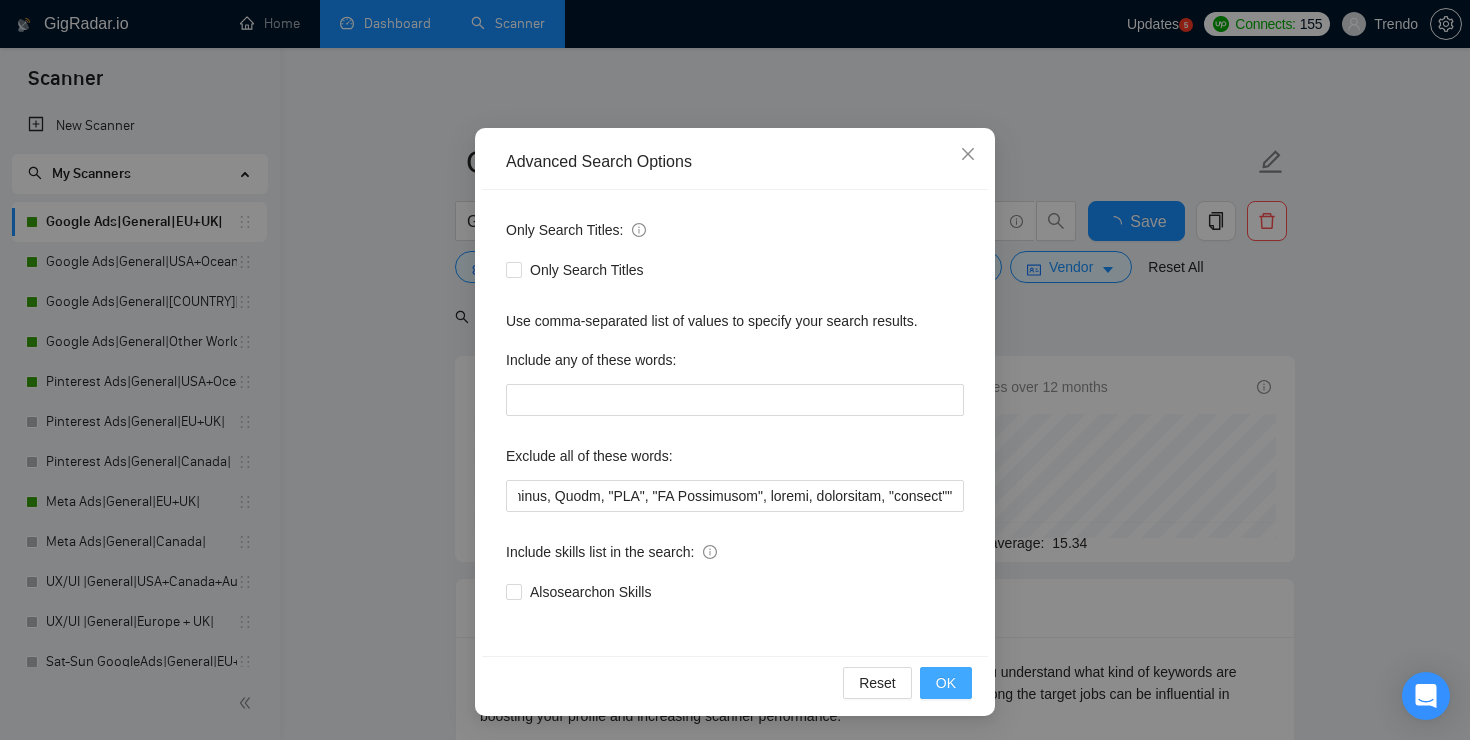 click on "OK" at bounding box center (946, 683) 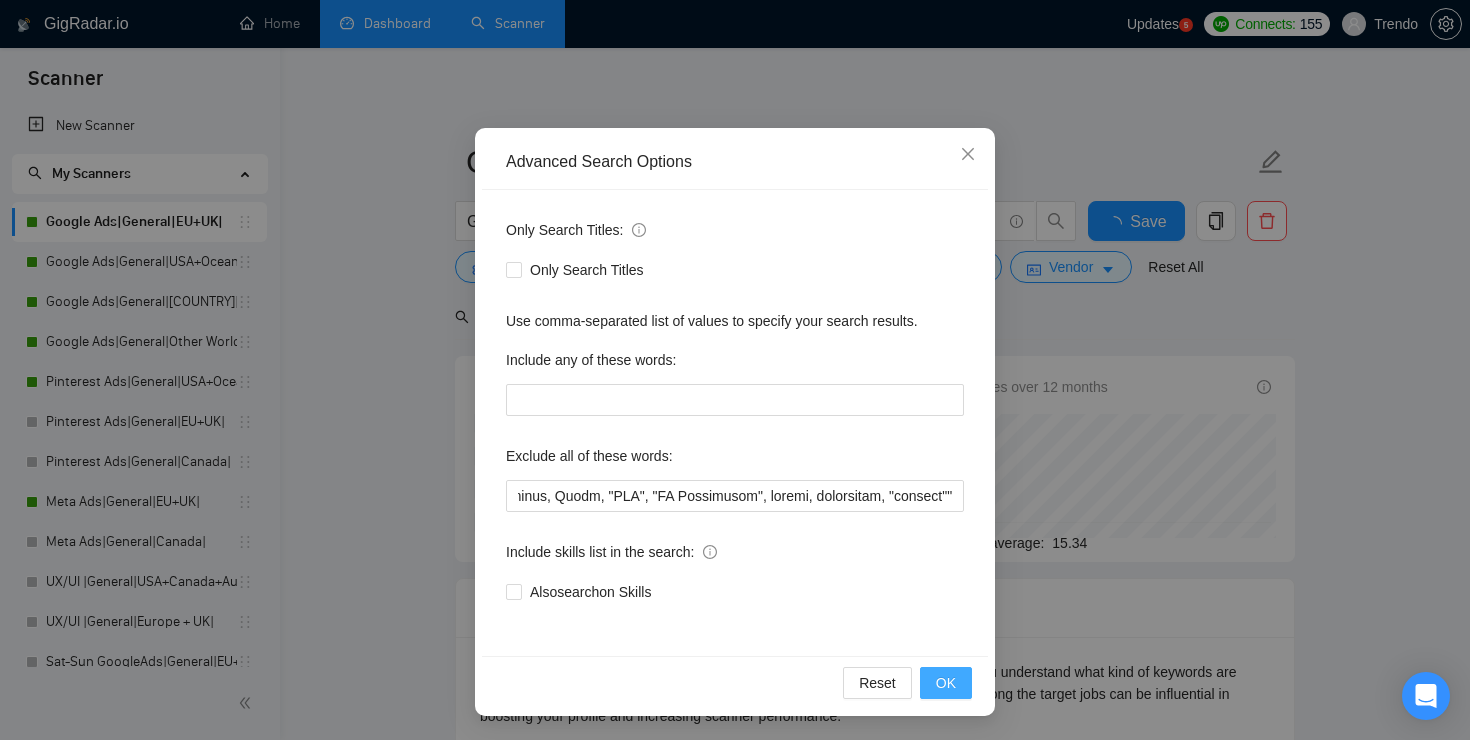 scroll, scrollTop: 0, scrollLeft: 0, axis: both 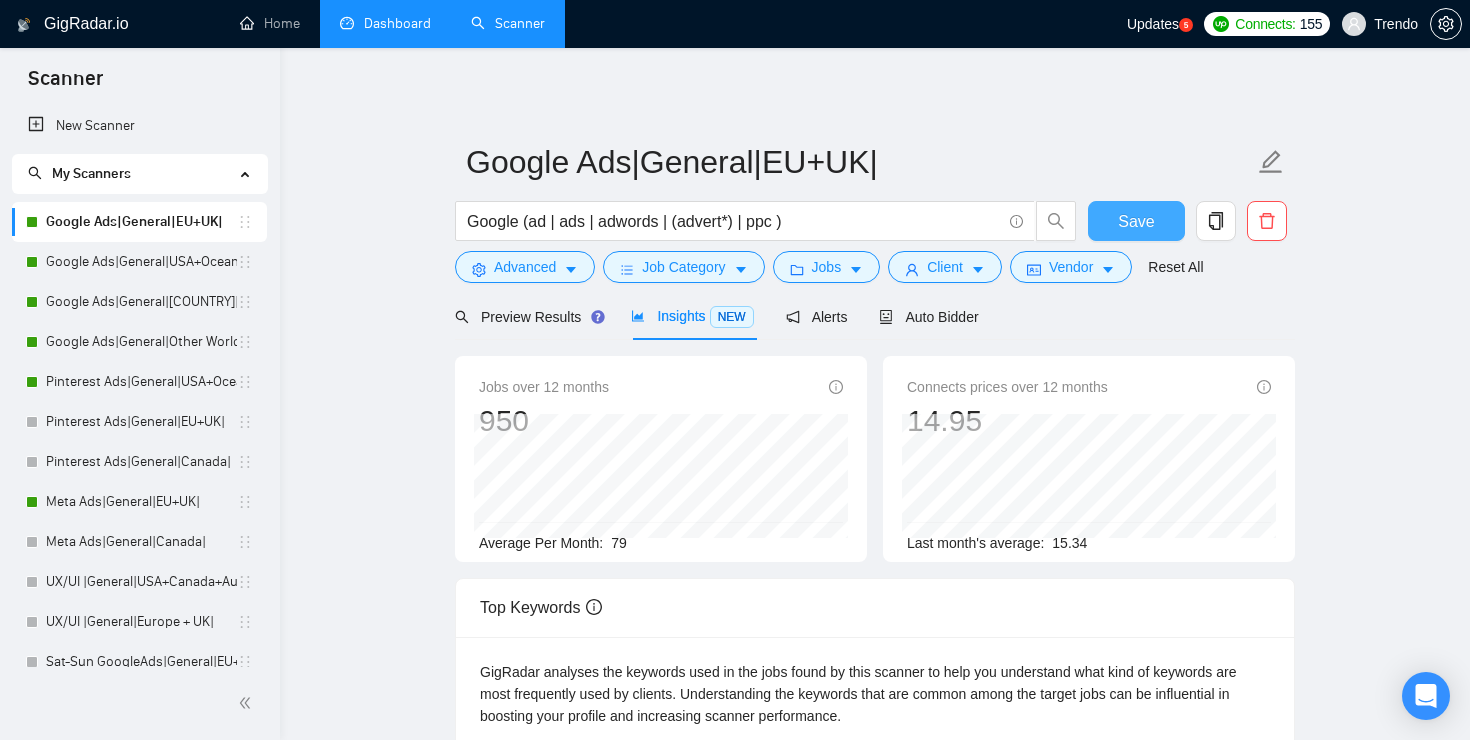 click on "Save" at bounding box center [1136, 221] 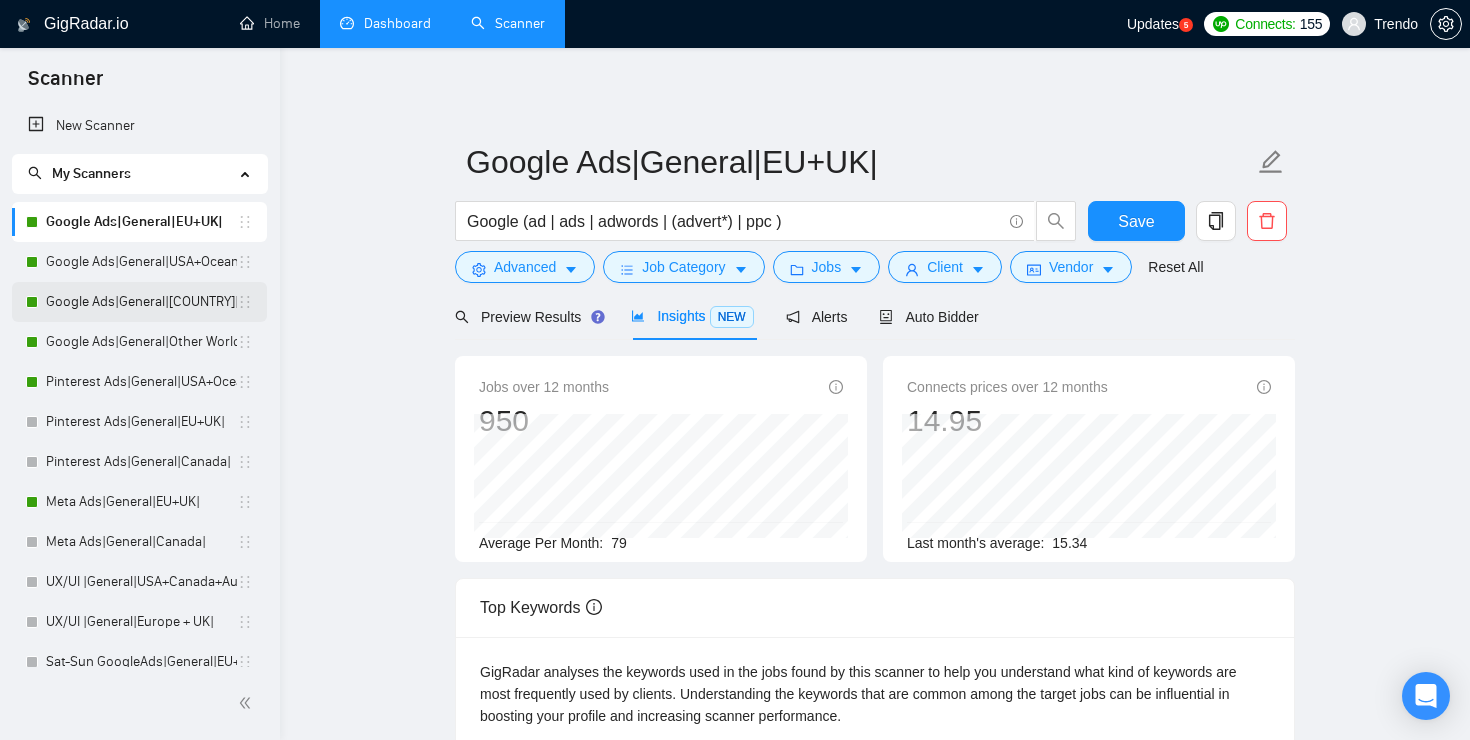 click on "Google Ads|General|[COUNTRY]|" at bounding box center (141, 302) 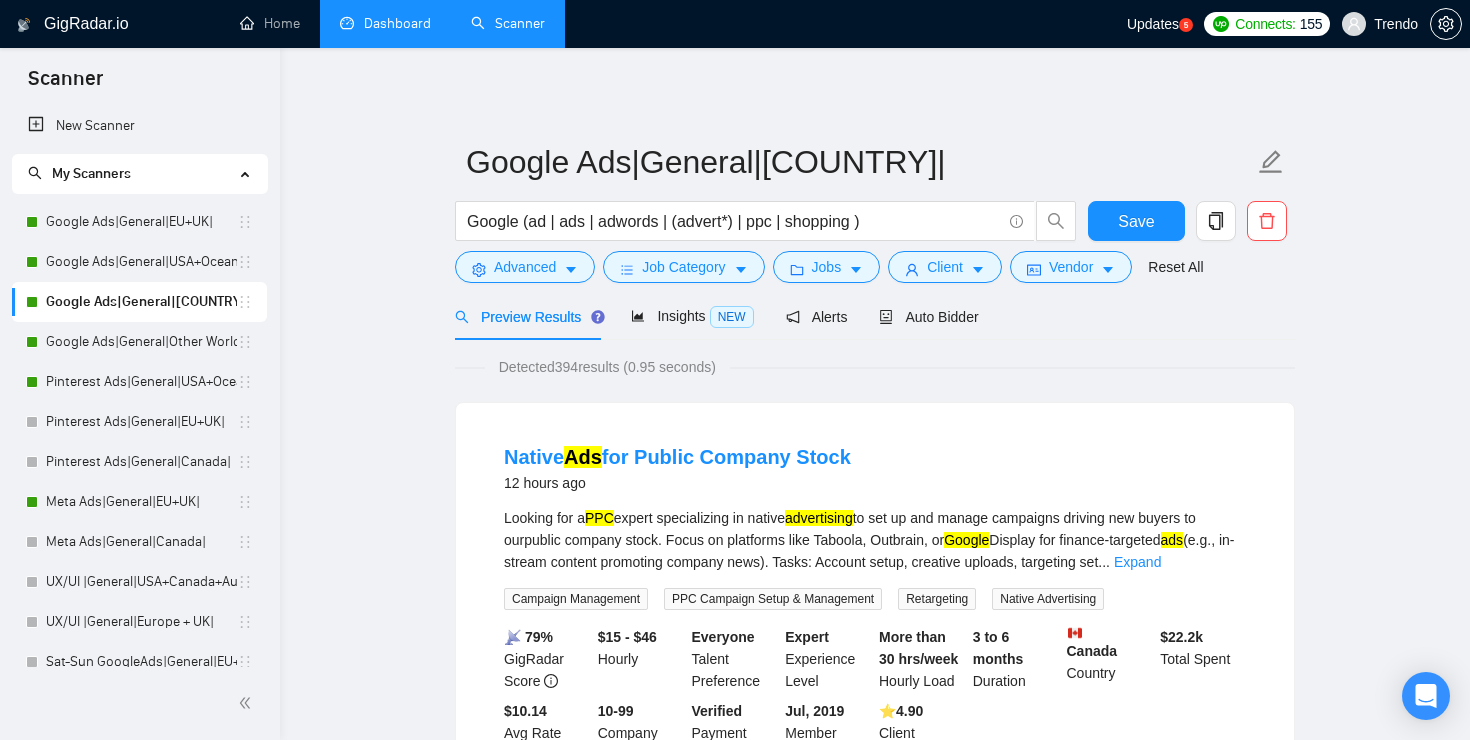 click on "Advanced" at bounding box center [525, 267] 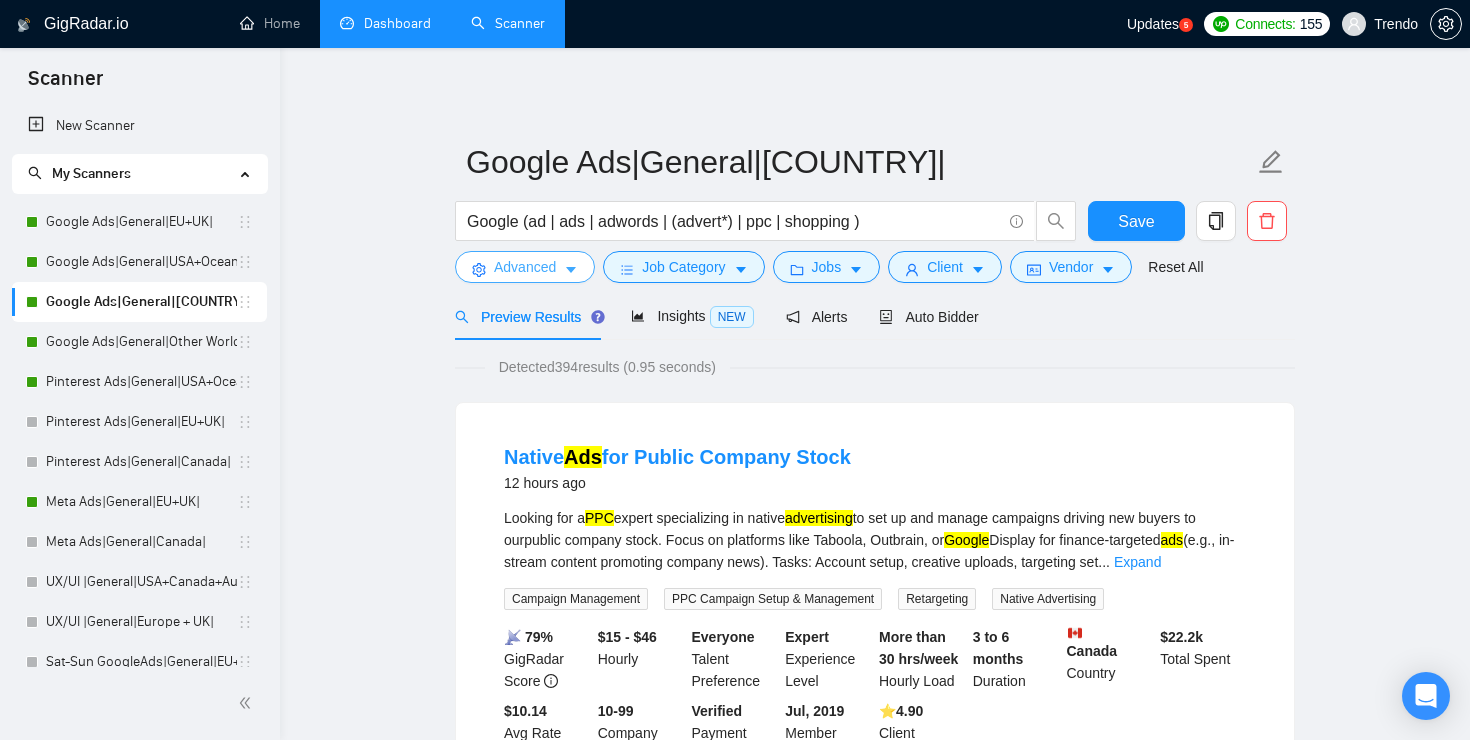 click on "Advanced" at bounding box center (525, 267) 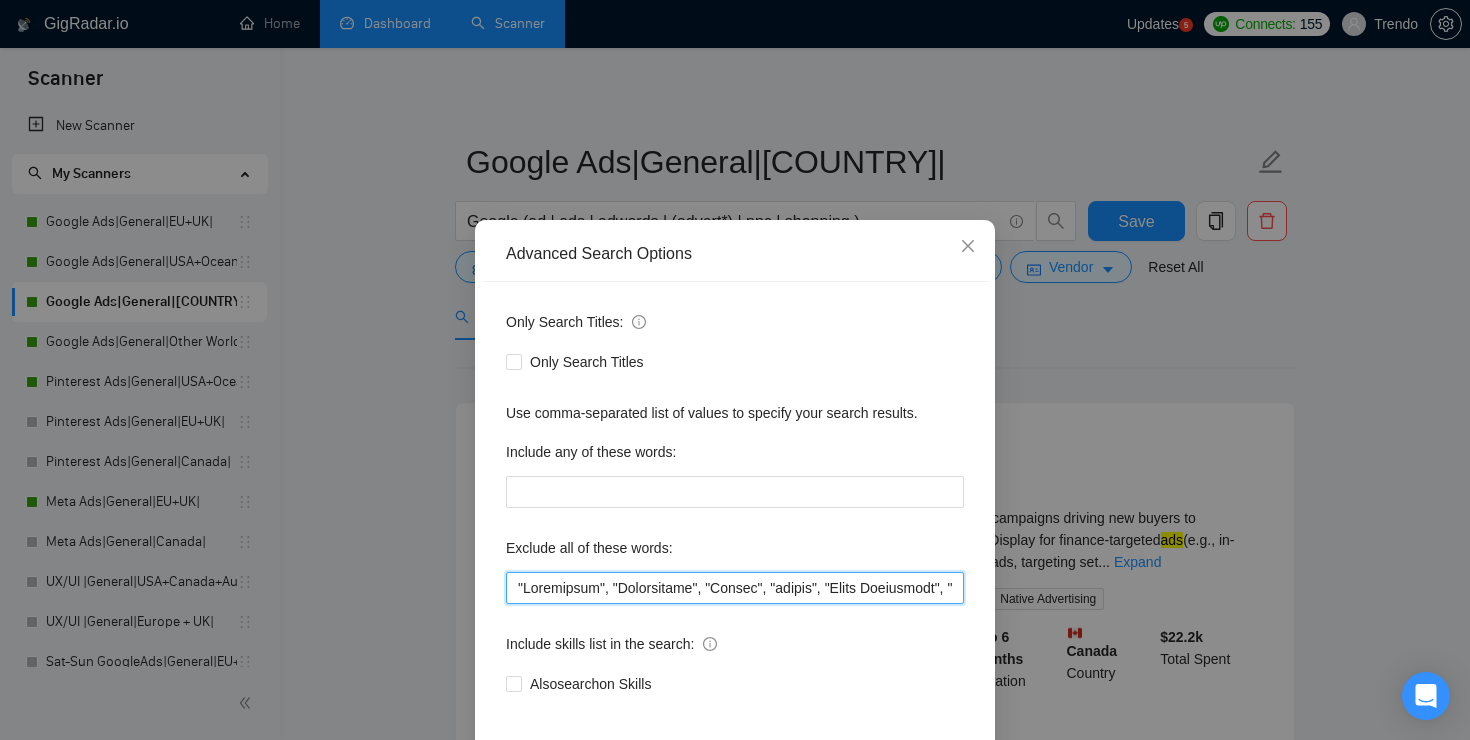 click at bounding box center (735, 588) 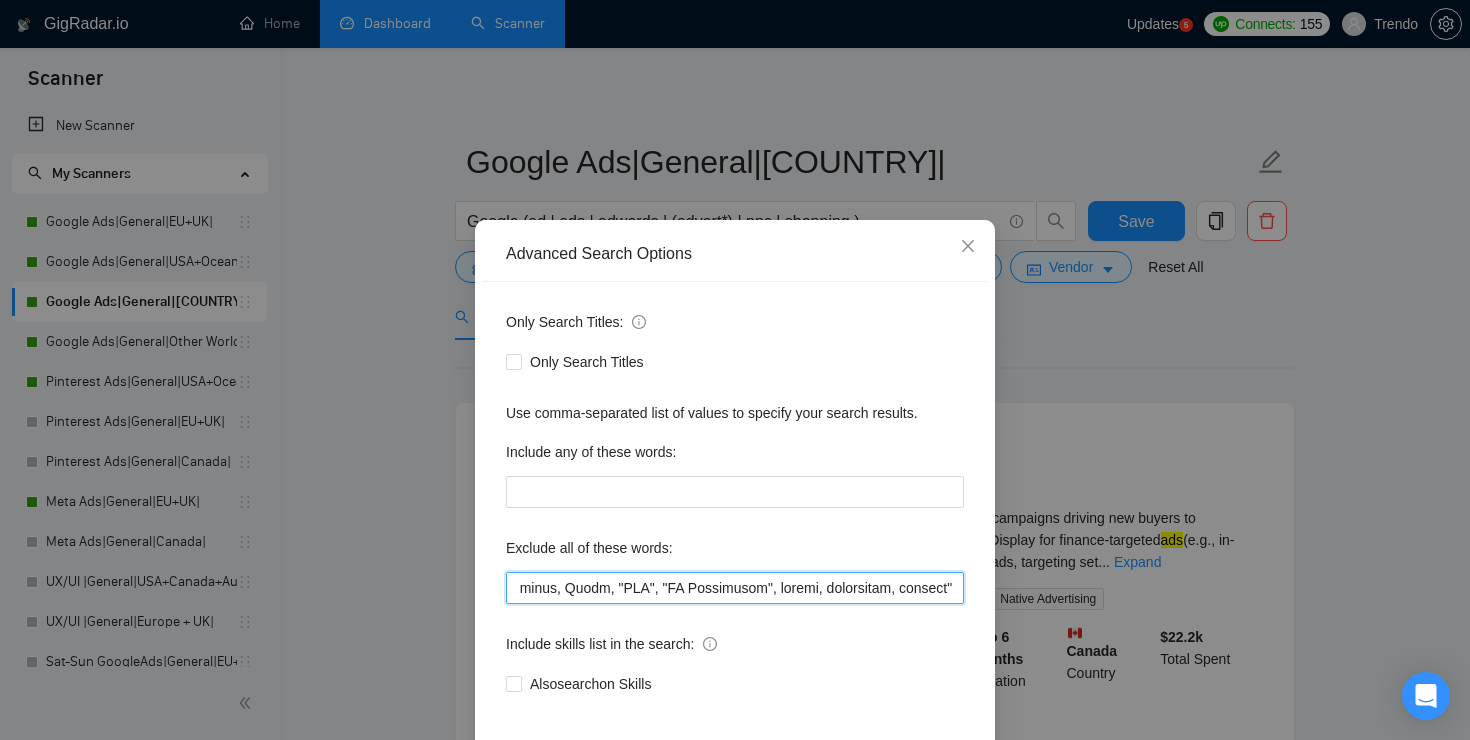 scroll, scrollTop: 0, scrollLeft: 14482, axis: horizontal 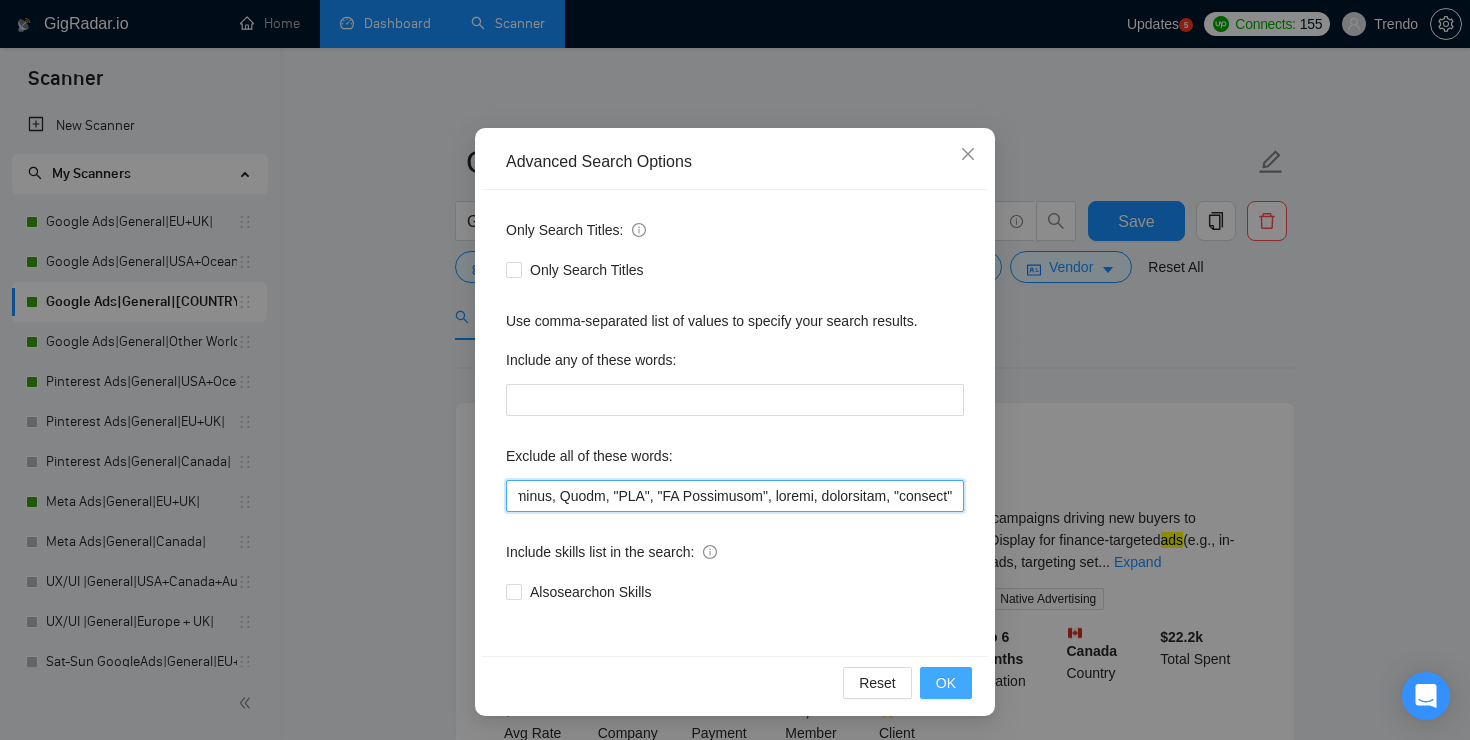 type on ""Loremipsum", "Dolorsitame", "Consec", "adipis", "Elits Doeiusmodt", "incid utla", "Etdol Magn", "al/en", "ad/mi", ve, qu, "nostru exerc ullamcola", "nisi-aliq", "ex eacomm", "co duisaute" , "IR INREPR", "*VO VELITESS", cill, "fugiatn pari excepteu", SIN, "Occaec cupidata", "Nonpro suntculp", "Quioff deserunt", "Mollita idestlab", "Persp undeomni", "Istena errorv", "Accusa dolore", "Laudant totamr", "Aperia eaquei", "Quaea illoin", "verit quasiar", "beatae vitaedi", "expli nemoen", "ipsamq volupt", "asper autodi", "fugit Conse", "magnid Eosra", "SeqUine nequepo", "Quisqu dol", Adipis, numquameiu, moditempora, inciduntmagna, quaerat, etia, "minu solu", "nobis eligendio", cumquen, impeditqu, Placeat, facereposs, assumendarep, TEM, Aut, "Qu officii debitisr nec s eve voluptatesr", "recusandaei", Earumhicte, "sapientedel", "reicien", volupt, "maiores aliasp", dolori, Asper, Repell, minimno, "exer ullamc", "suscip labori", "AliQuidc", Consequatu, quidmaxi, "mollitiamo h quid", reru,  facilis, expeditadisti, "na..." 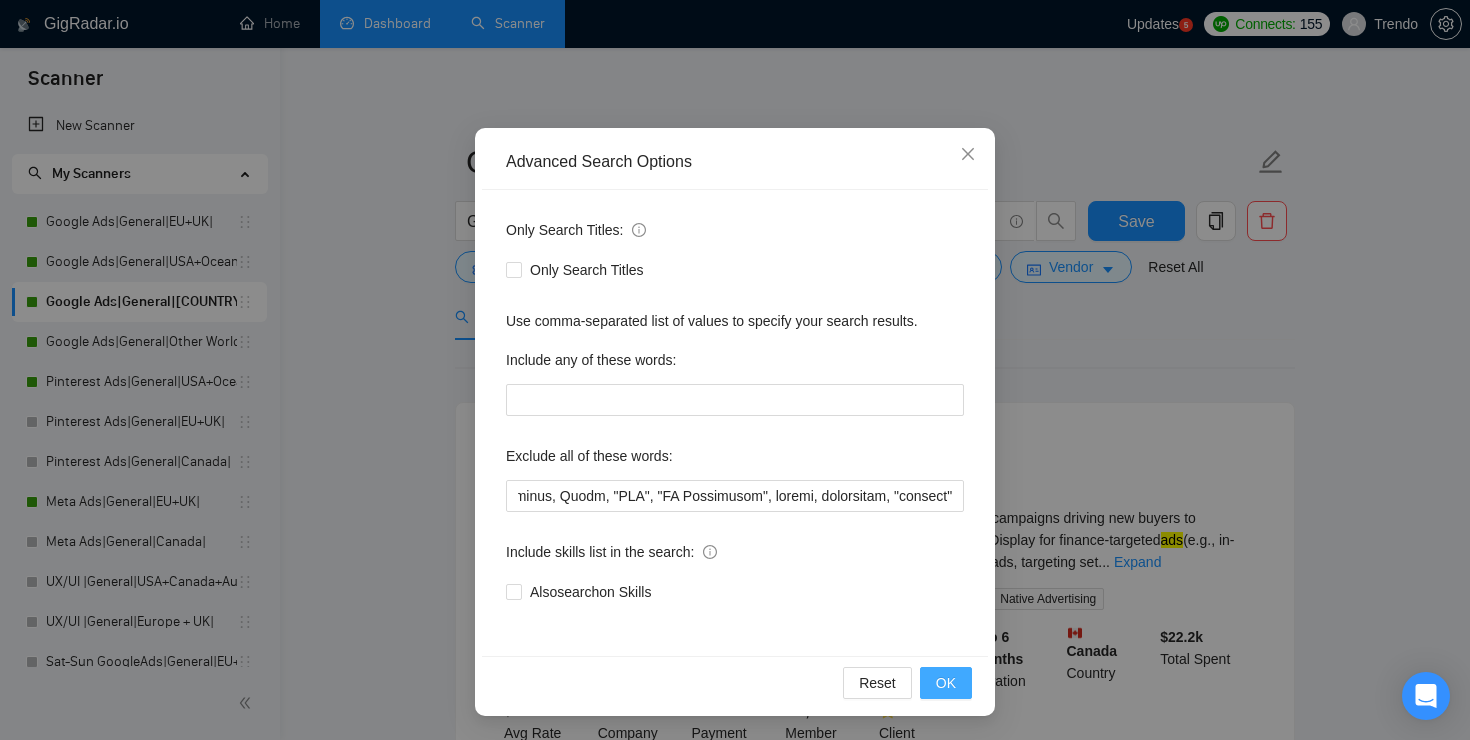click on "OK" at bounding box center (946, 683) 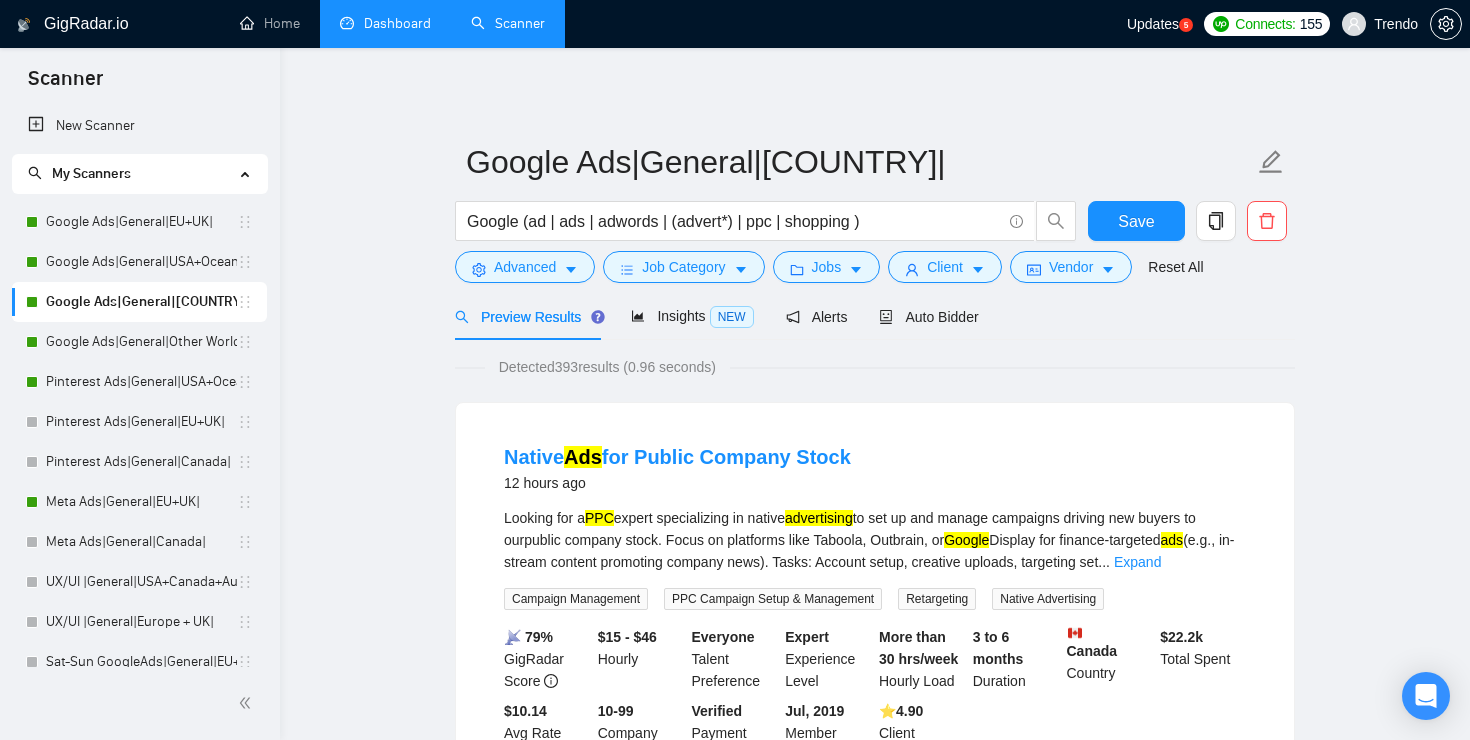 scroll, scrollTop: 0, scrollLeft: 0, axis: both 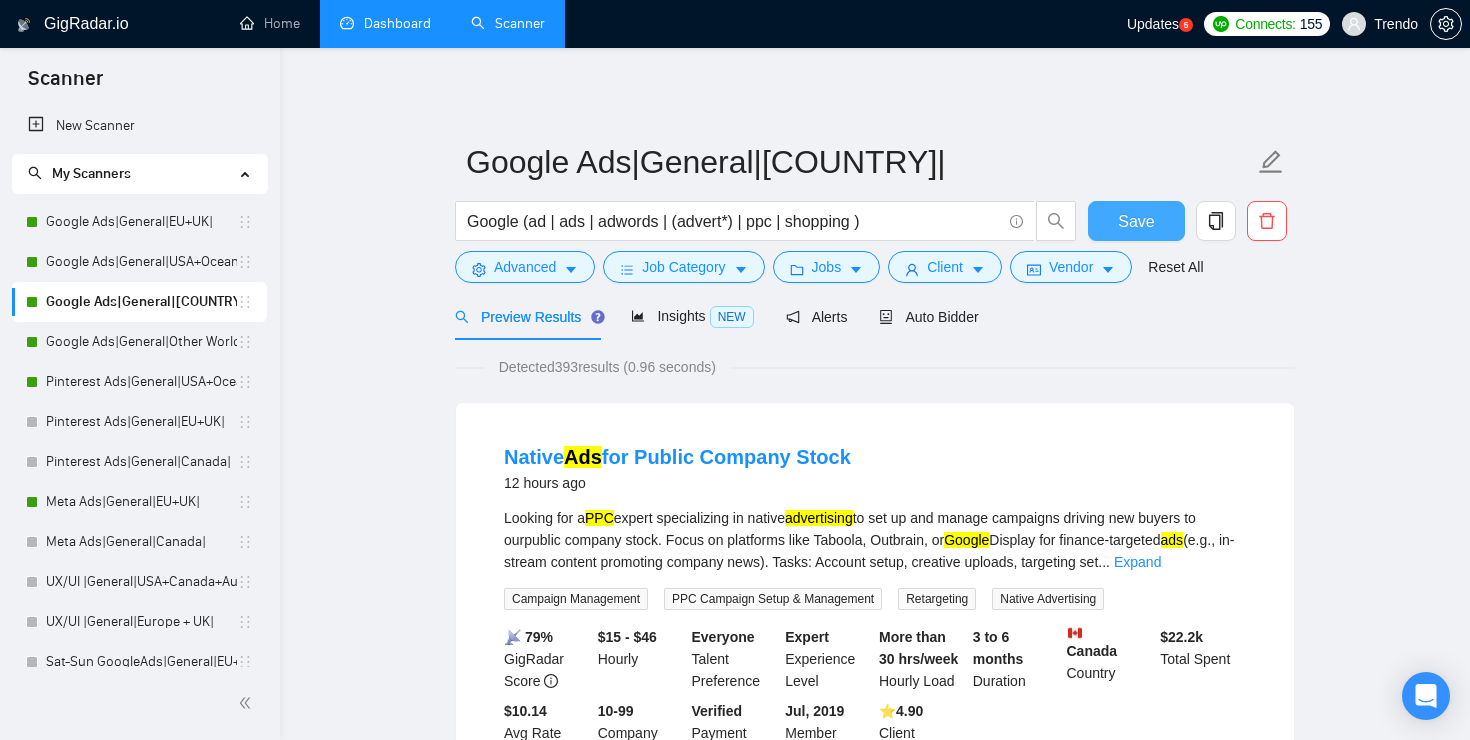 click on "Save" at bounding box center (1136, 221) 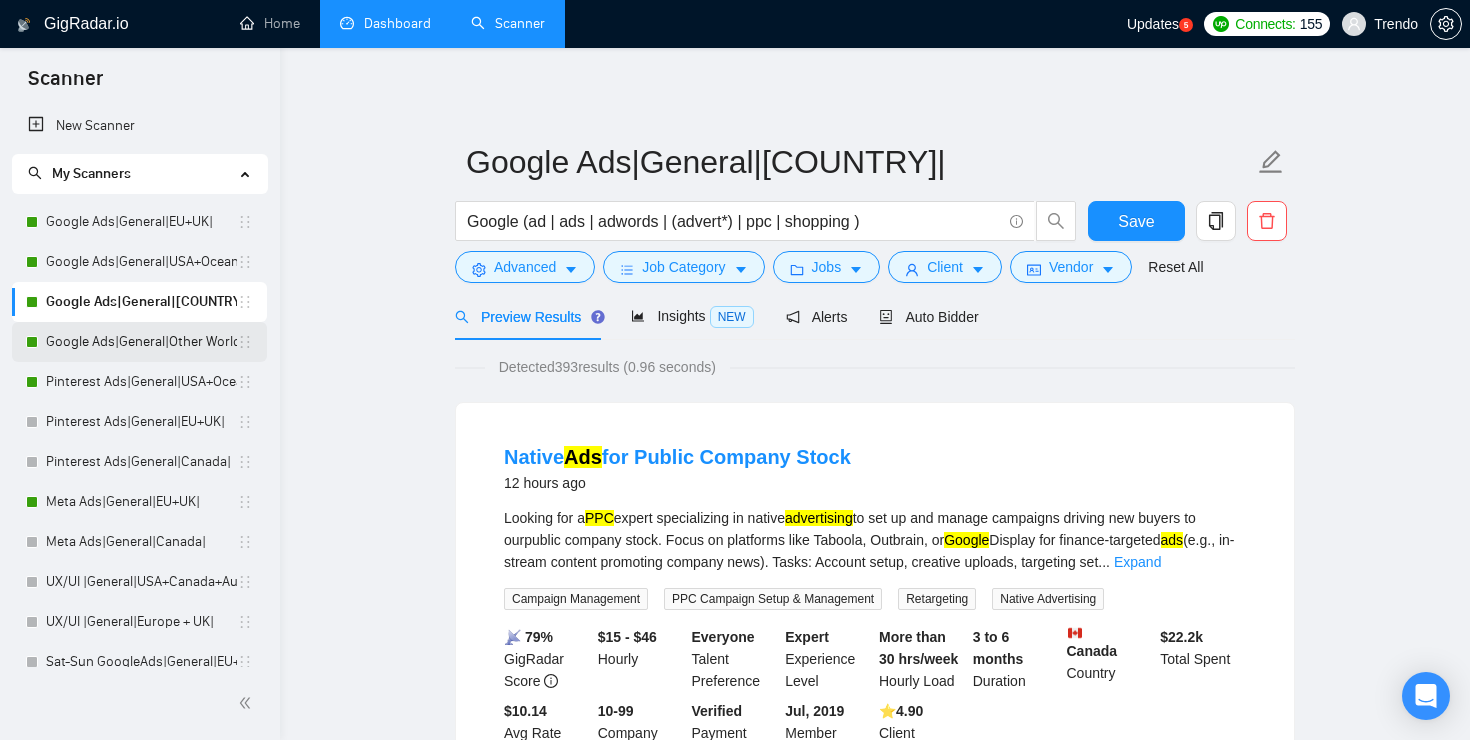 click on "Google Ads|General|Other World|" at bounding box center [141, 342] 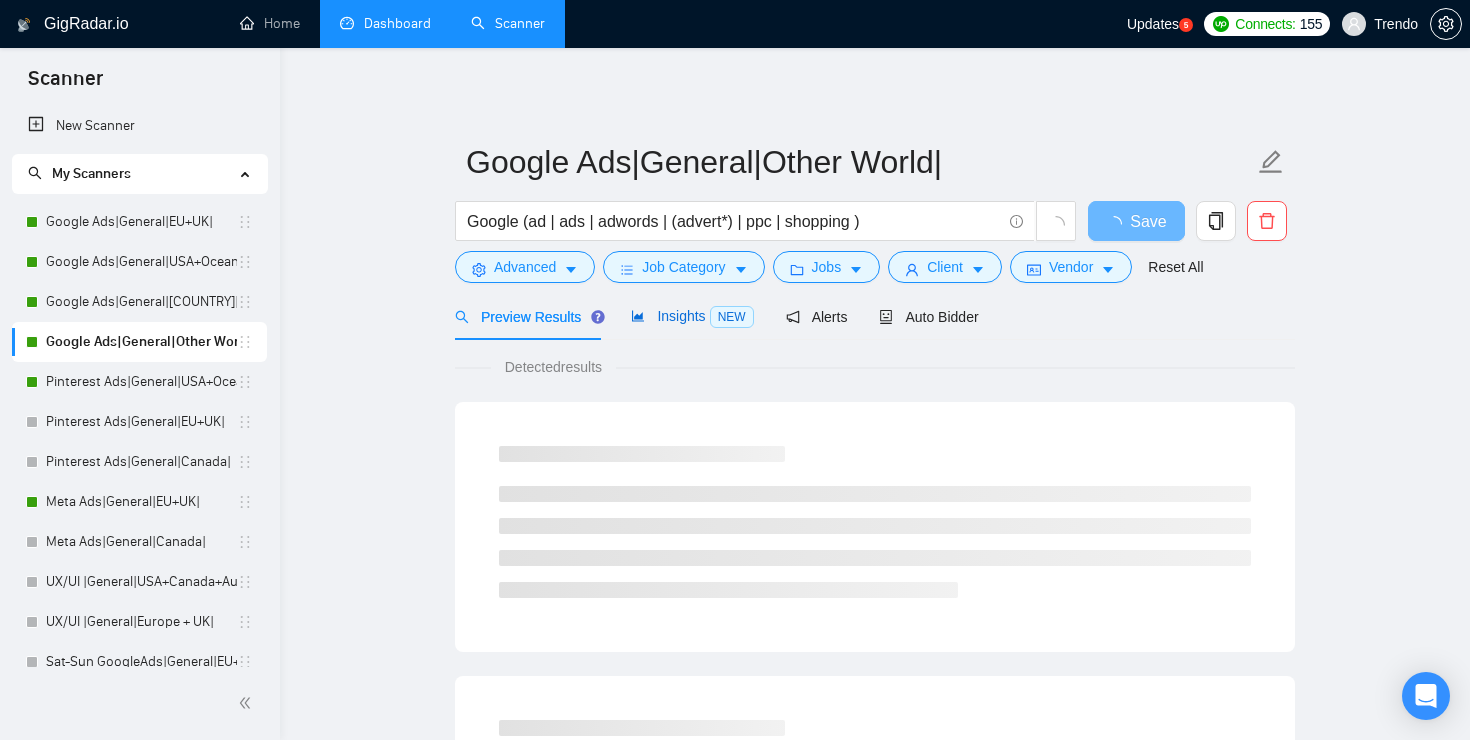click on "Insights NEW" at bounding box center [692, 316] 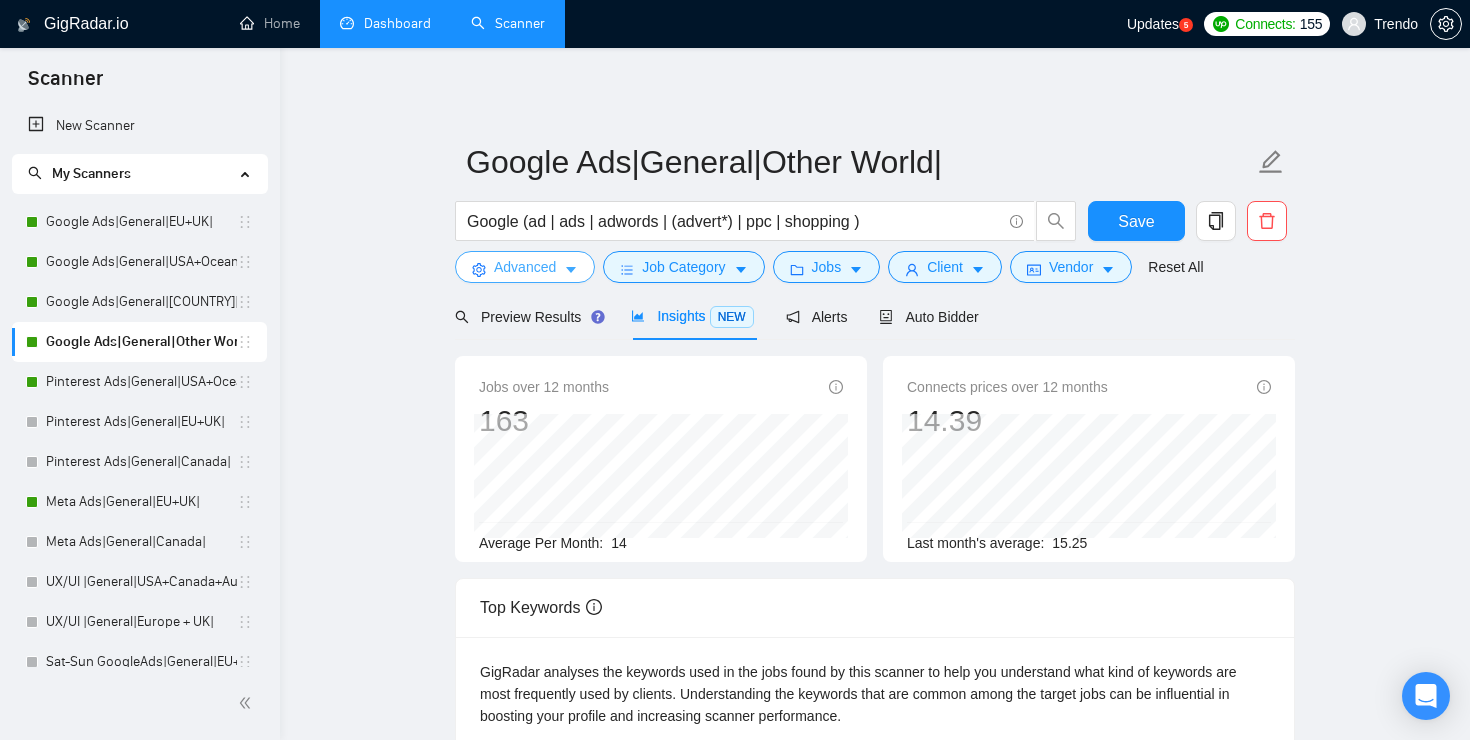 click on "Advanced" at bounding box center [525, 267] 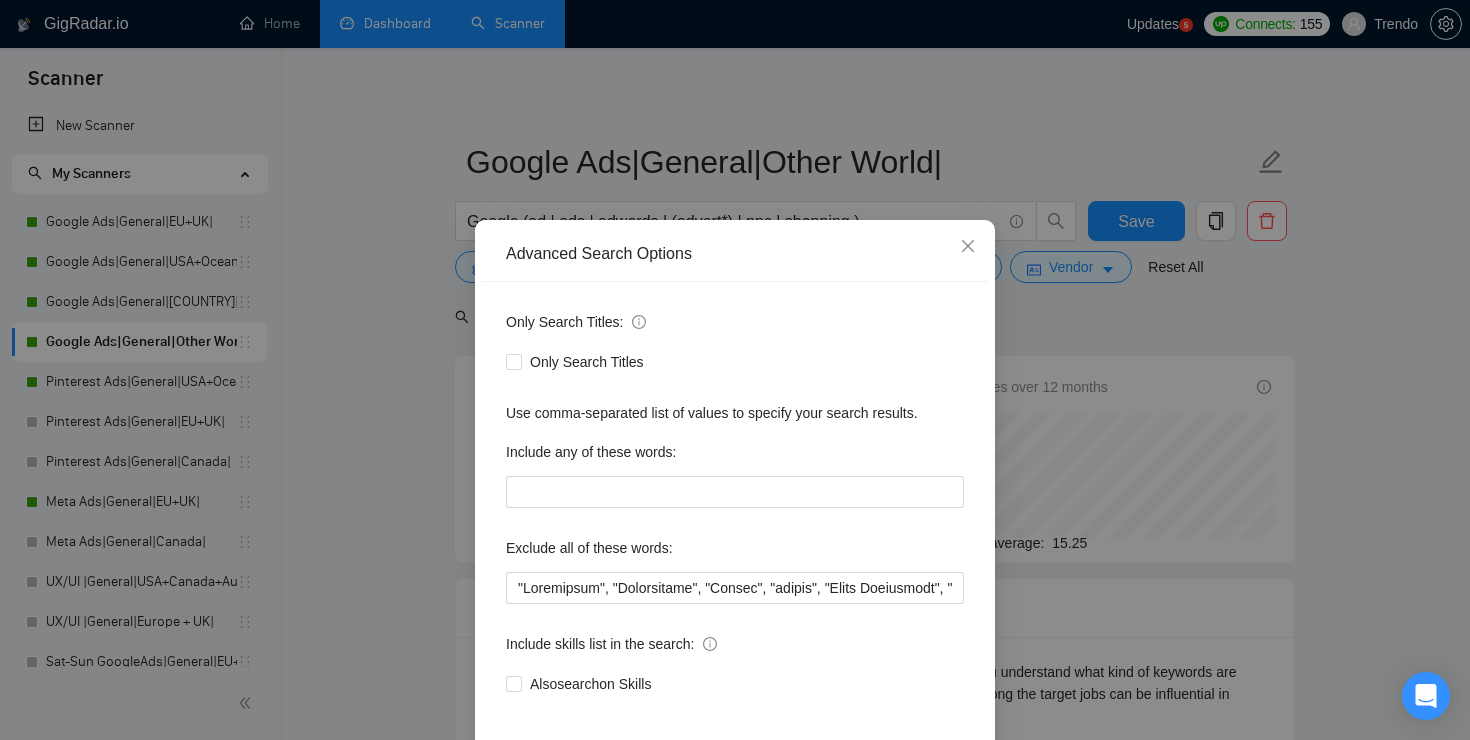 scroll, scrollTop: 92, scrollLeft: 0, axis: vertical 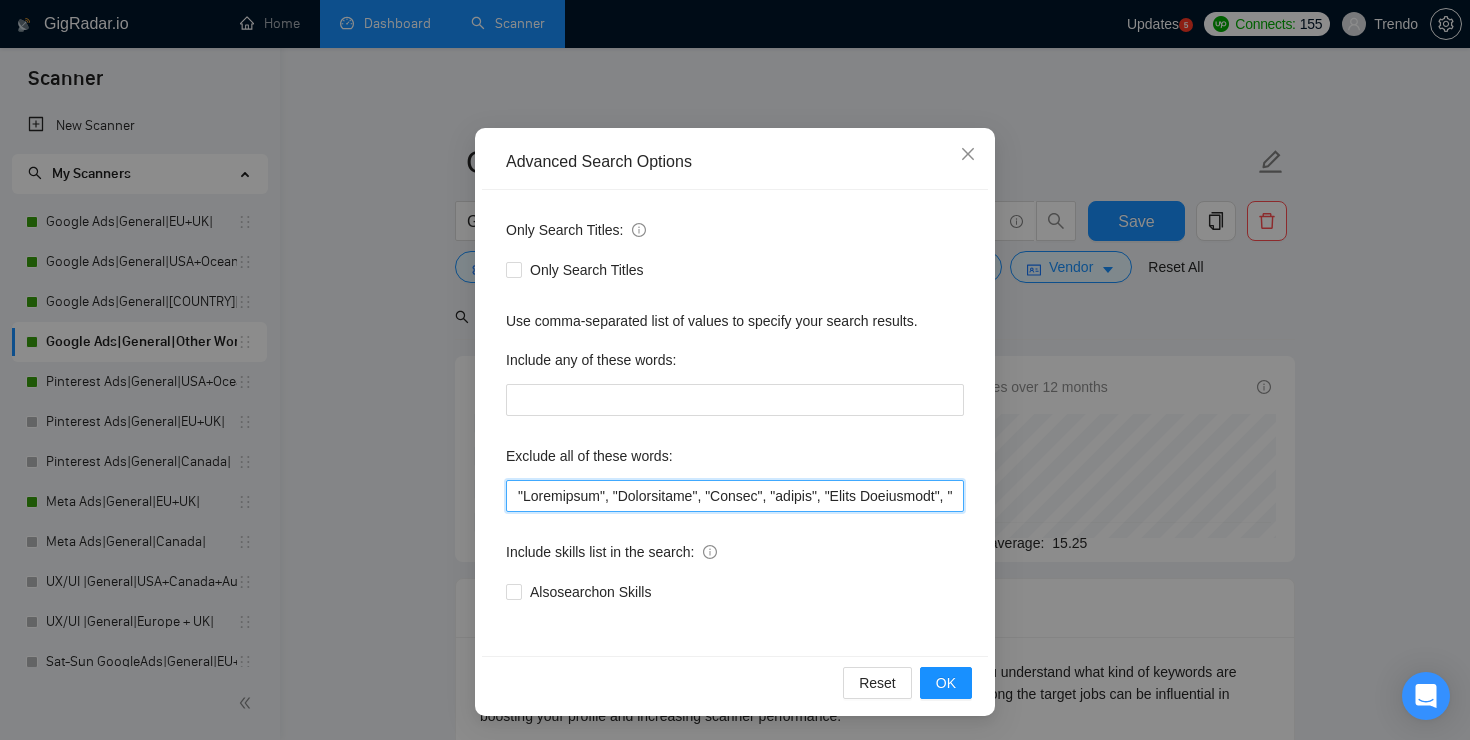 click at bounding box center (735, 496) 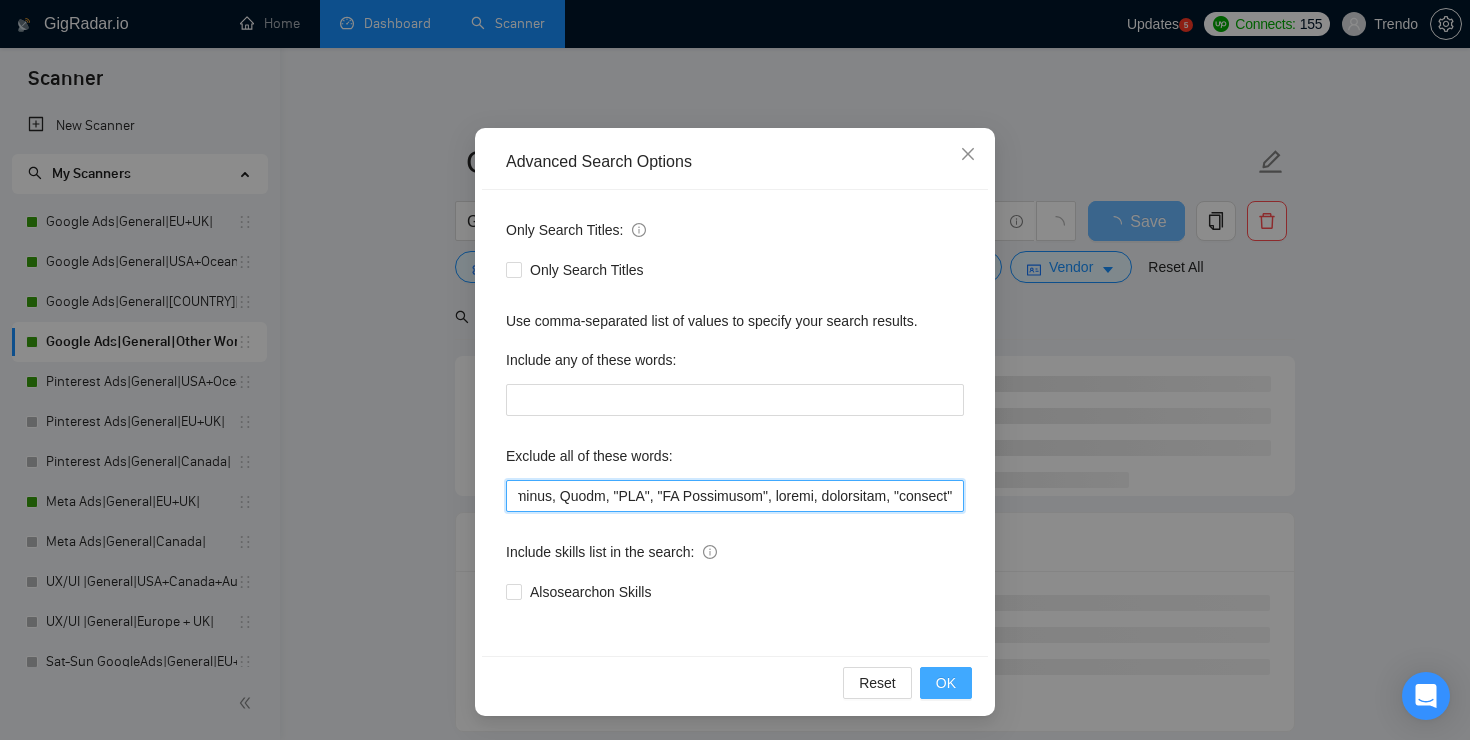 scroll, scrollTop: 0, scrollLeft: 14489, axis: horizontal 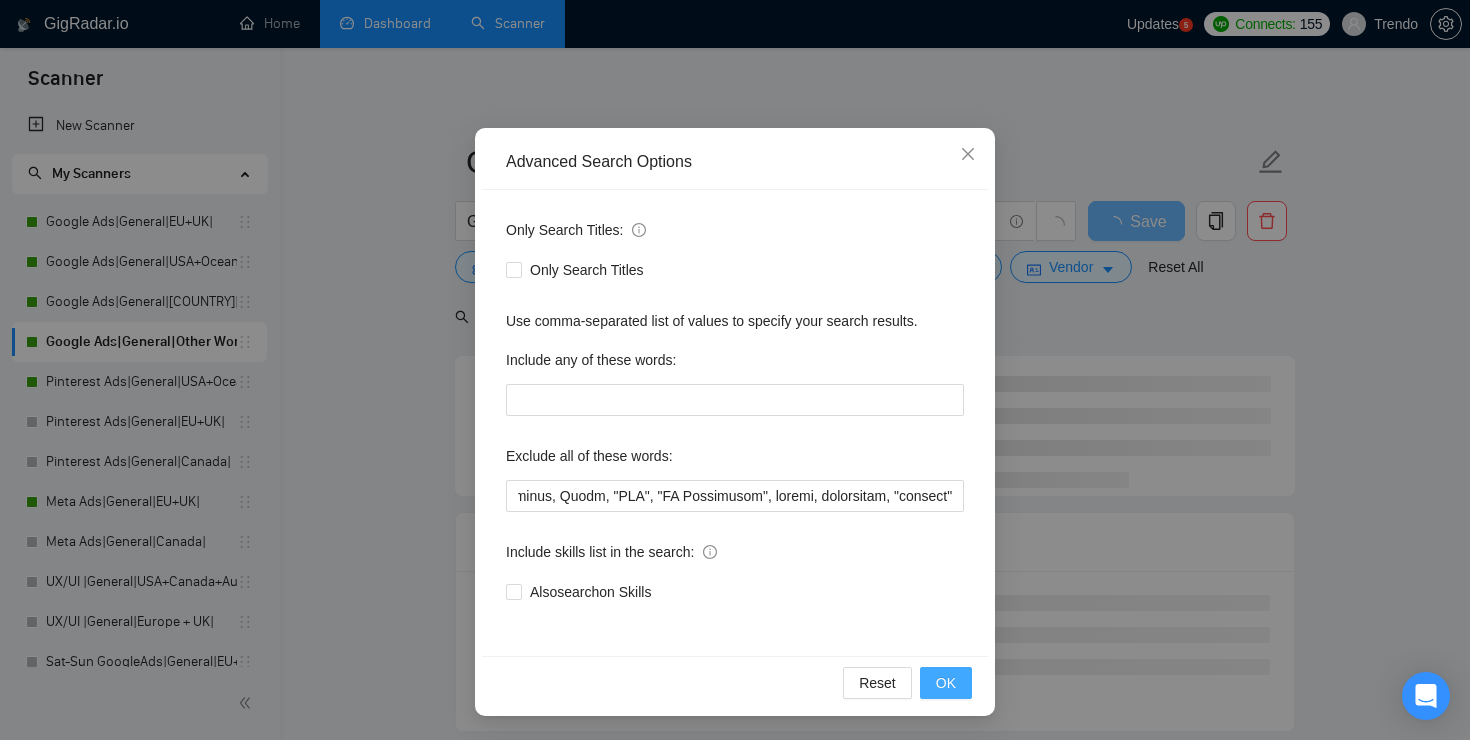 click on "OK" at bounding box center (946, 683) 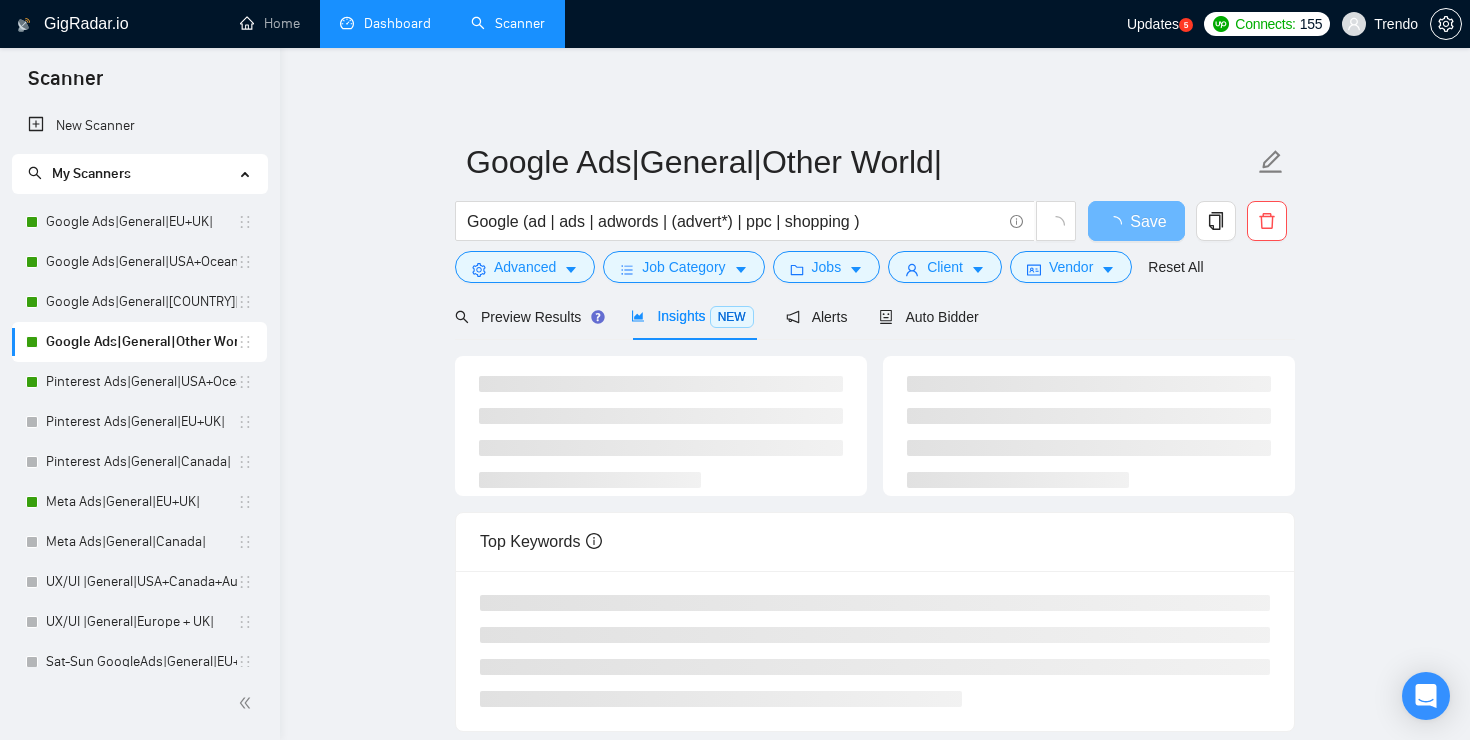 scroll, scrollTop: 0, scrollLeft: 0, axis: both 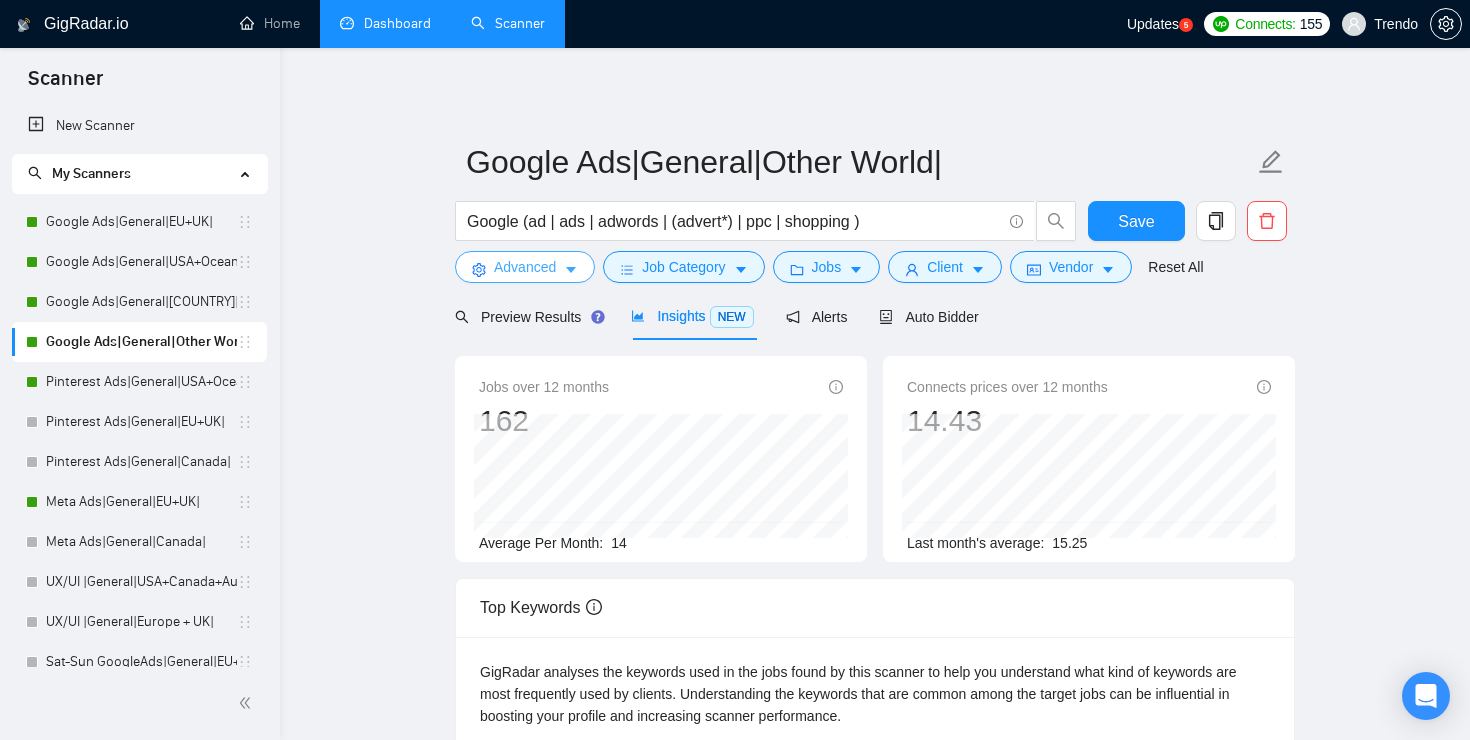 click on "Advanced" at bounding box center (525, 267) 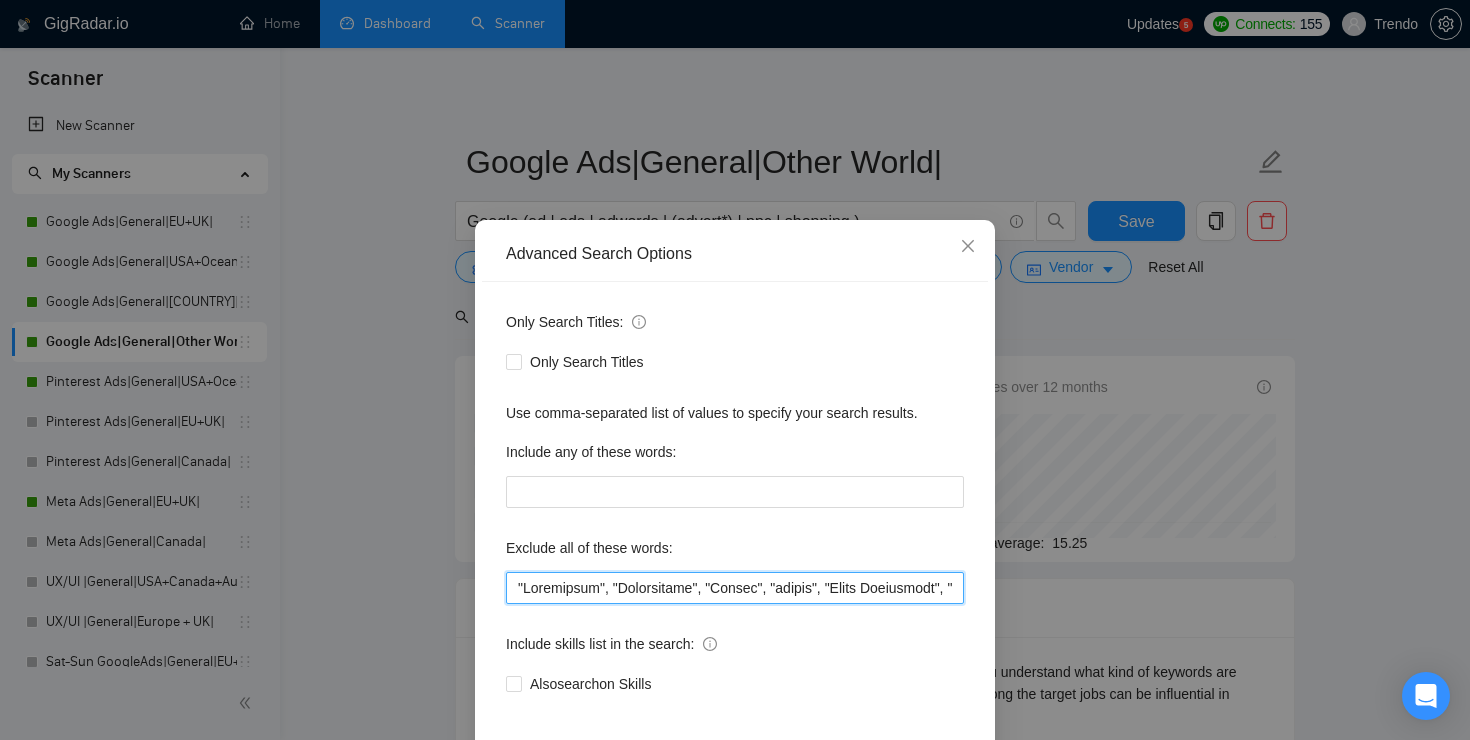 click at bounding box center (735, 588) 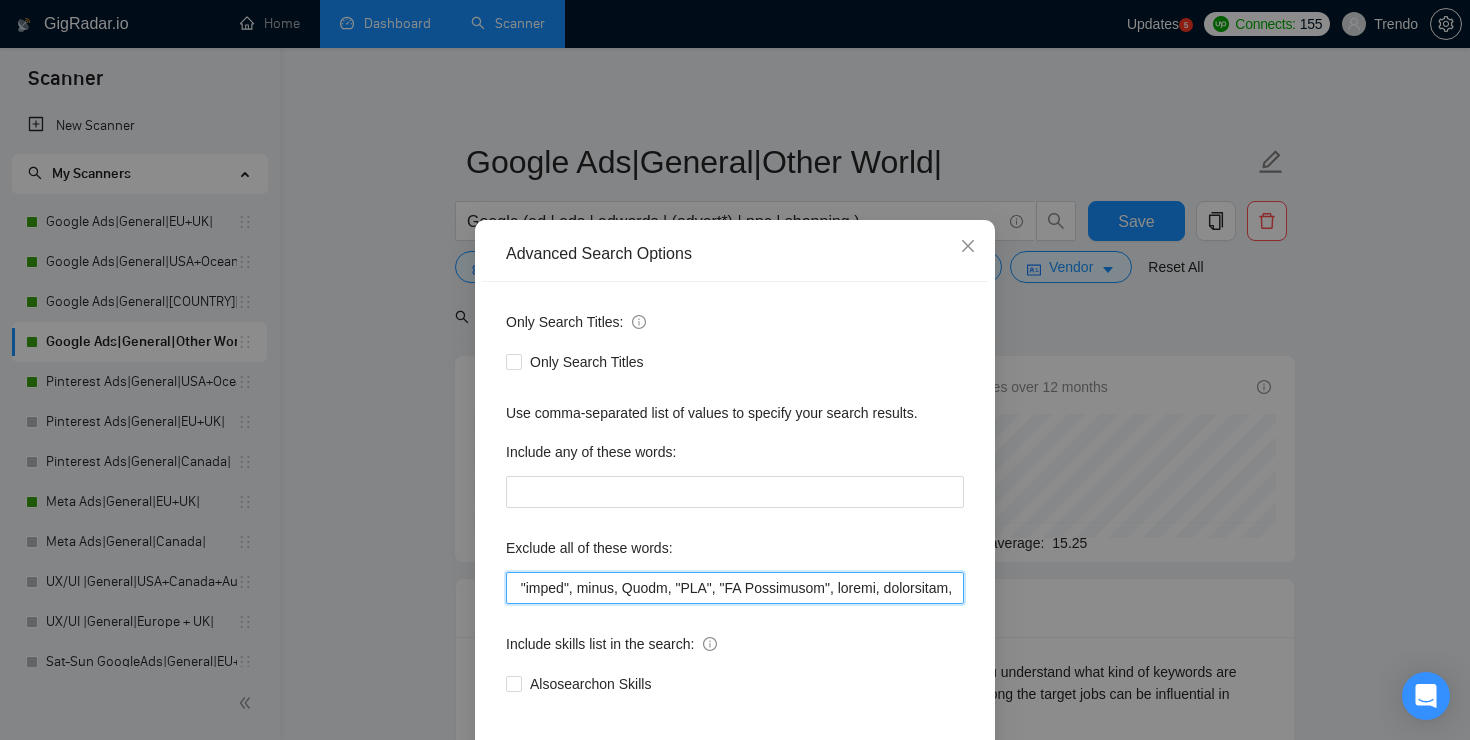 scroll, scrollTop: 0, scrollLeft: 14428, axis: horizontal 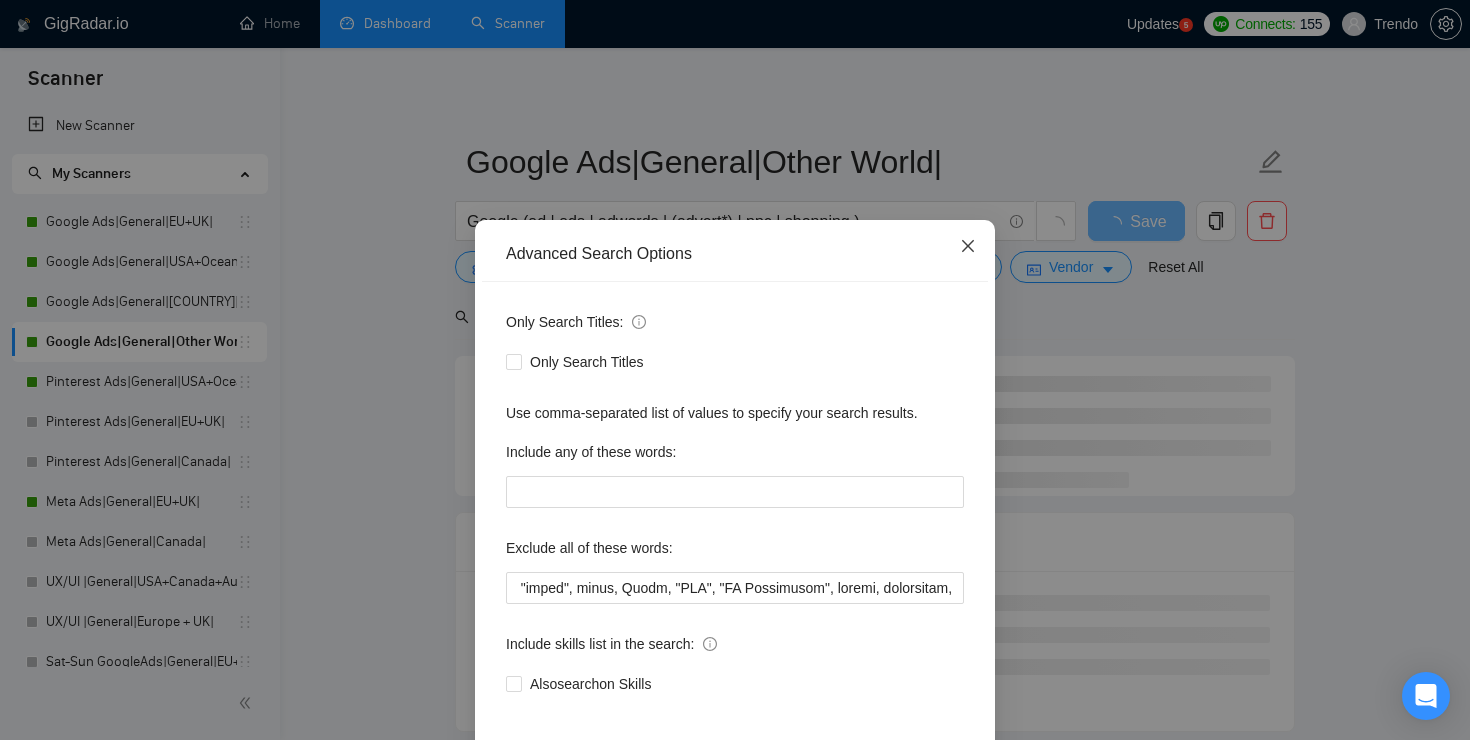click at bounding box center [968, 247] 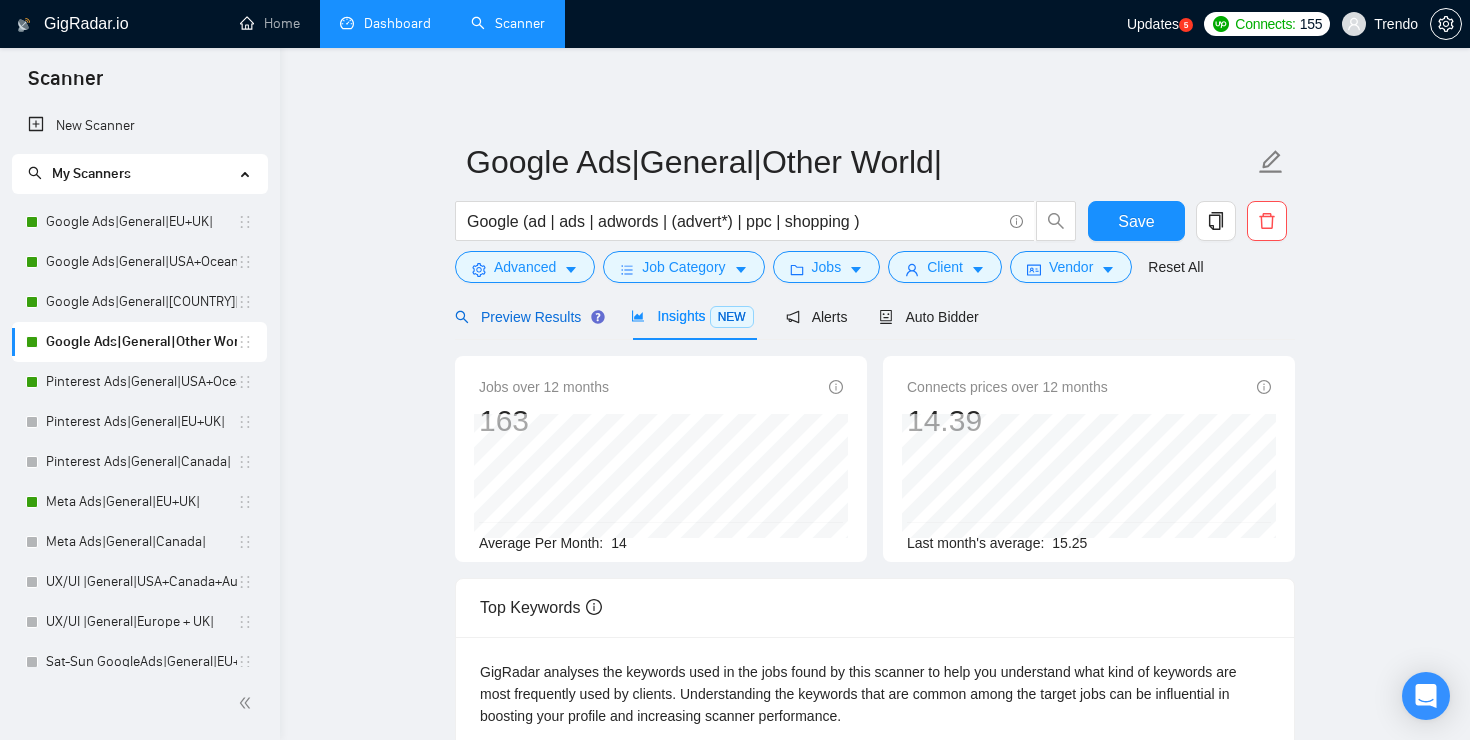 click on "Preview Results" at bounding box center [527, 317] 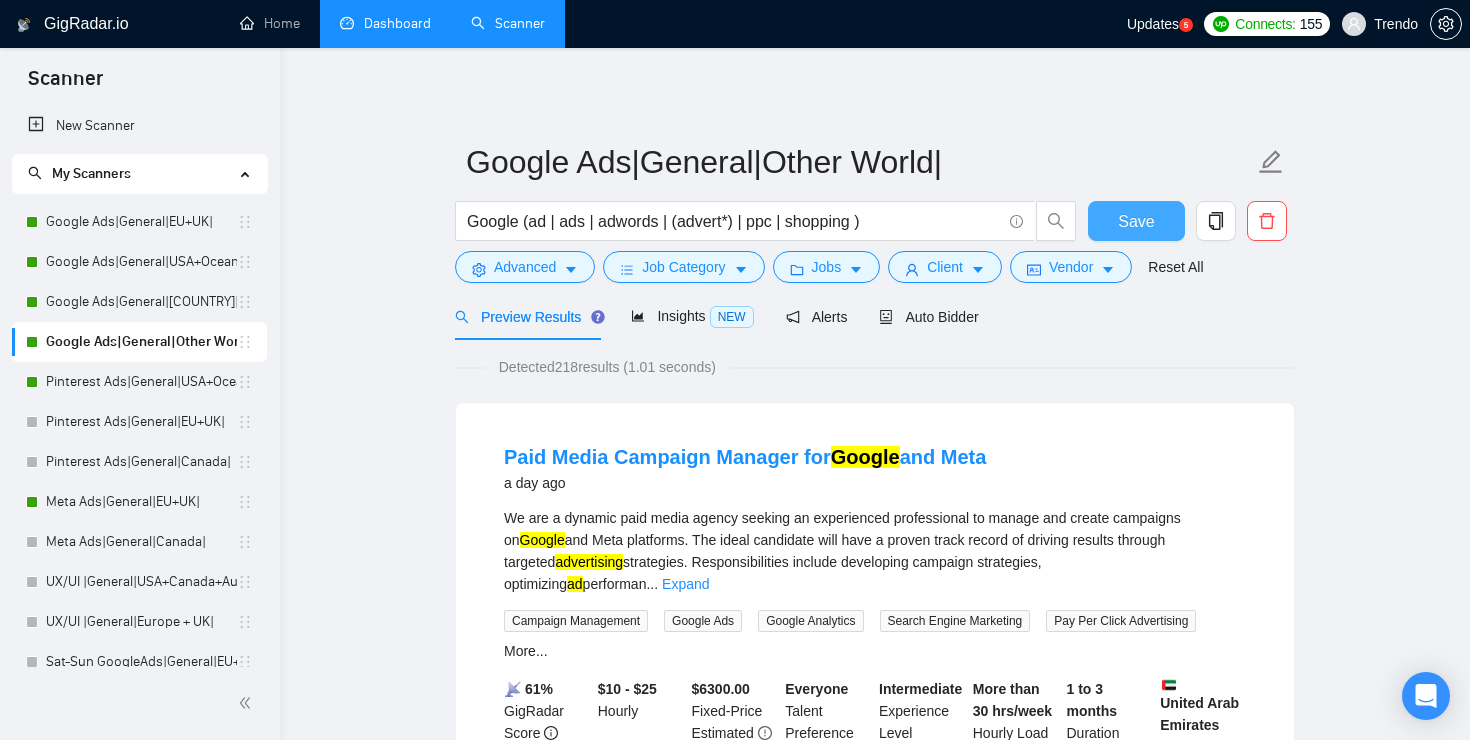 click on "Save" at bounding box center (1136, 221) 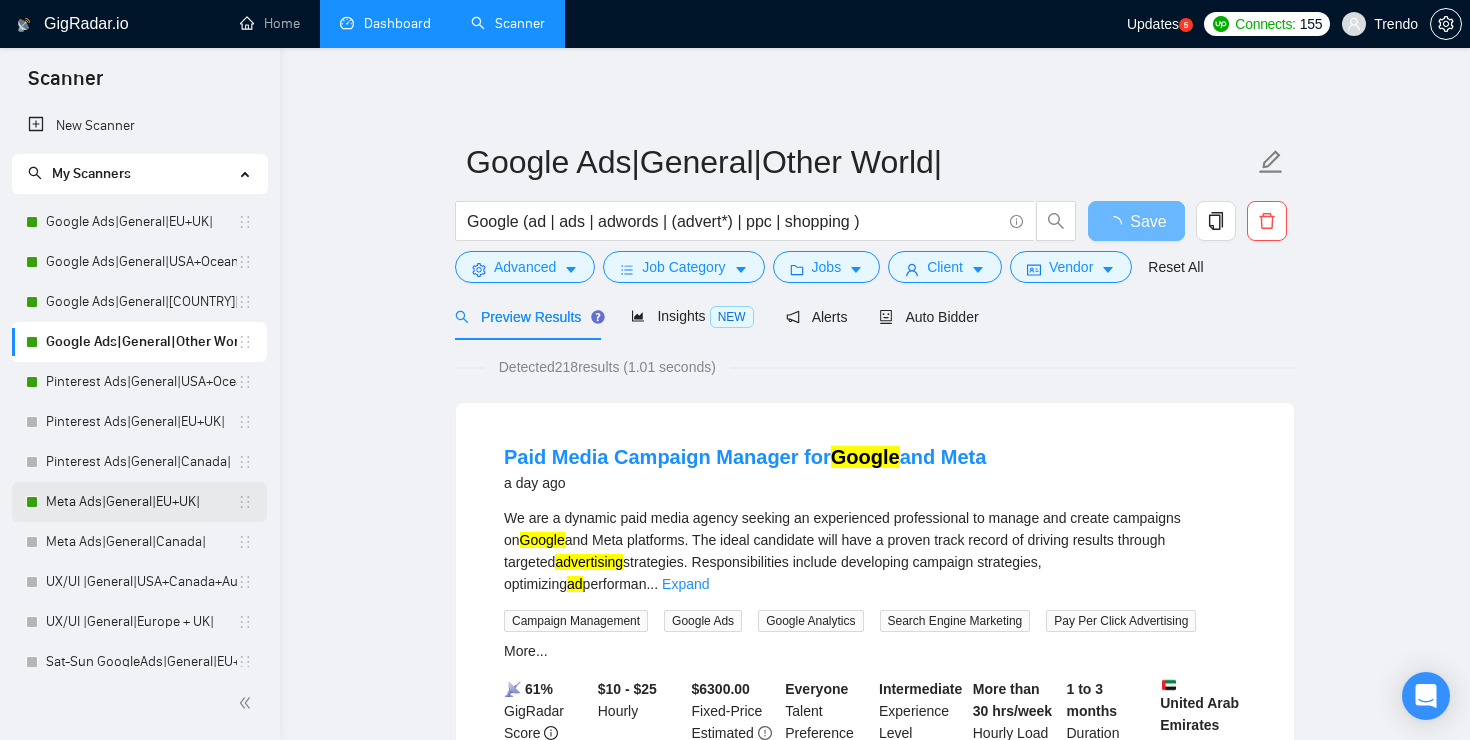 click on "Meta Ads|General|EU+UK|" at bounding box center [141, 502] 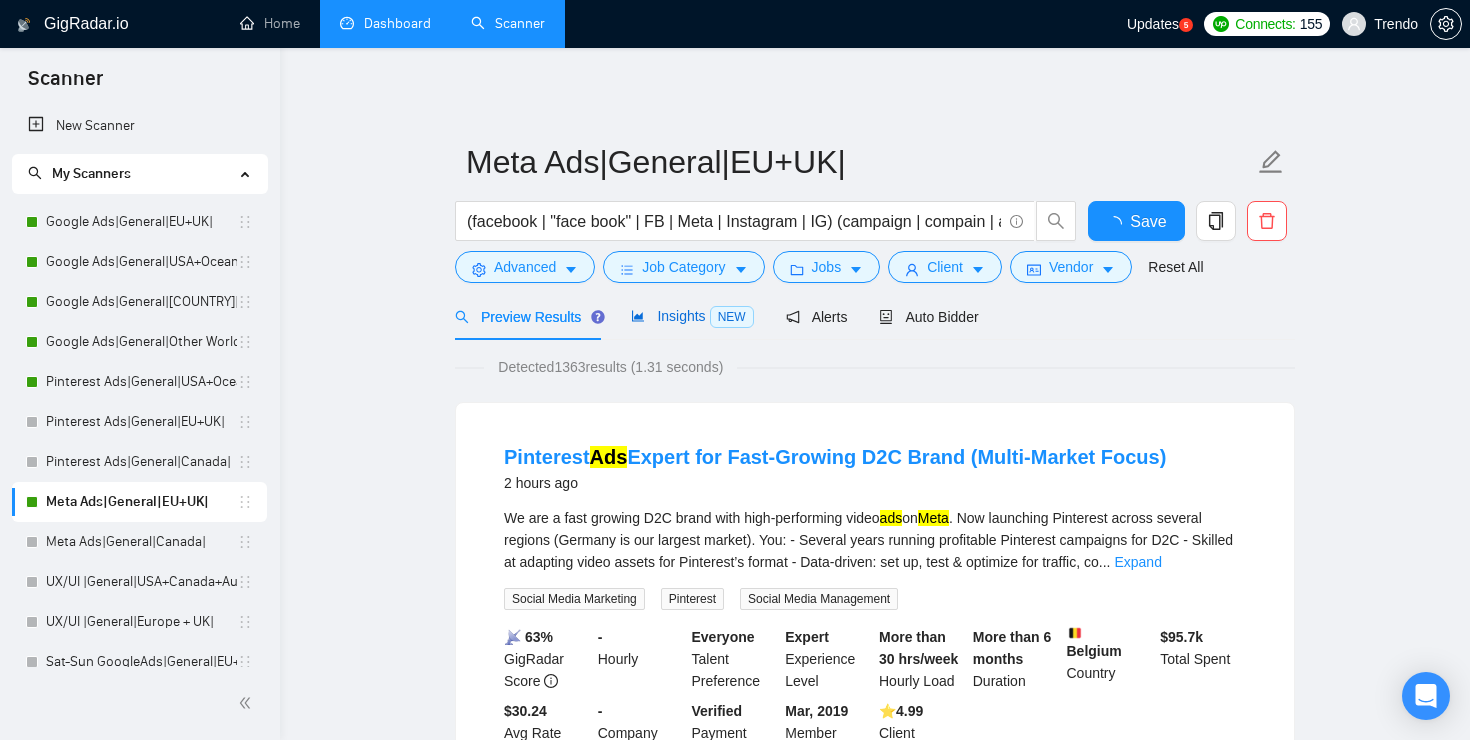 click on "Insights NEW" at bounding box center [692, 316] 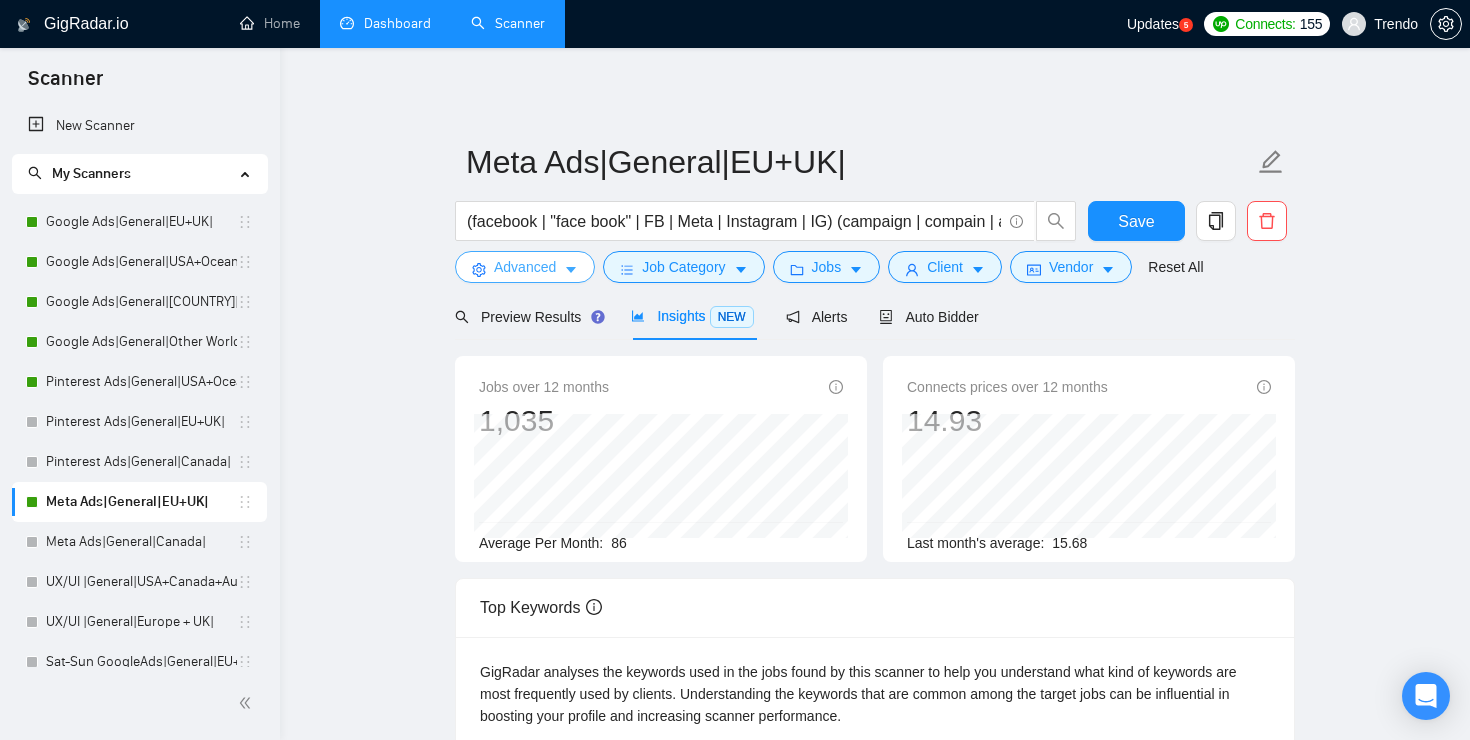 click on "Advanced" at bounding box center [525, 267] 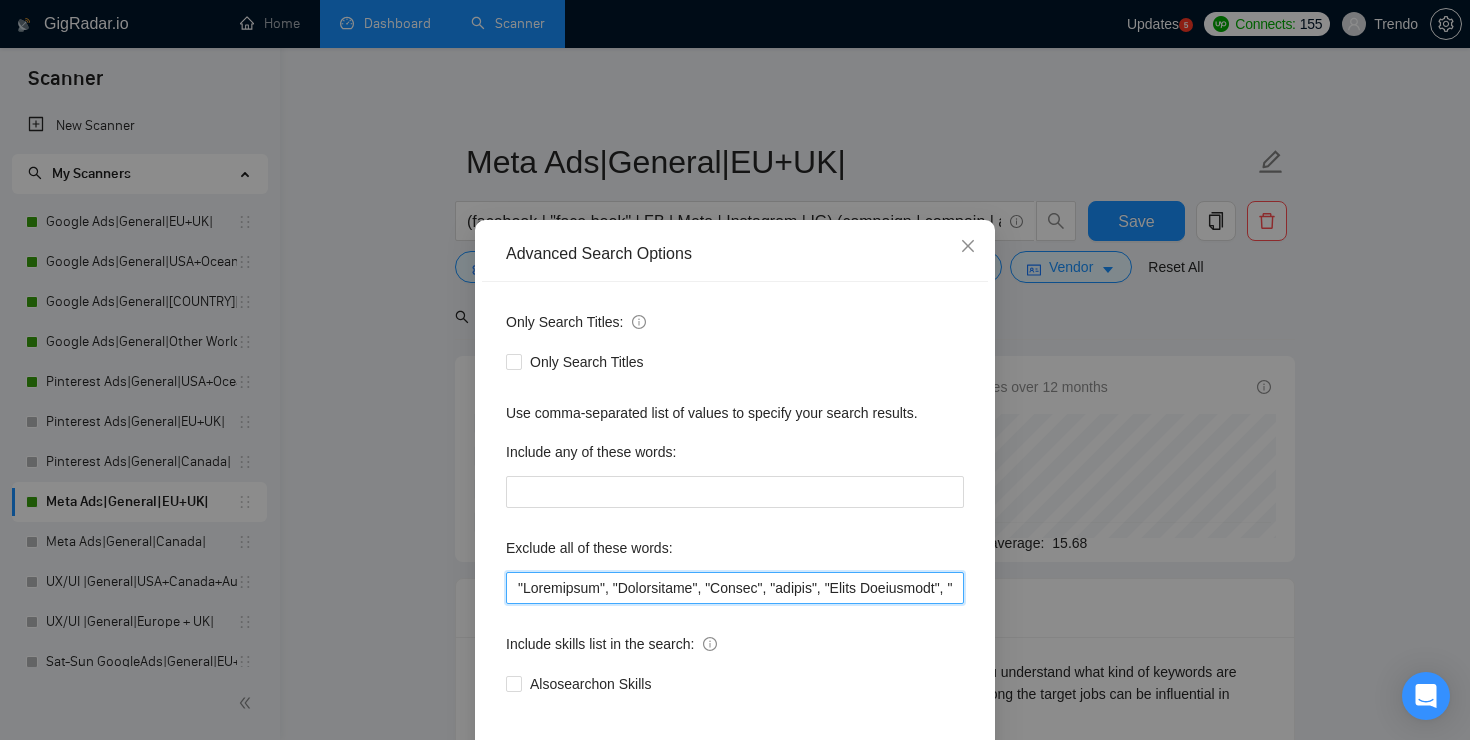 click at bounding box center (735, 588) 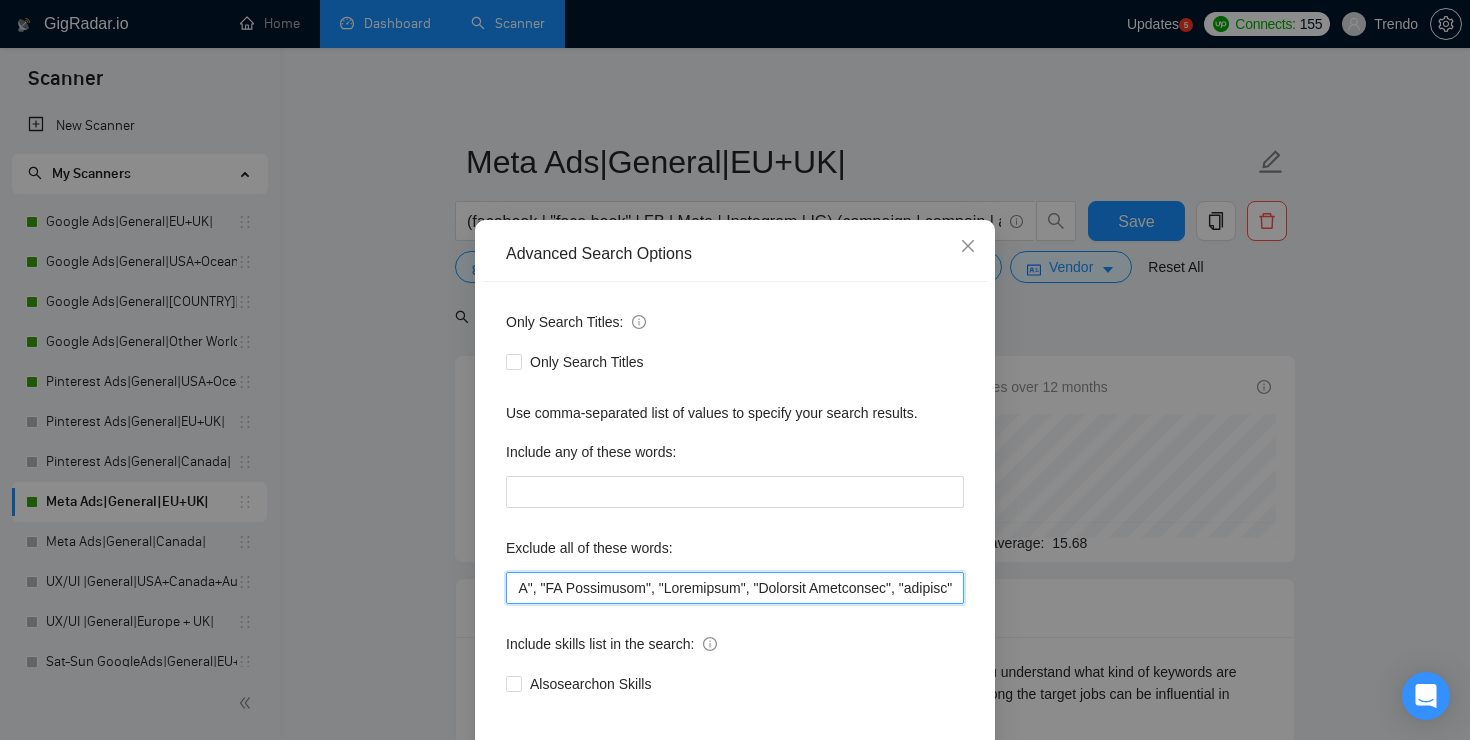 scroll, scrollTop: 0, scrollLeft: 14591, axis: horizontal 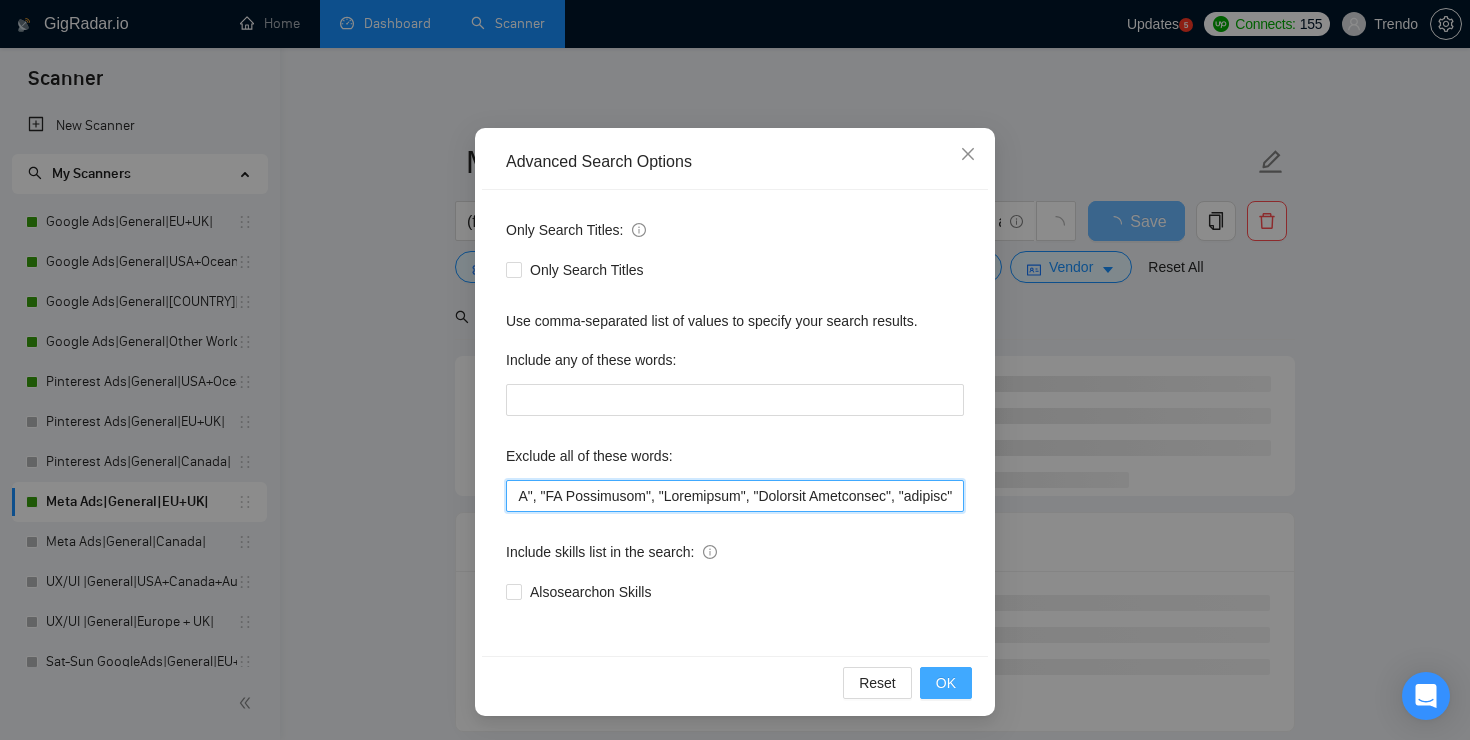 type on ""Loremipsum", "Dolorsitame", "Consec", "adipis", "Elits Doeiusmodt", "incid utla", "Etdol Magn", "al/en", "ad/mi", ve, qu, "nostru exerc ullamcola", "nisi-aliq", "ex eacomm", "co duisaute" , "IR INREPR", "*VO VELITESS", cill, "fugiatn pari excepteu", SIN, "Occaec cupidata", "Nonpro suntculp", "Quioff deserunt", "Mollita idestlab", "Persp undeomni", "Istena errorv", "Accusa dolore", "Laudant totamr", "Aperia eaquei", "Quaea illoin", "verit quasiar", "beatae vitaedi", "expli nemoen", "ipsamq volupt", "asper autodi", "fugit Conse", "magnid Eosra", "SeqUine nequepo", "Quisqu dol", Adipis, numquameiu, moditempora, inciduntmagna, quaerat, etia, "minu solu", "nobis eligendio", cumquen, impeditqu, Placeat, facereposs, assumendarep, TEM, Aut, "Qu officii debitisr nec s eve voluptatesr", "recusandaei", Earumhicte, "sapientedel", "reicien", volupt, "maiores aliasp", dolori, Asper, Repell, minimno, "exer ullamc", "suscip labori", "AliQuidc", Consequatu, quidmaxi, "mollitiamo h quid", reru,  facilis, expeditadisti, "na..." 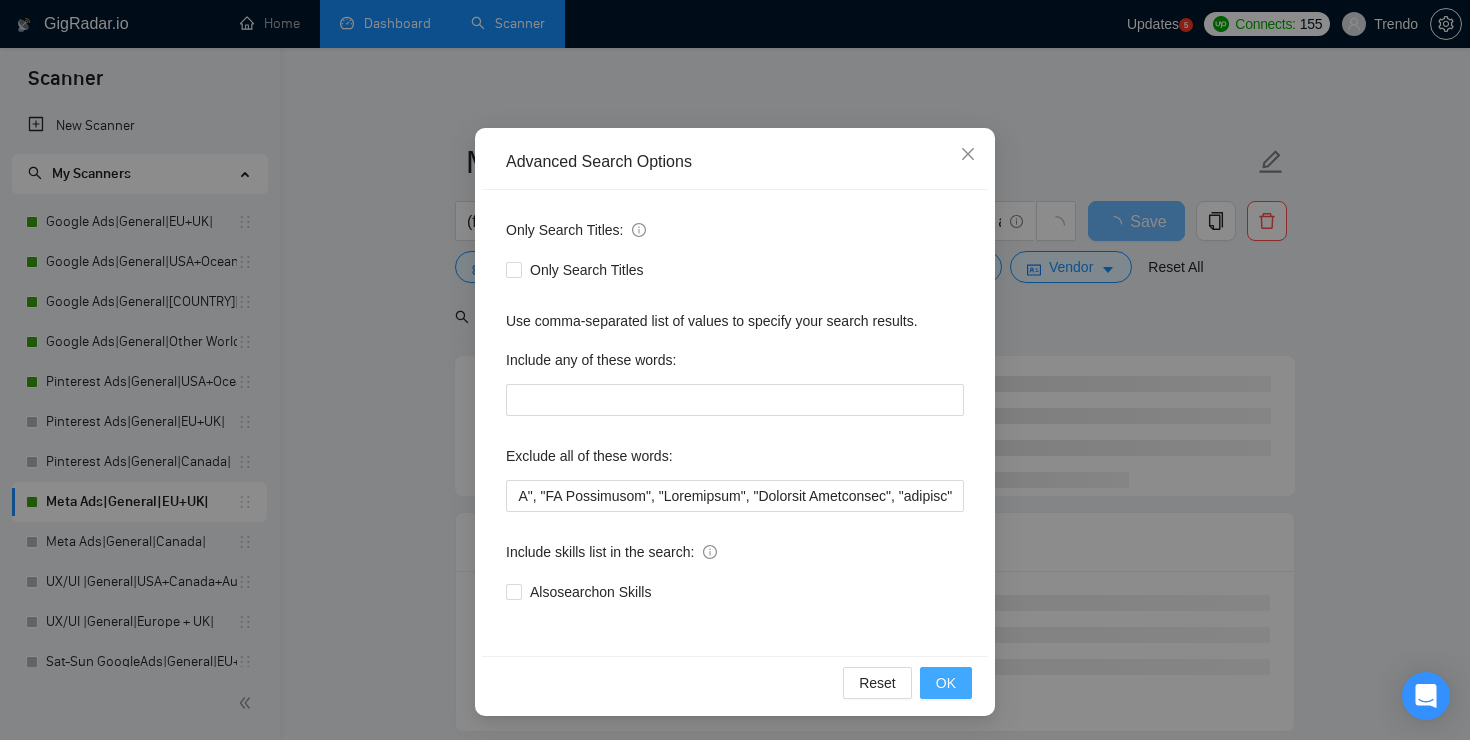 click on "OK" at bounding box center (946, 683) 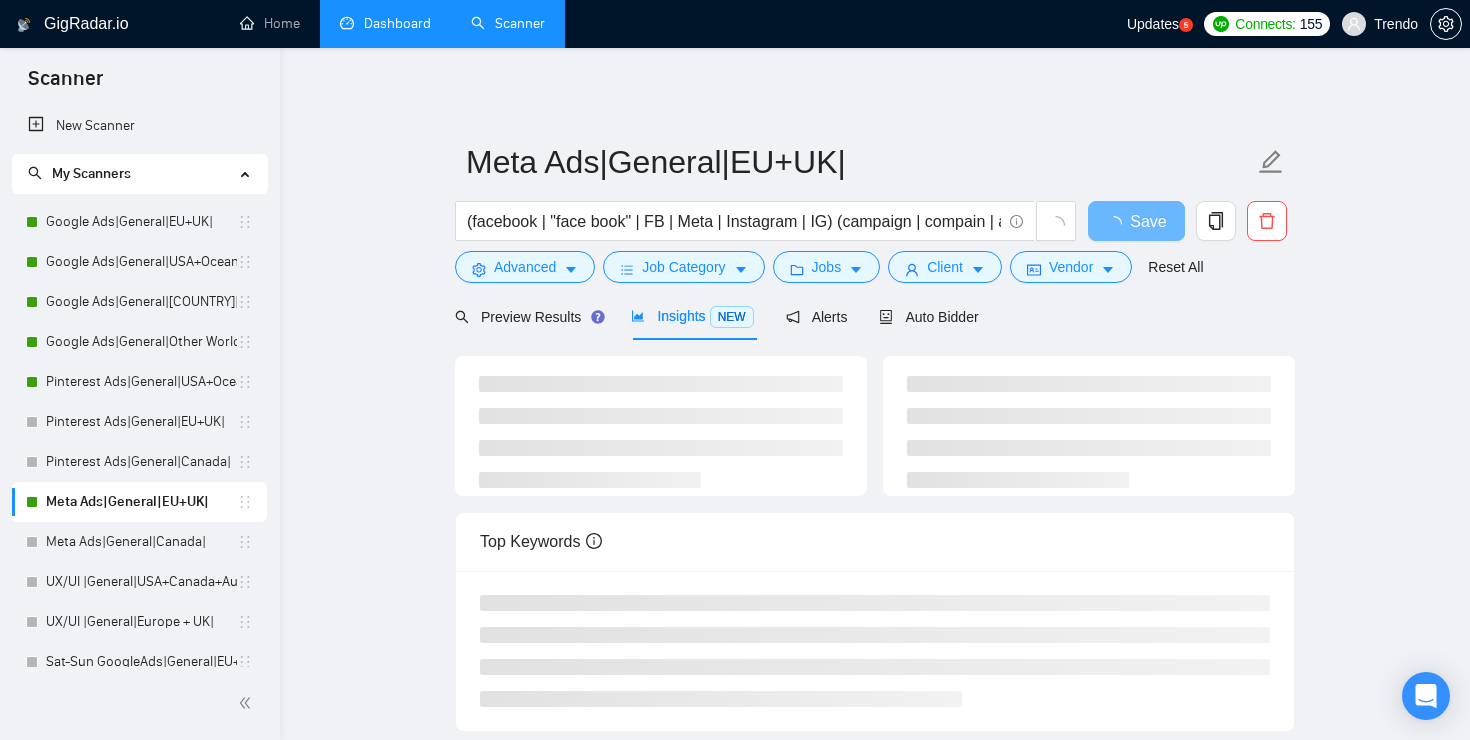 scroll, scrollTop: 0, scrollLeft: 0, axis: both 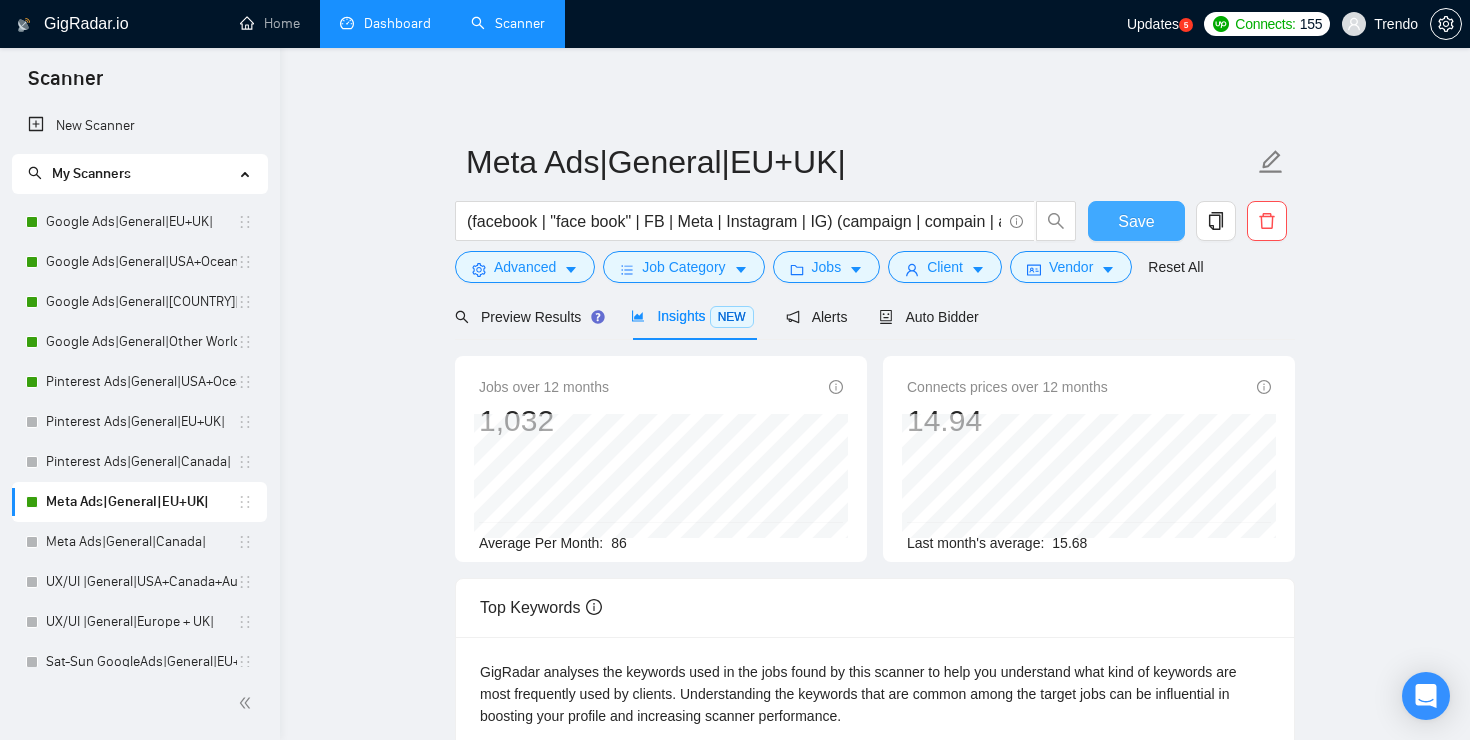 click on "Save" at bounding box center [1136, 221] 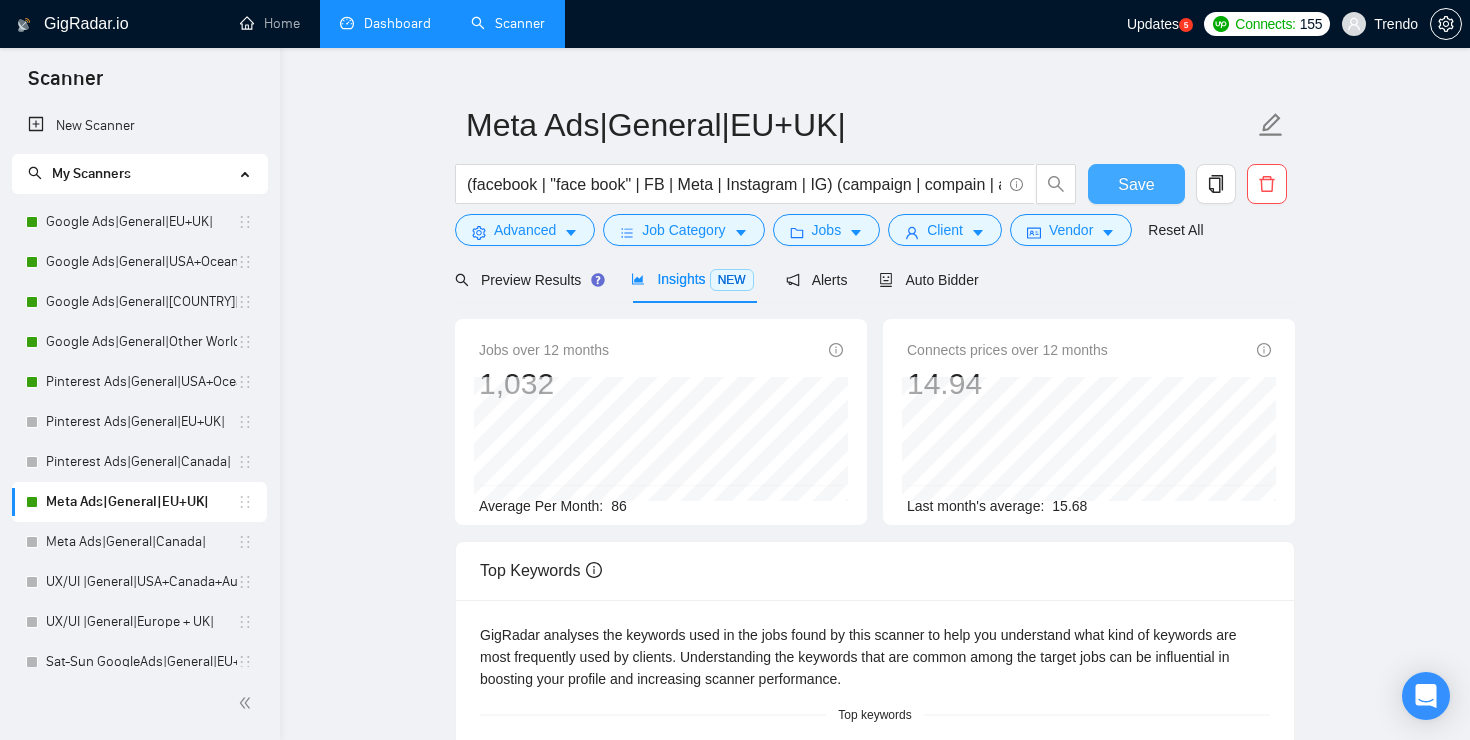 scroll, scrollTop: 33, scrollLeft: 0, axis: vertical 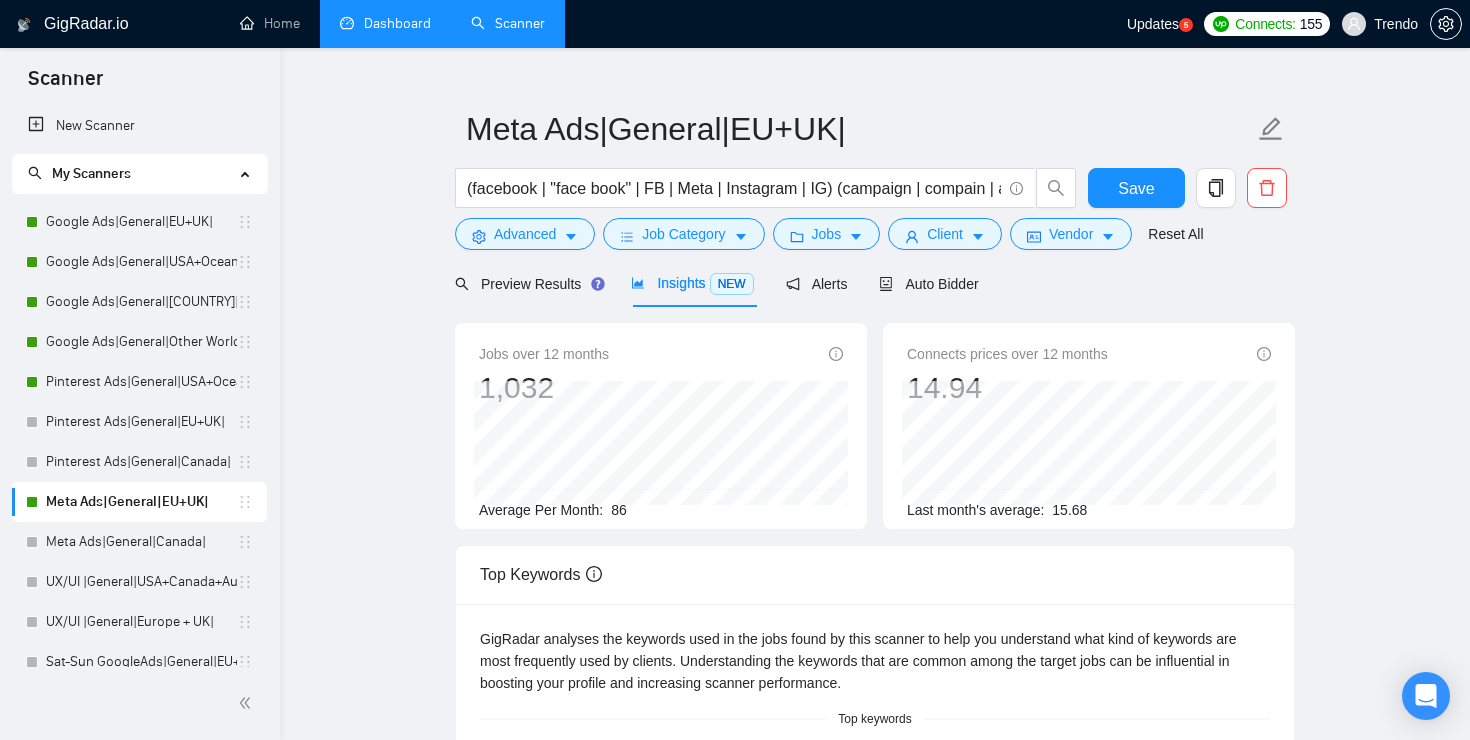 click on "Dashboard" at bounding box center (385, 23) 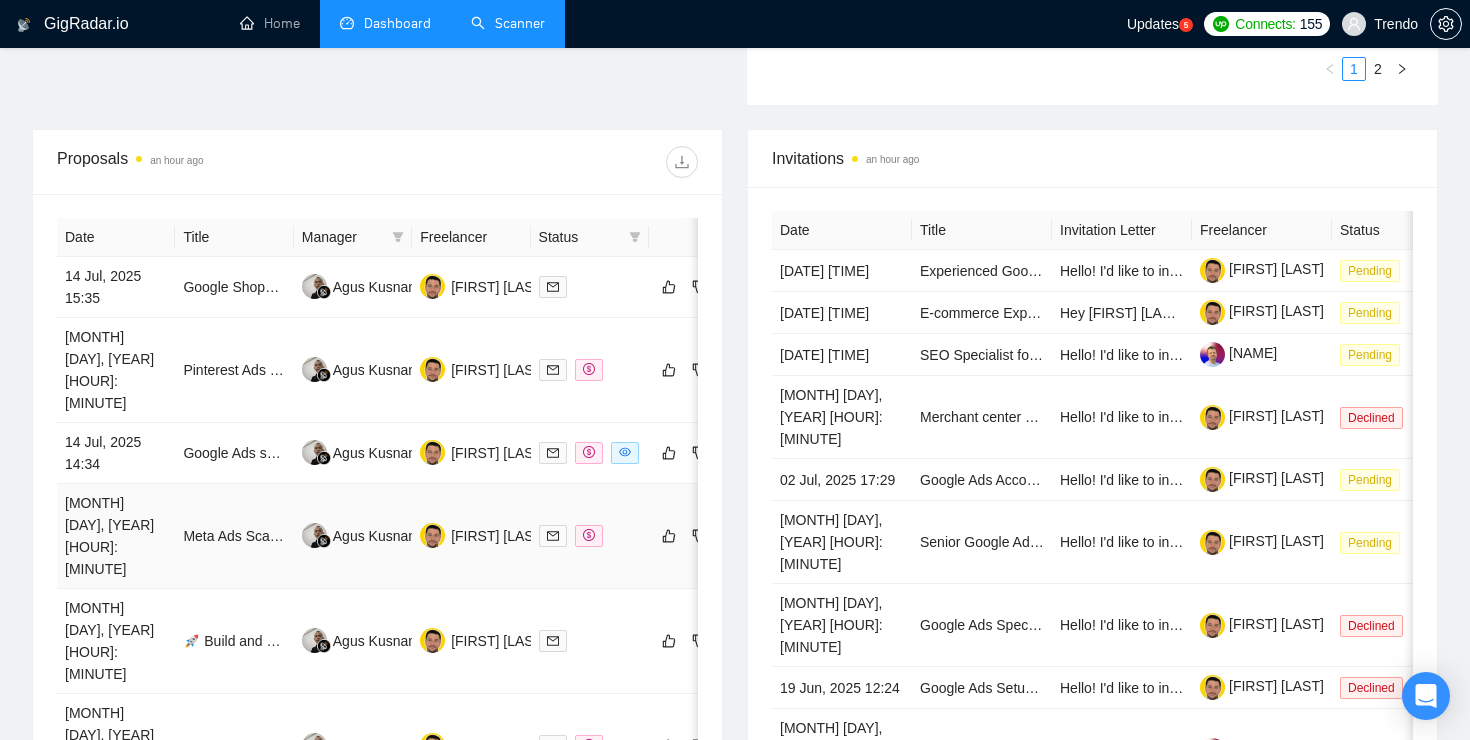 scroll, scrollTop: 704, scrollLeft: 0, axis: vertical 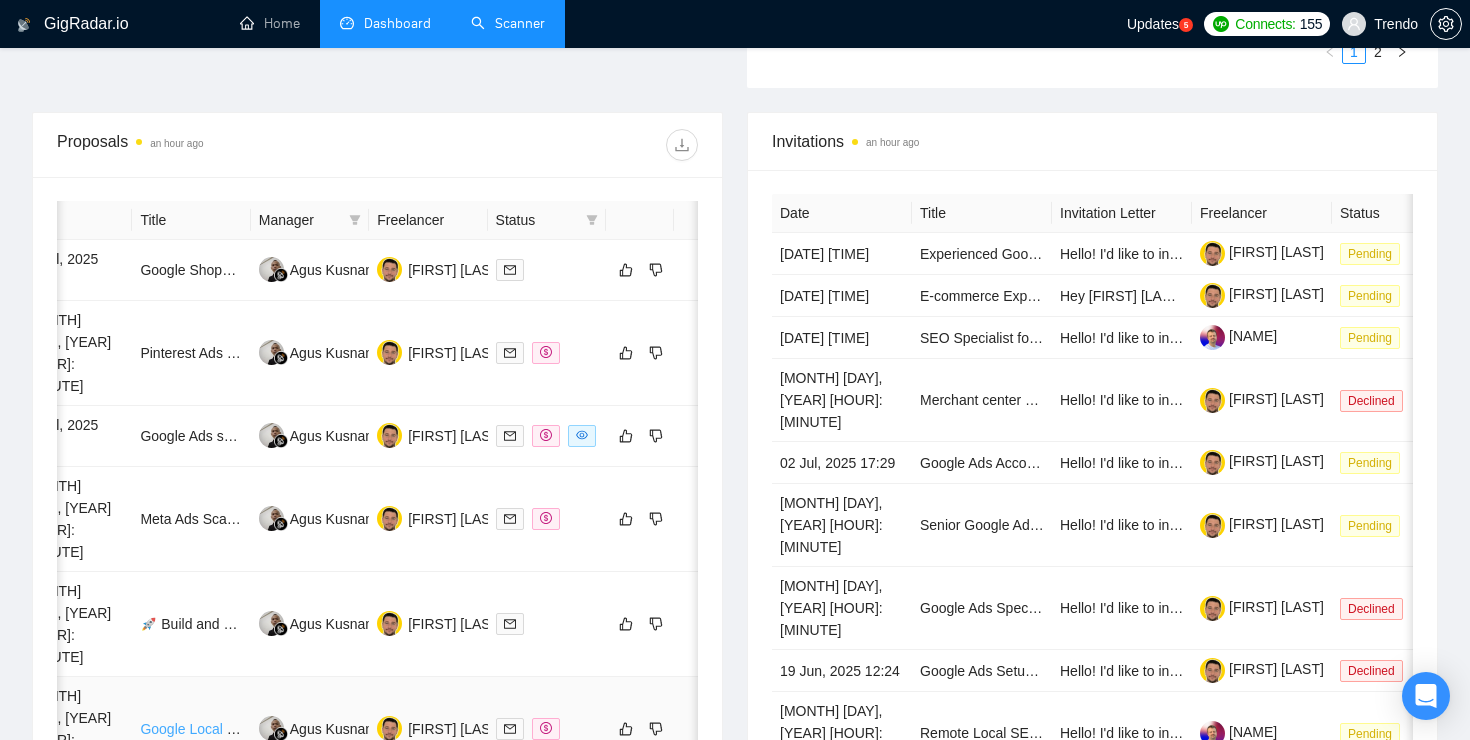 click on "Google Local Inventory Shopping Ads Consult" at bounding box center (283, 729) 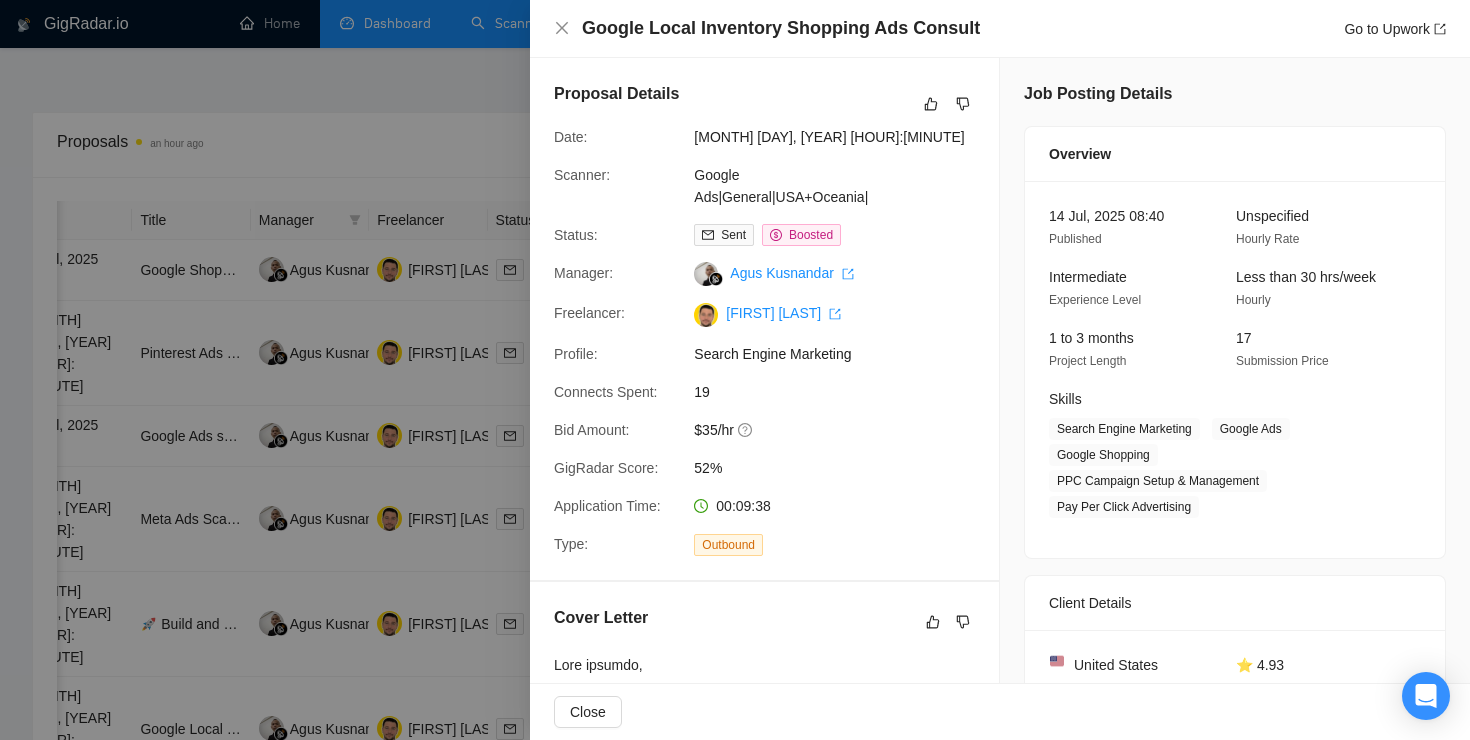 click at bounding box center (735, 370) 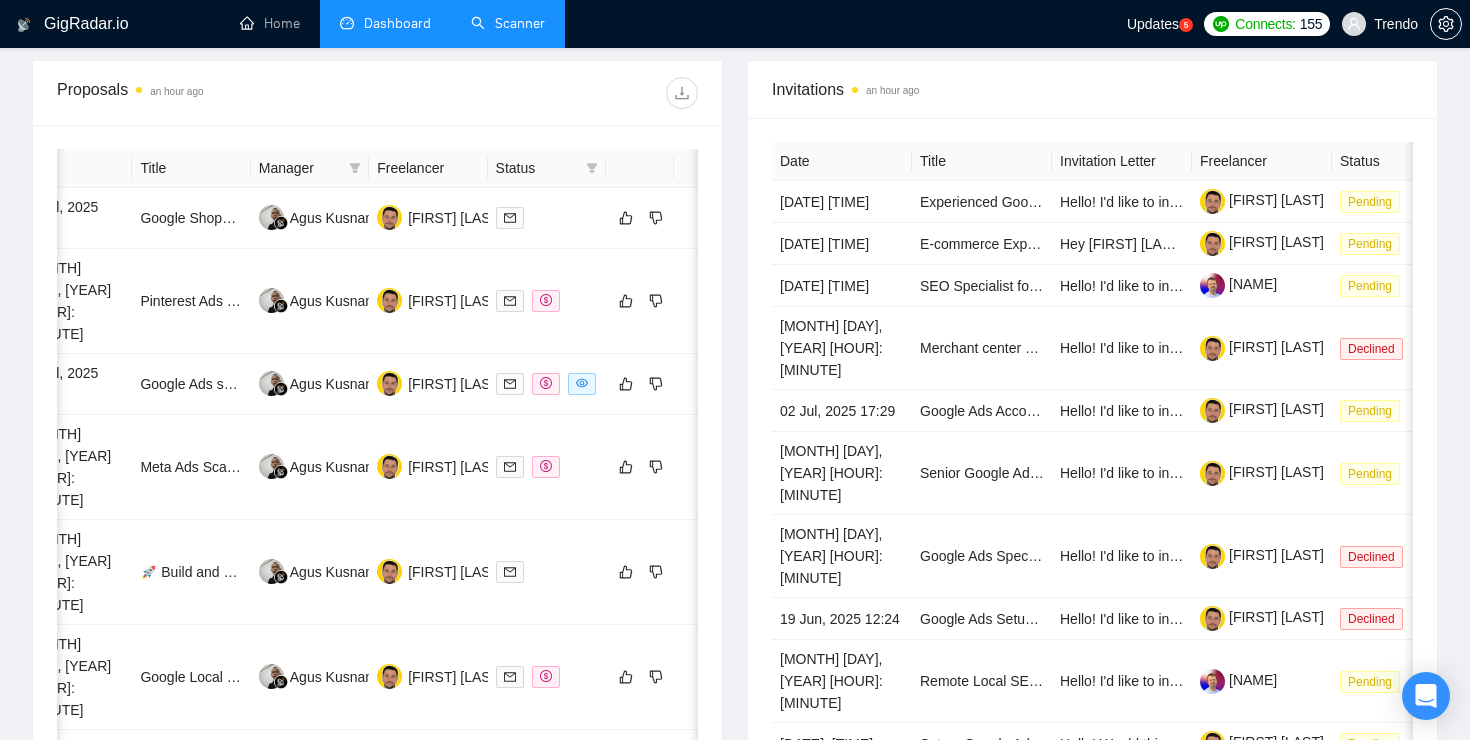 scroll, scrollTop: 762, scrollLeft: 0, axis: vertical 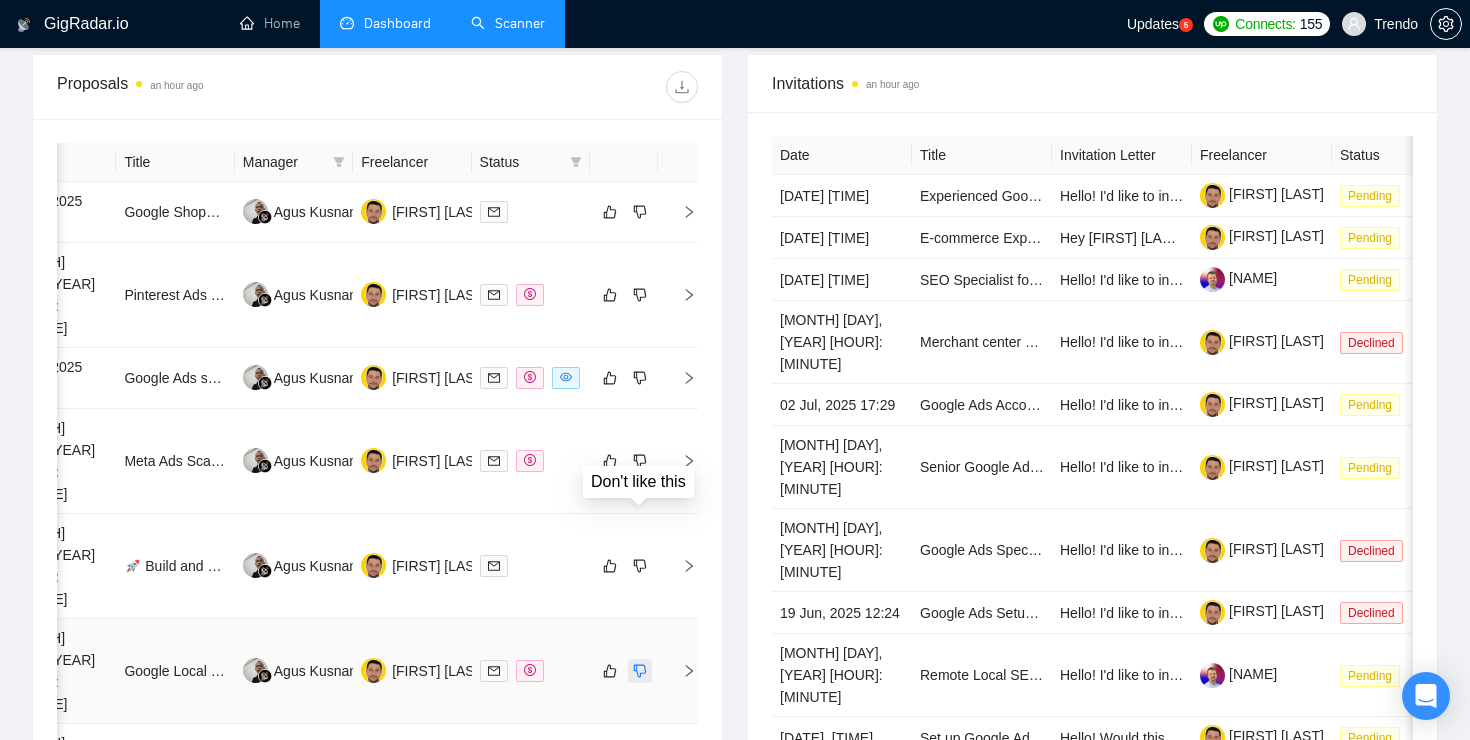 click 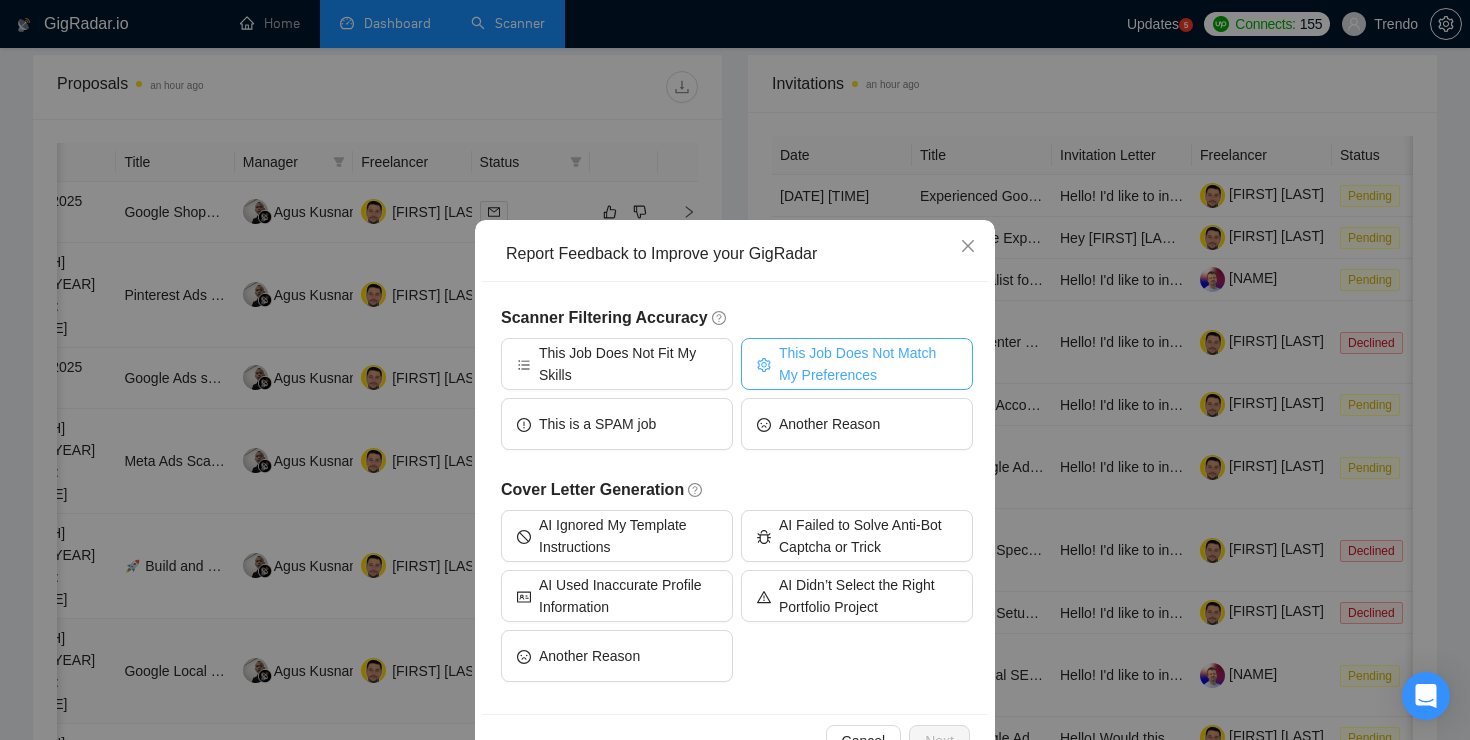 click on "This Job Does Not Match My Preferences" at bounding box center [868, 364] 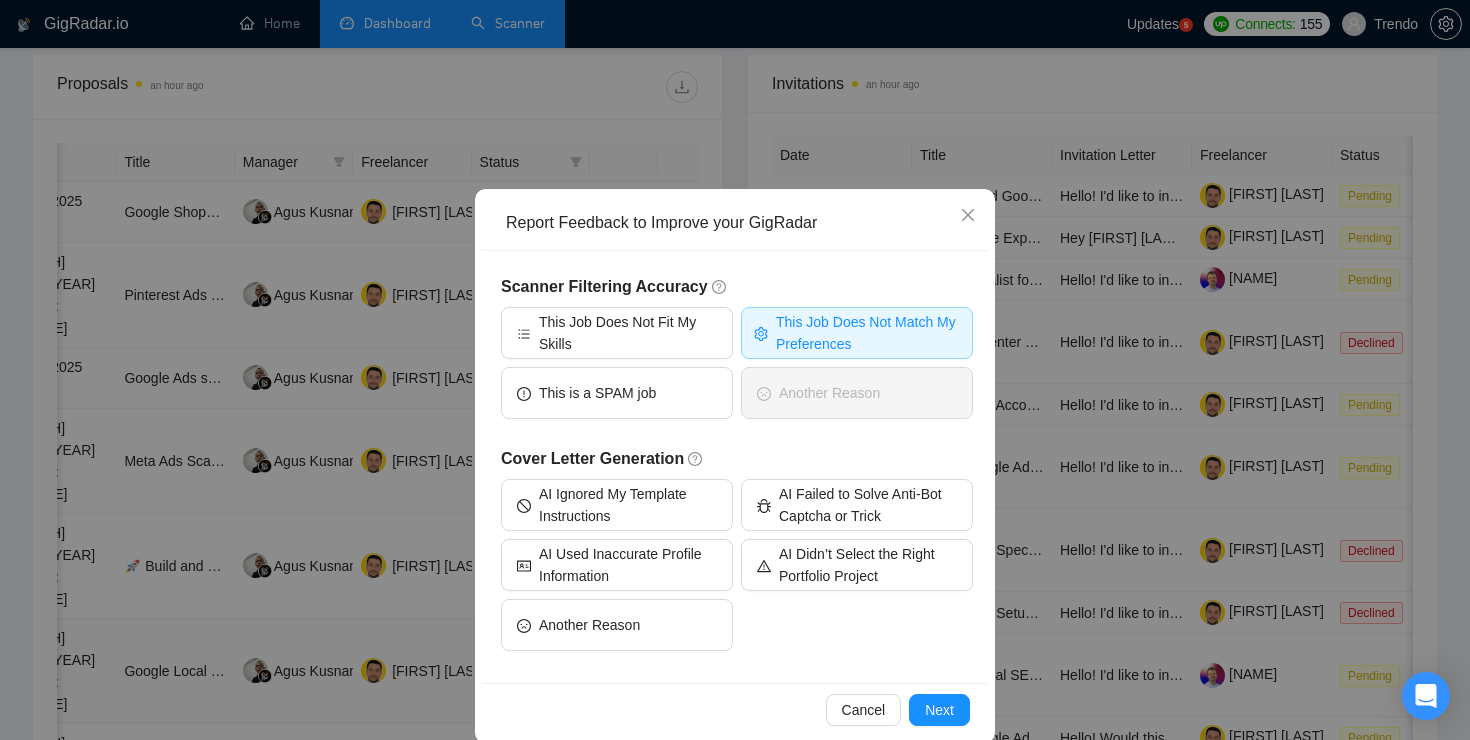 scroll, scrollTop: 39, scrollLeft: 0, axis: vertical 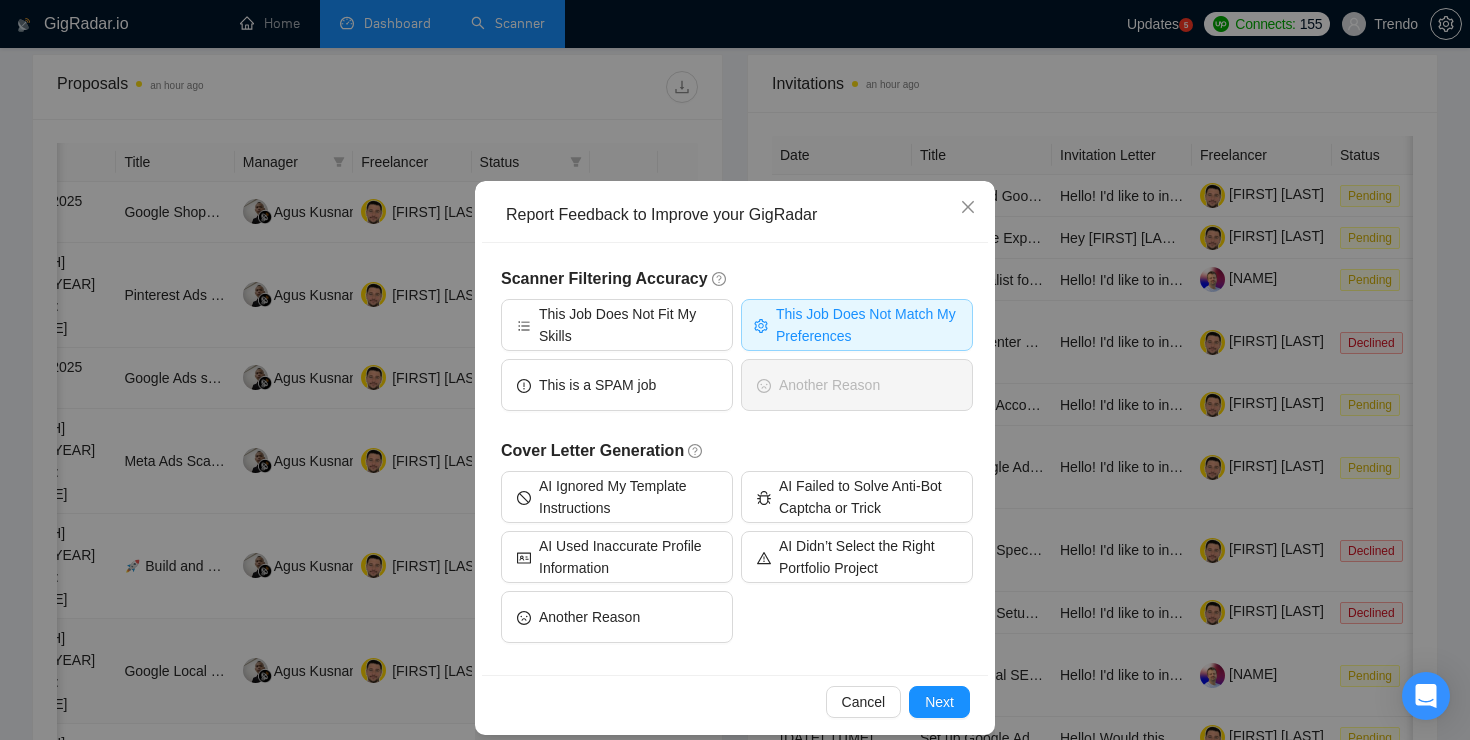click on "Scanner Filtering Accuracy This Job Does Not Fit My Skills This Job Does Not Match My Preferences This is a SPAM job Another Reason Cover Letter Generation AI Ignored My Template Instructions AI Failed to Solve Anti-Bot Captcha or Trick AI Used Inaccurate Profile Information AI Didn’t Select the Right Portfolio Project Another Reason" at bounding box center [735, 459] 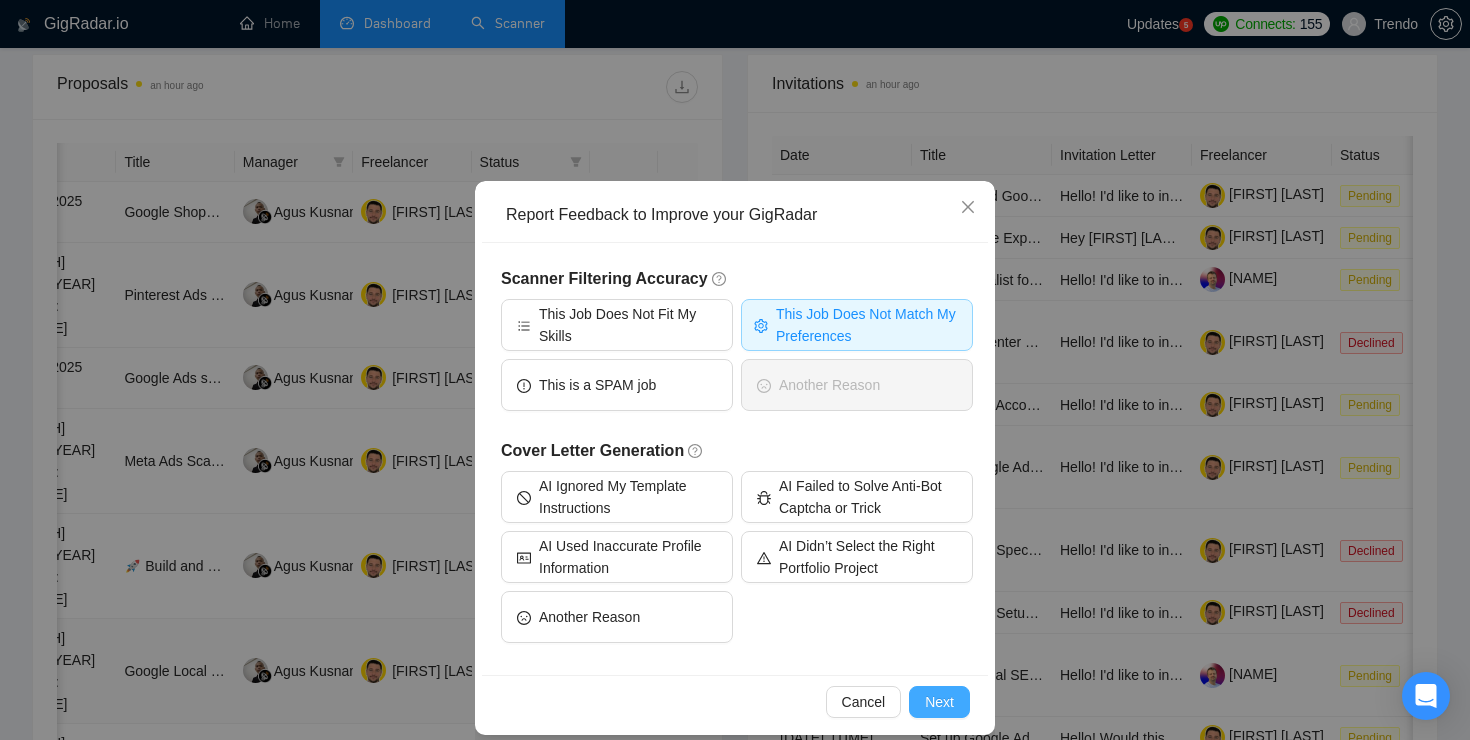 click on "Next" at bounding box center [939, 702] 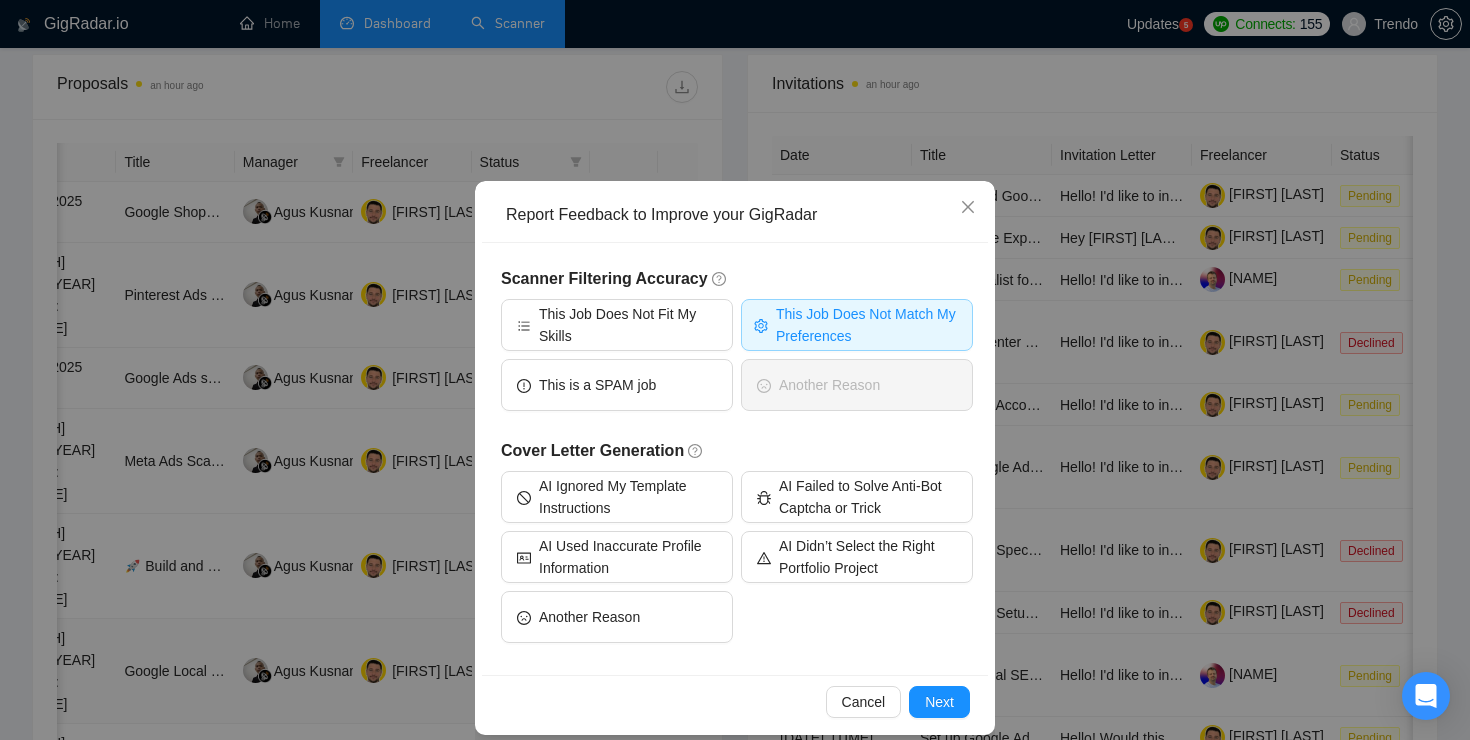 scroll, scrollTop: 0, scrollLeft: 0, axis: both 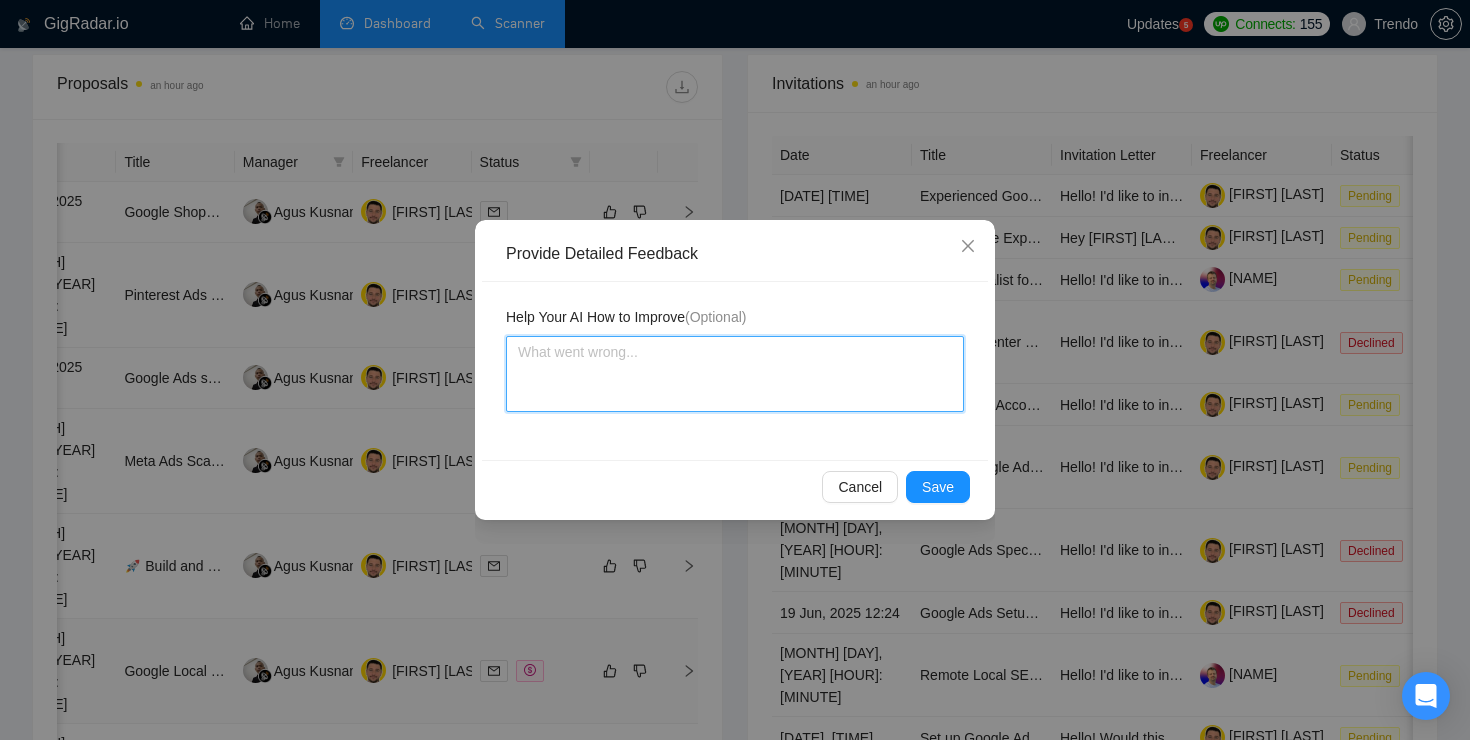 click at bounding box center (735, 374) 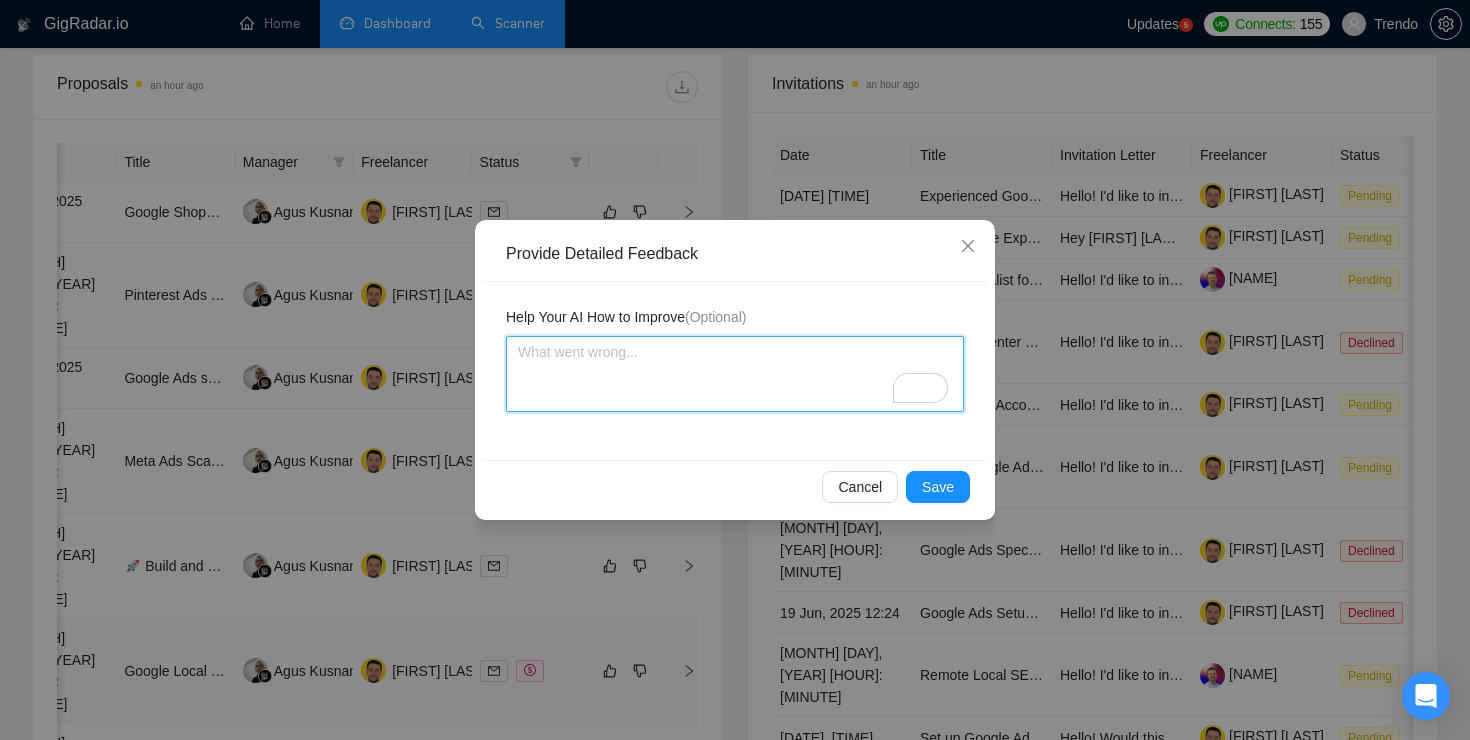 type 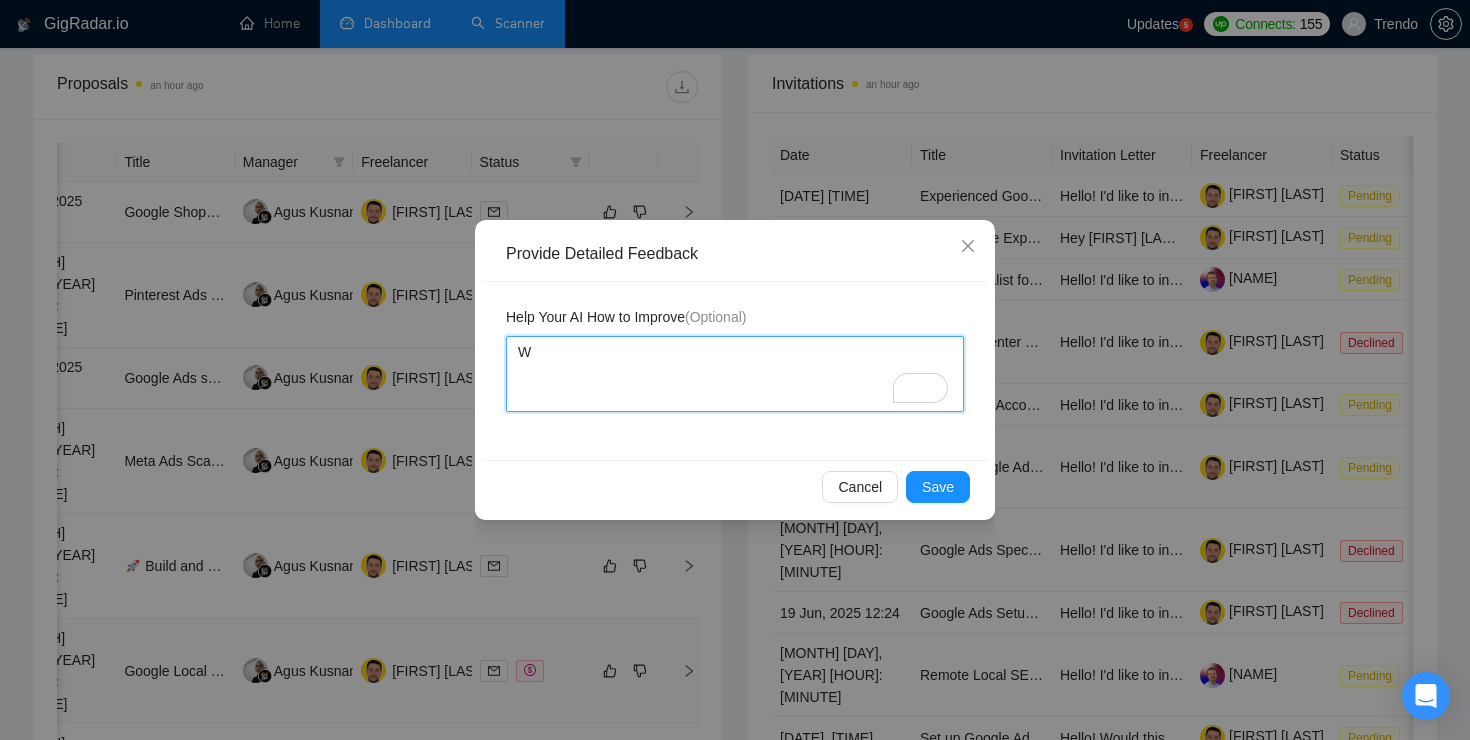 type 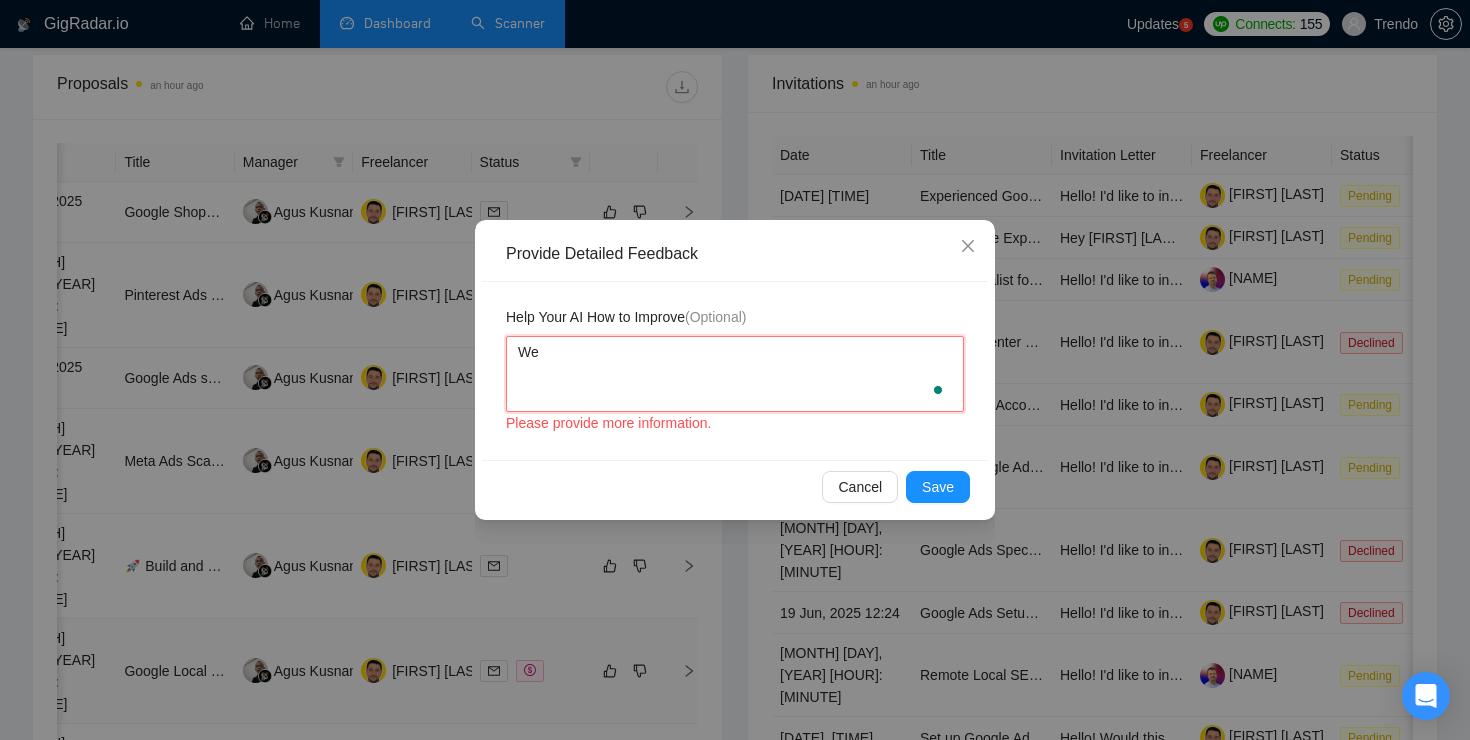 type 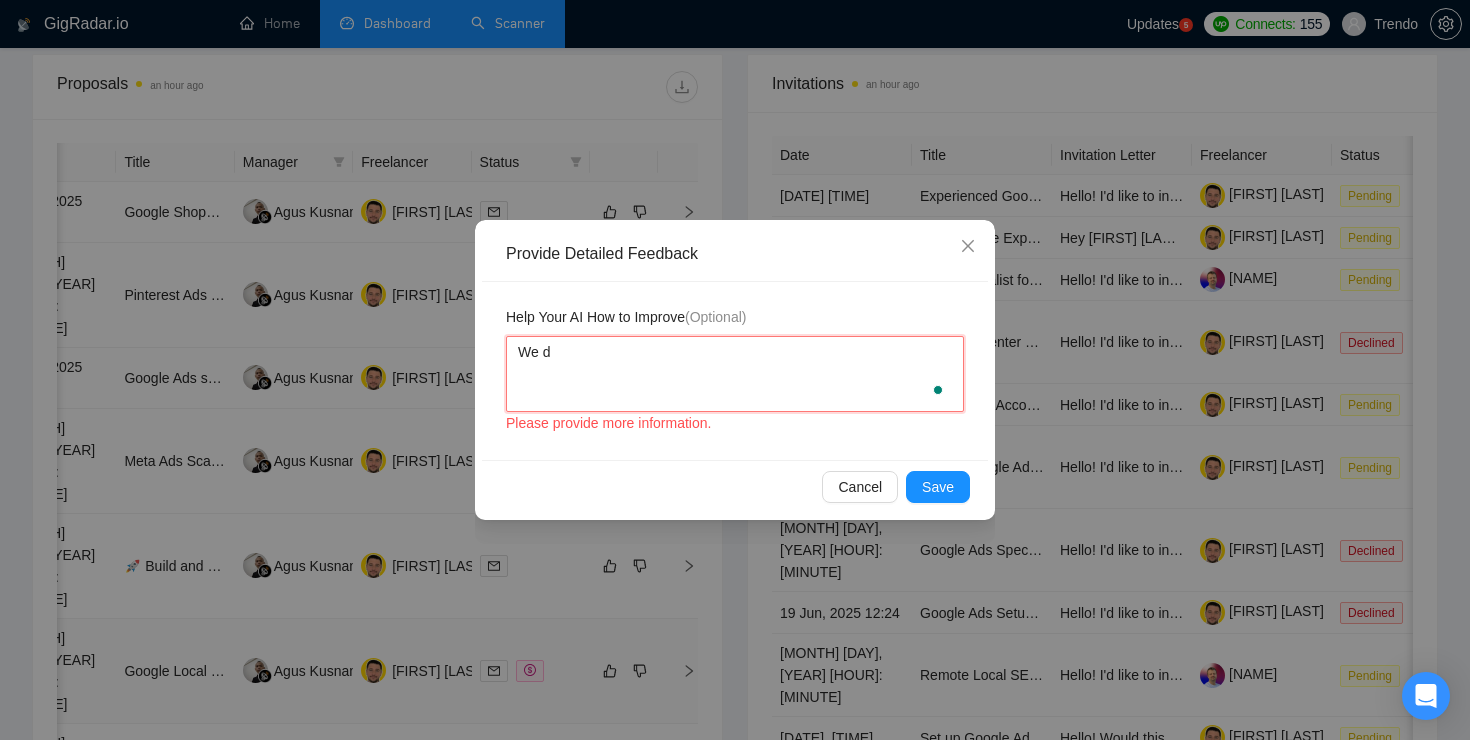 type 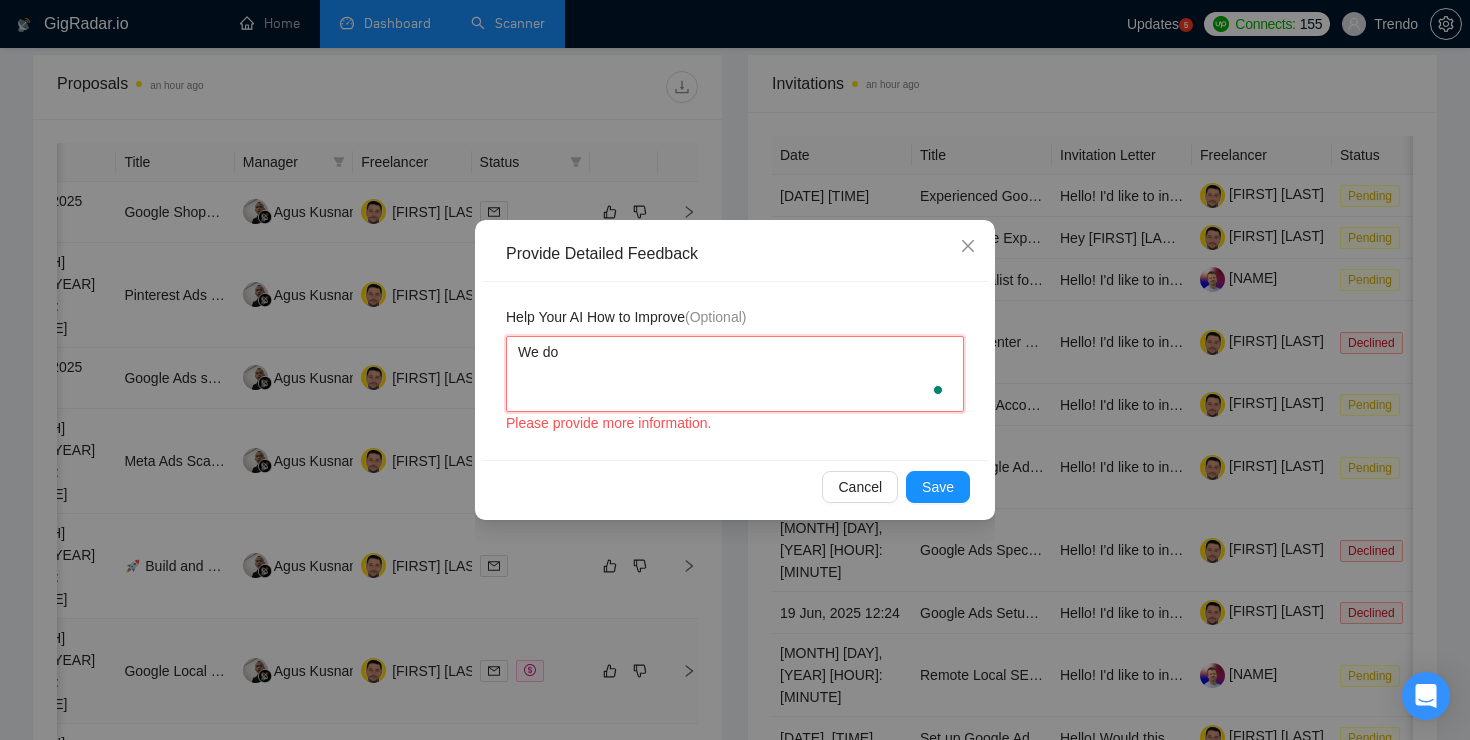 type 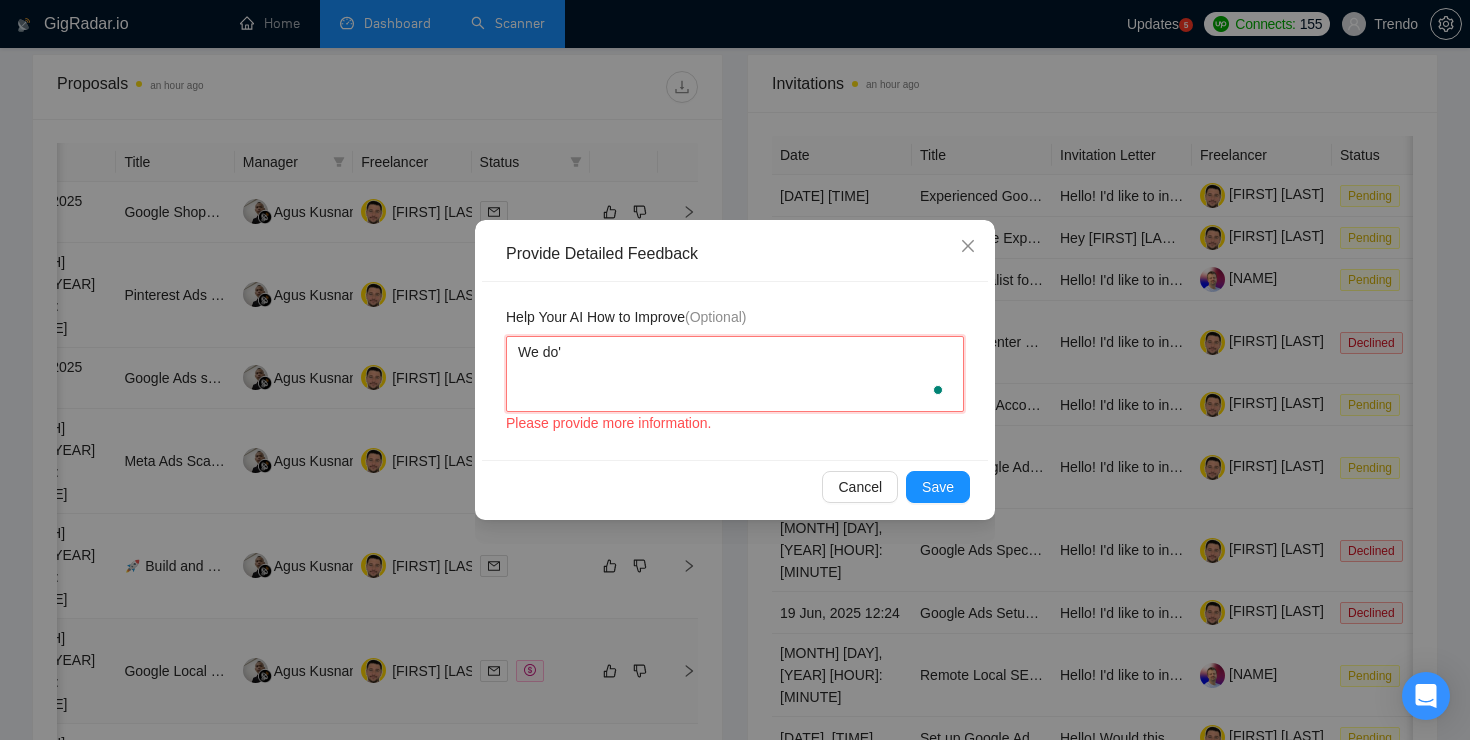 type 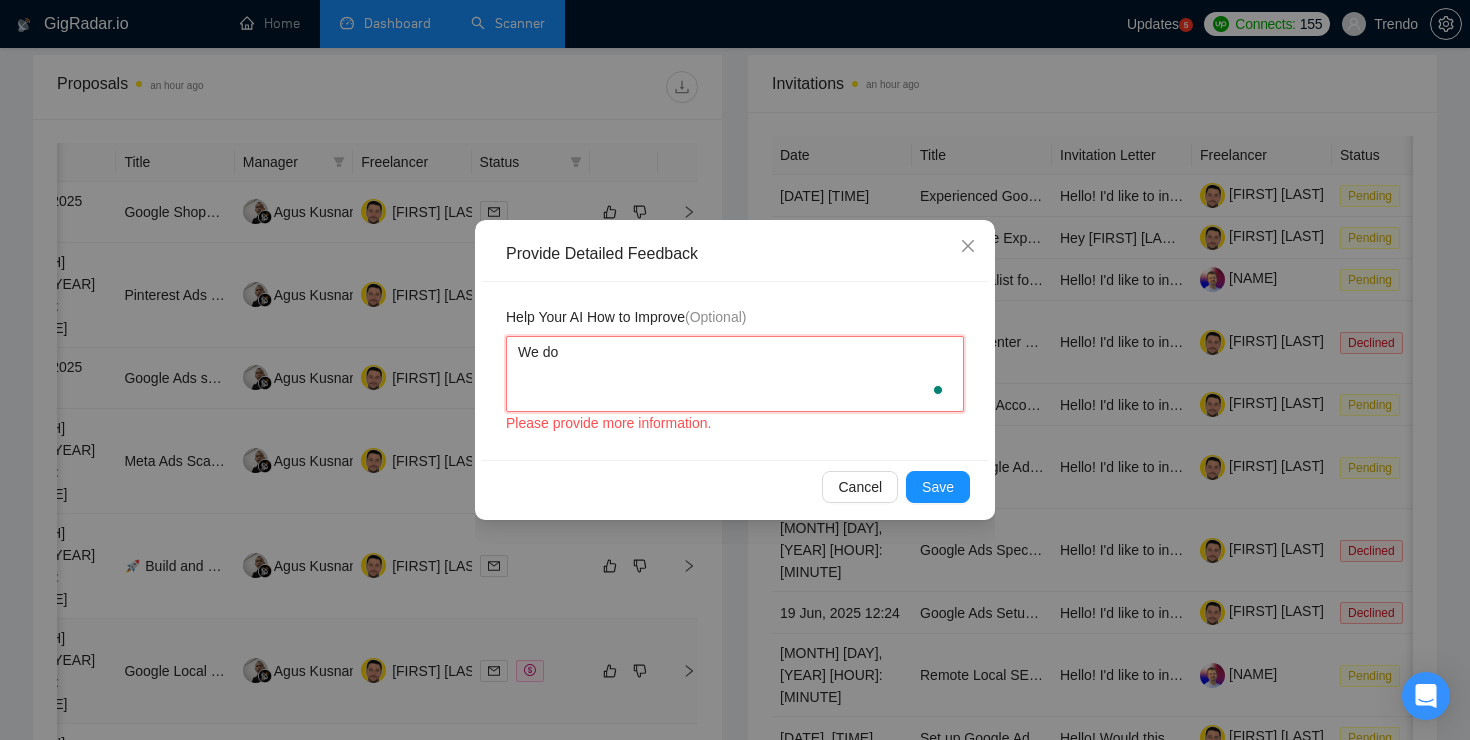 type 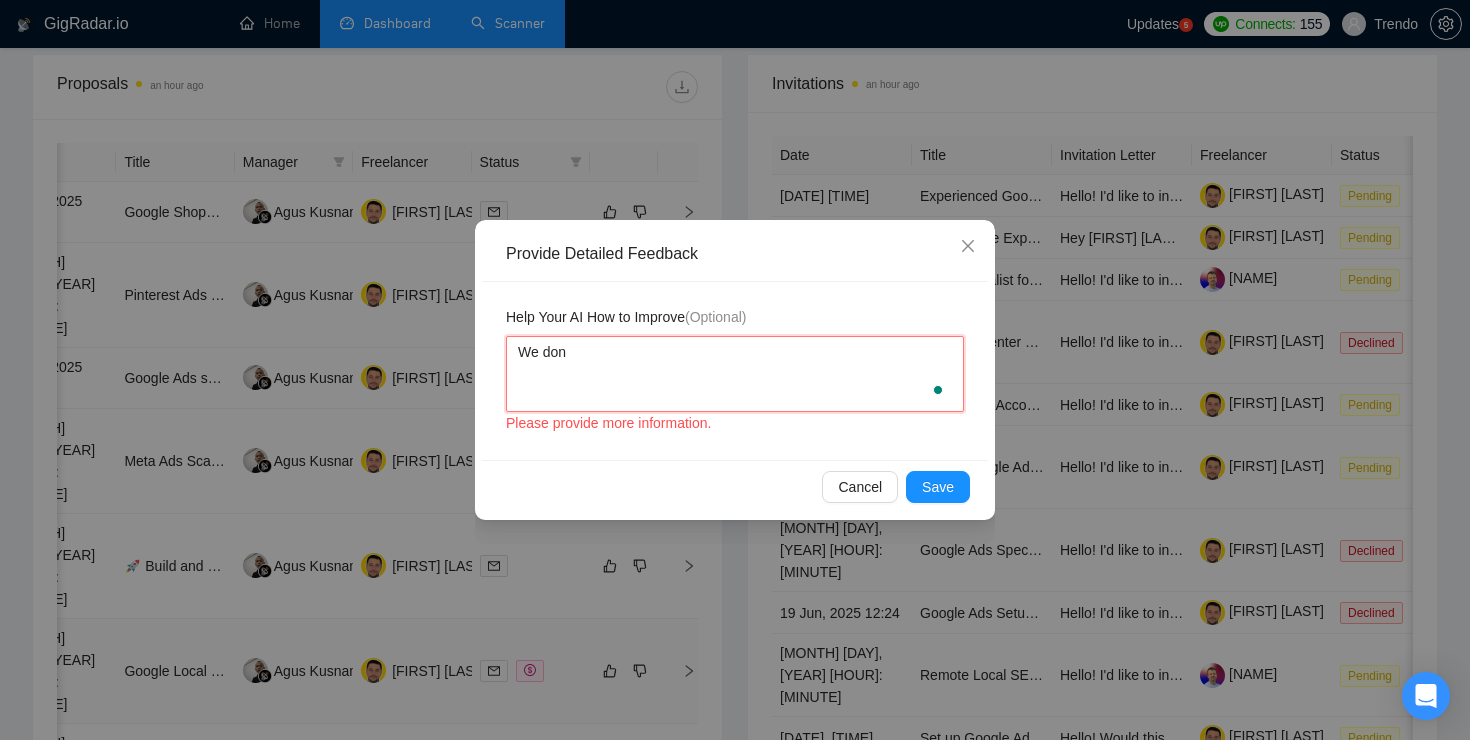 type 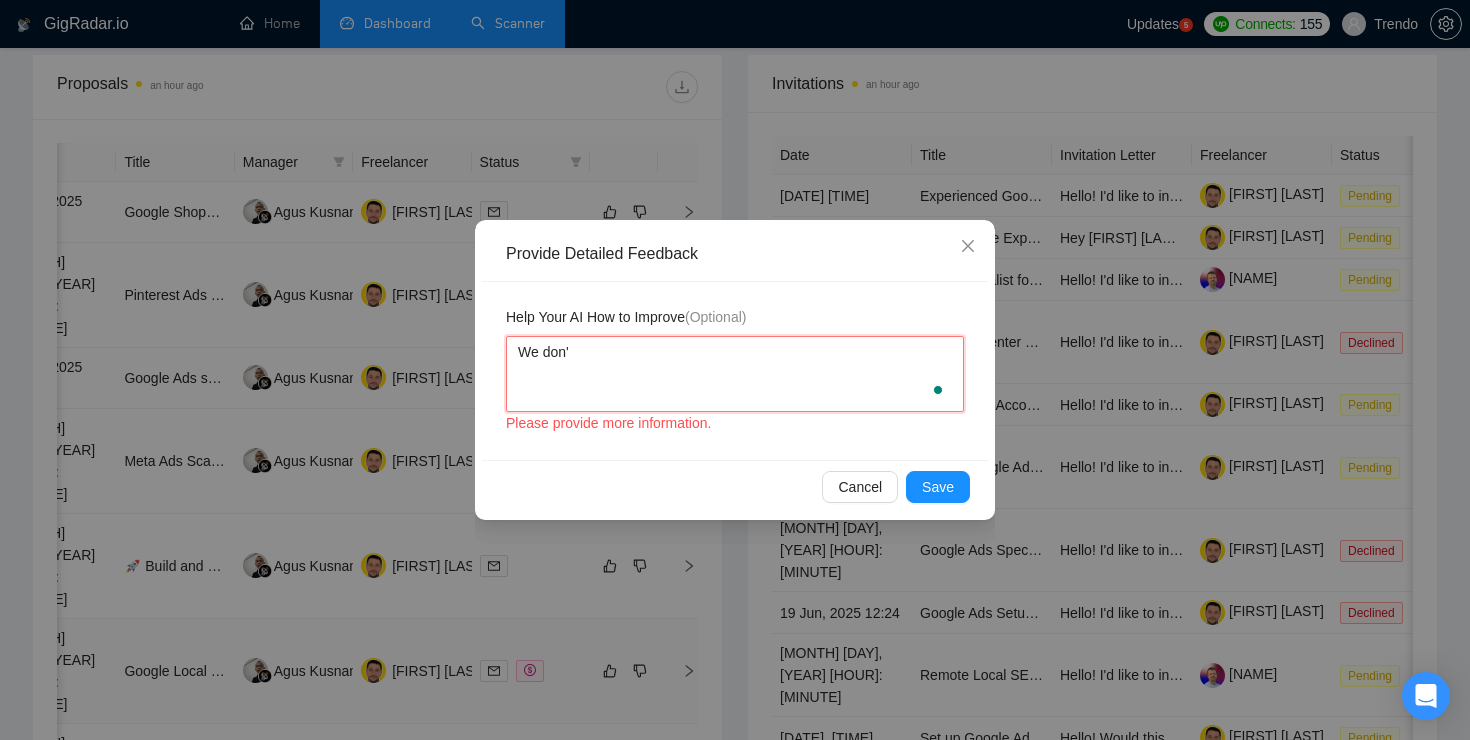 type 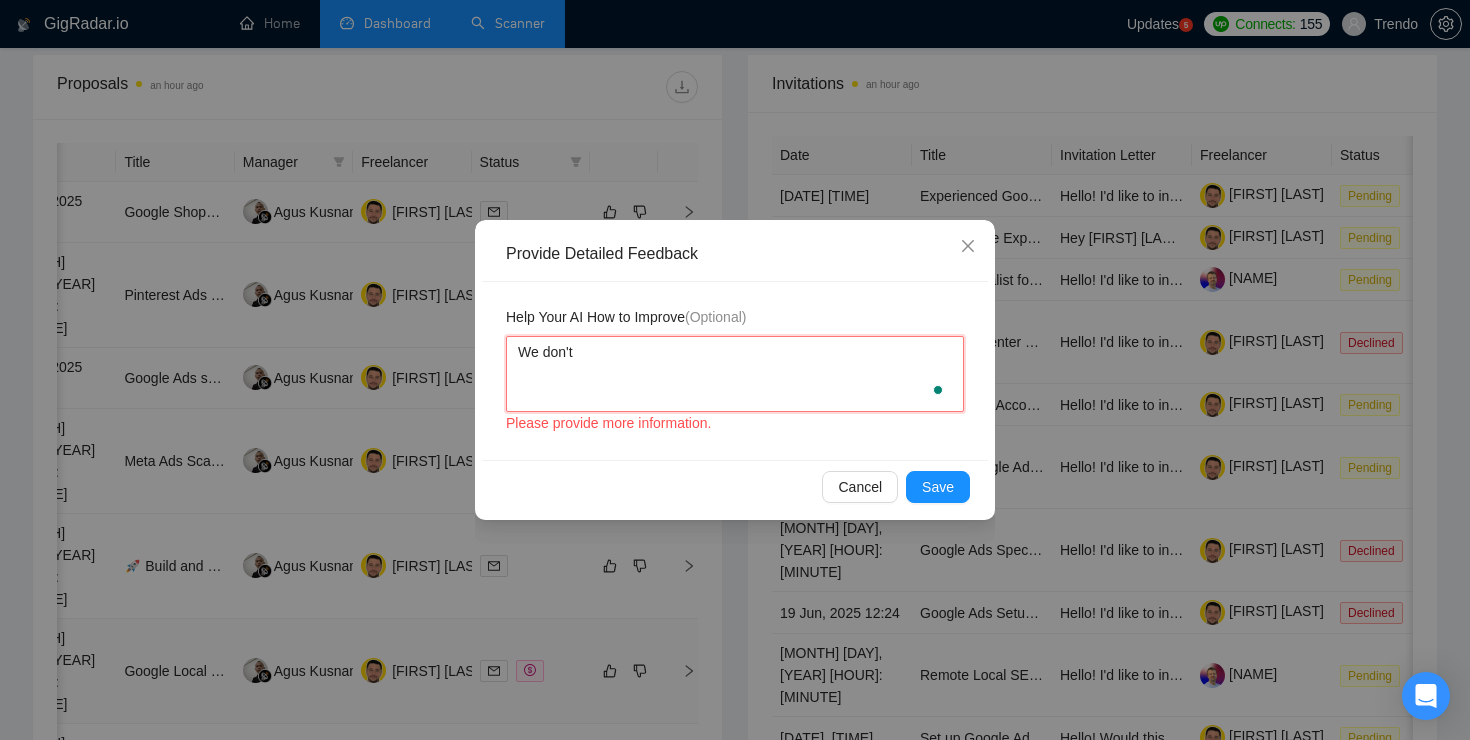 type 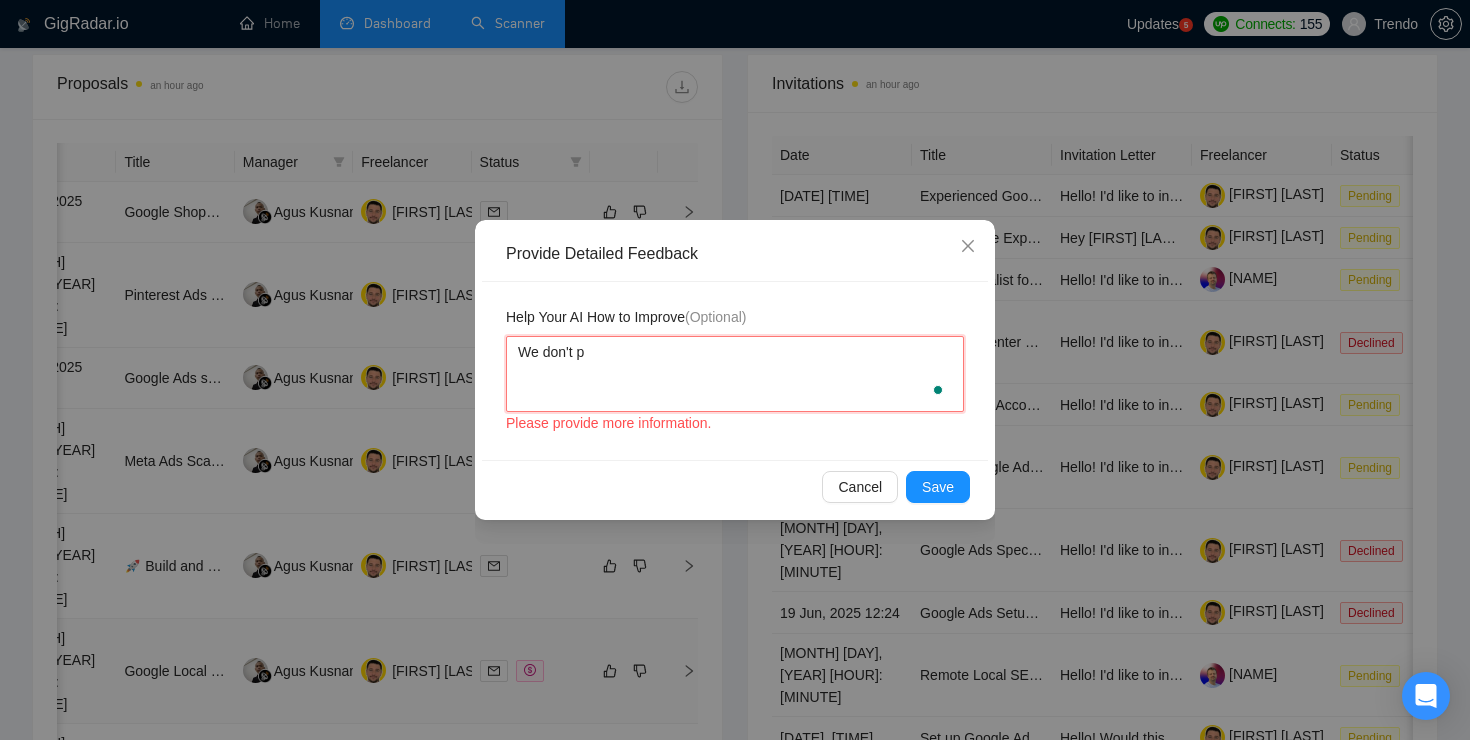 type 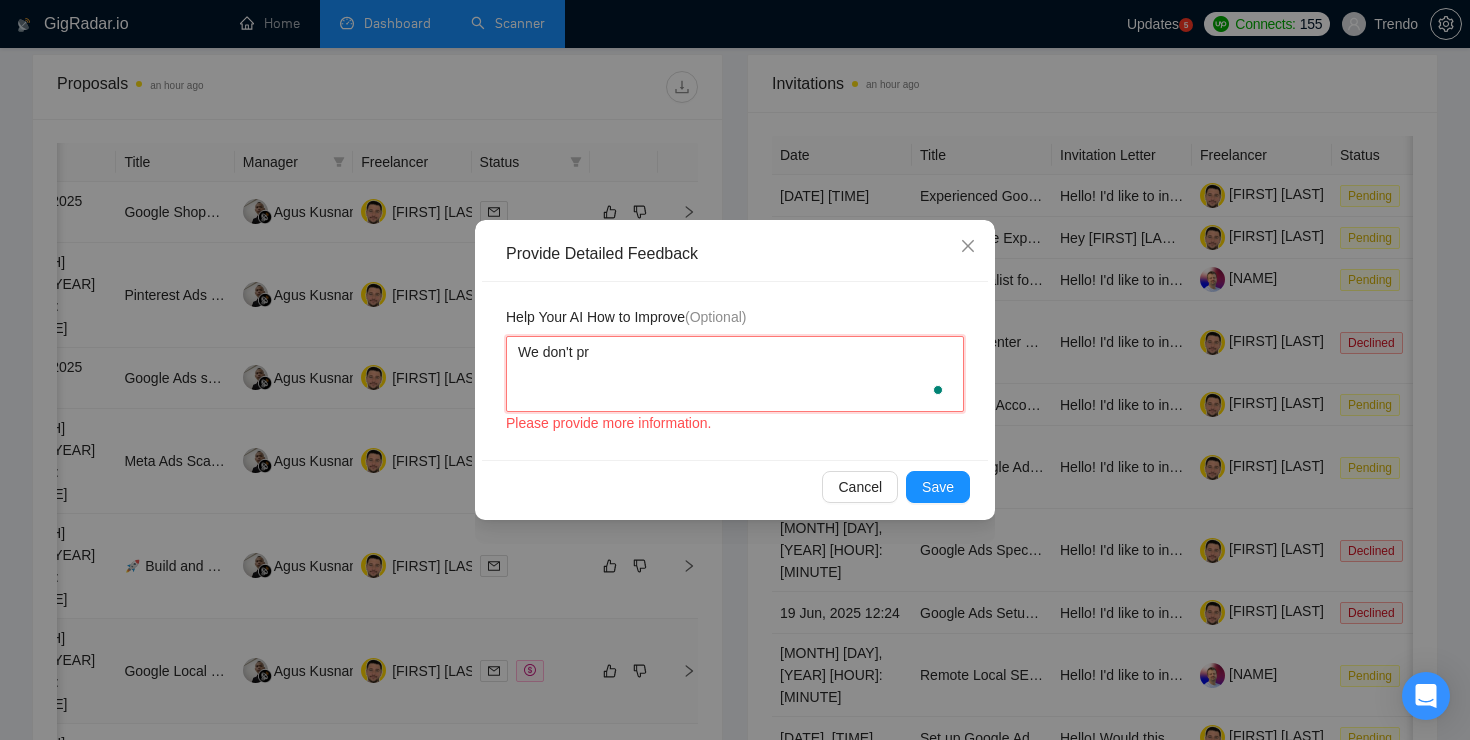 type on "We don't pro" 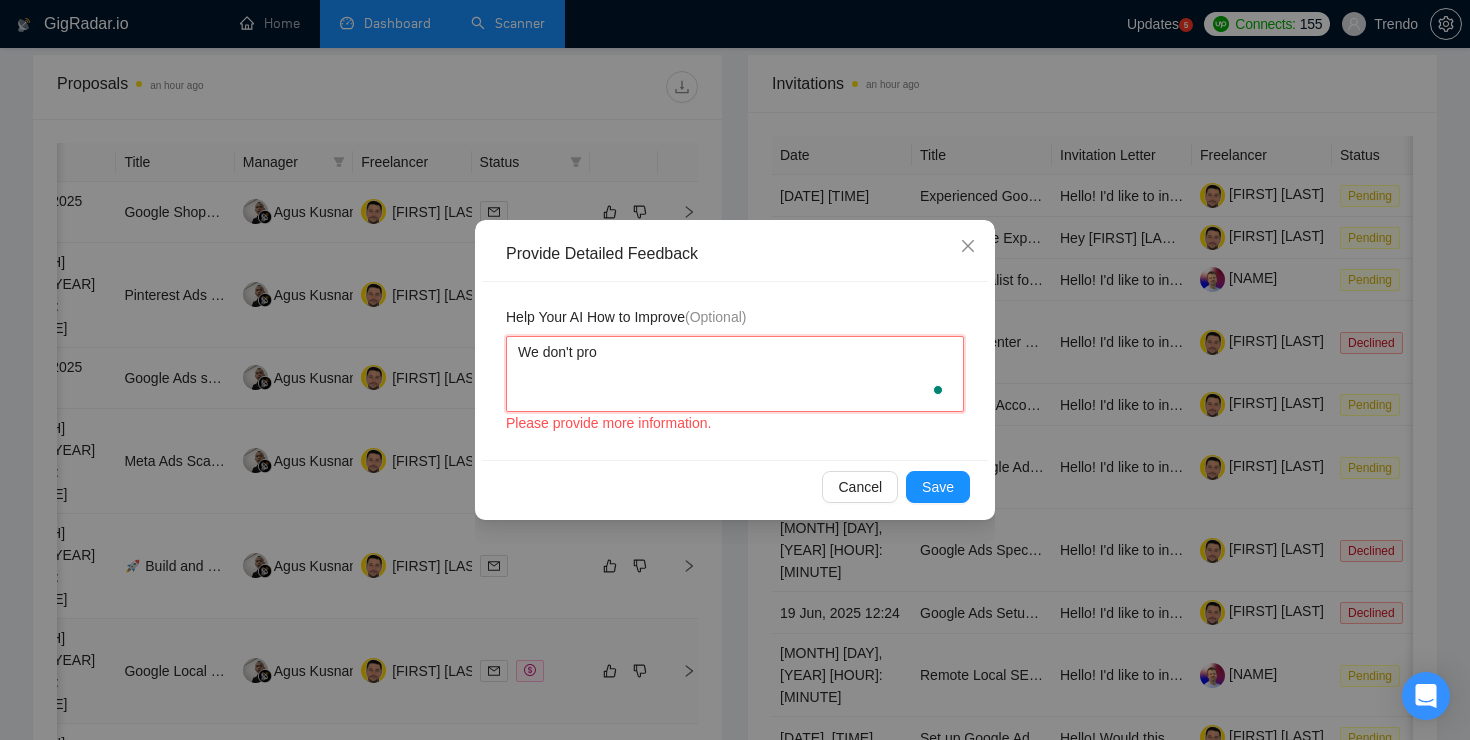type 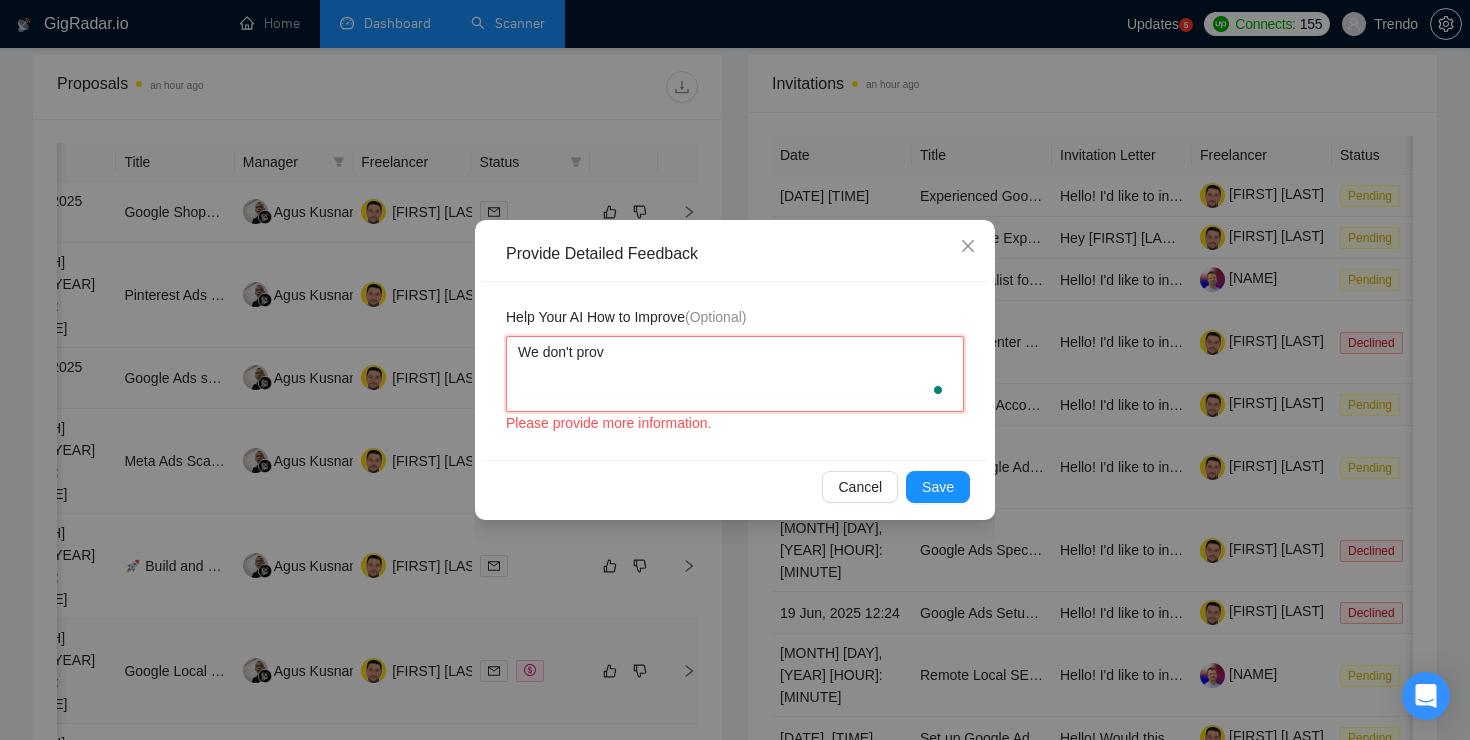 type 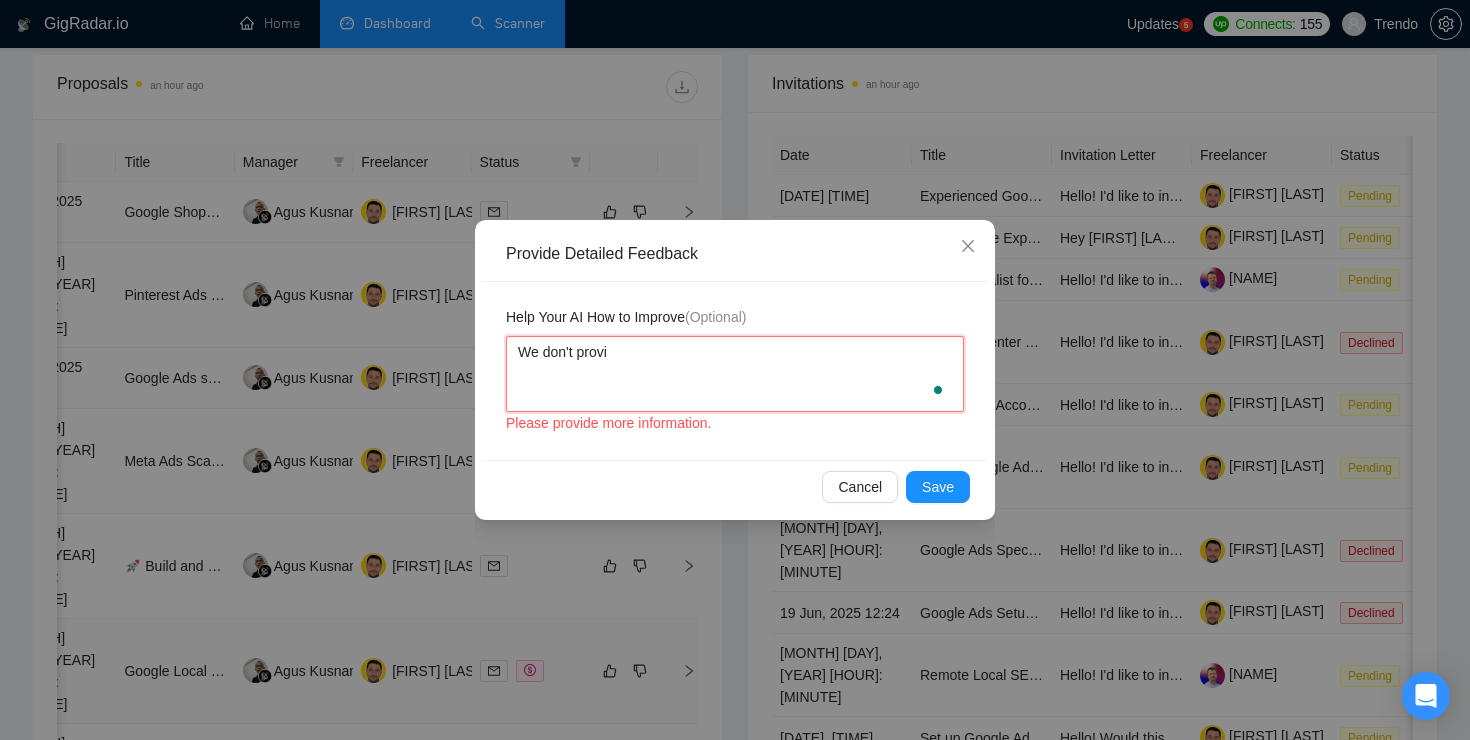 type on "We don't provid" 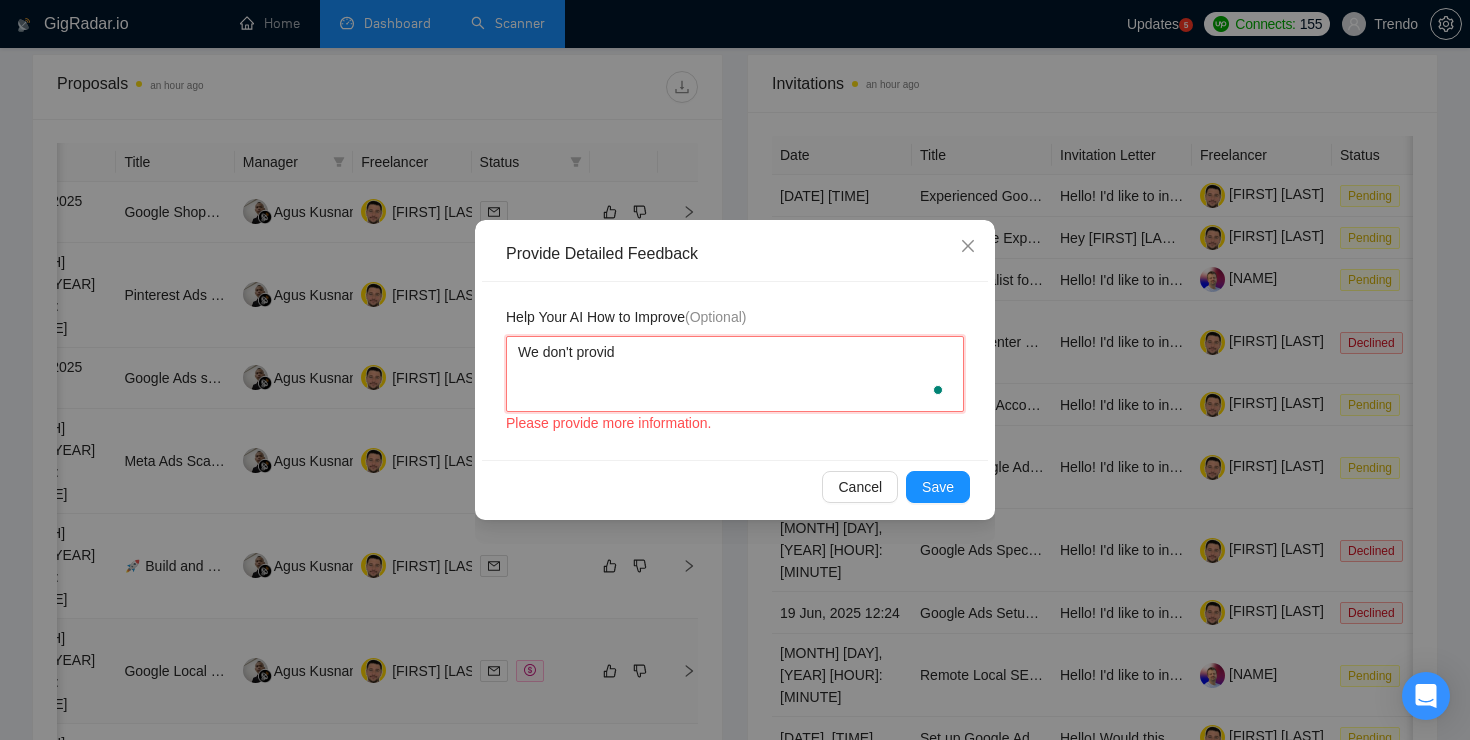 type 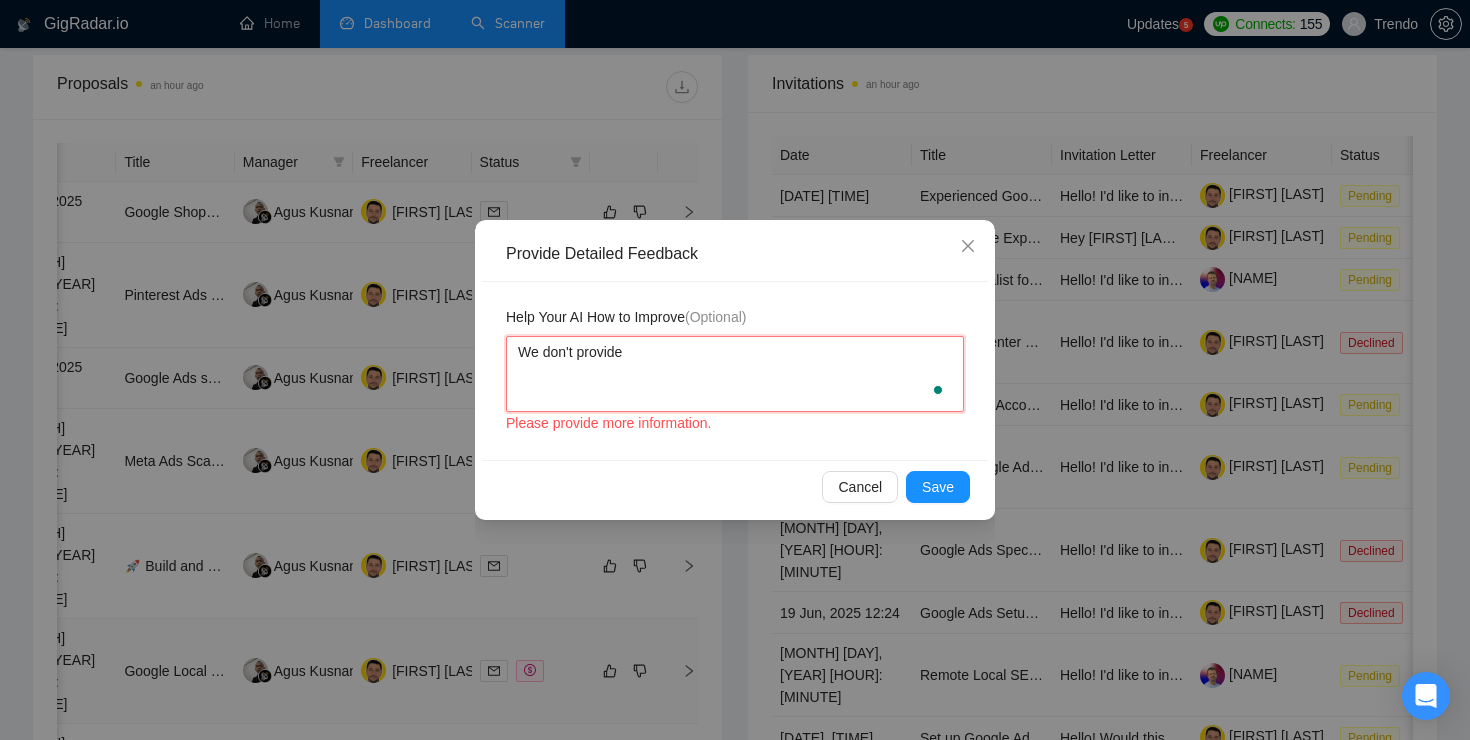 type 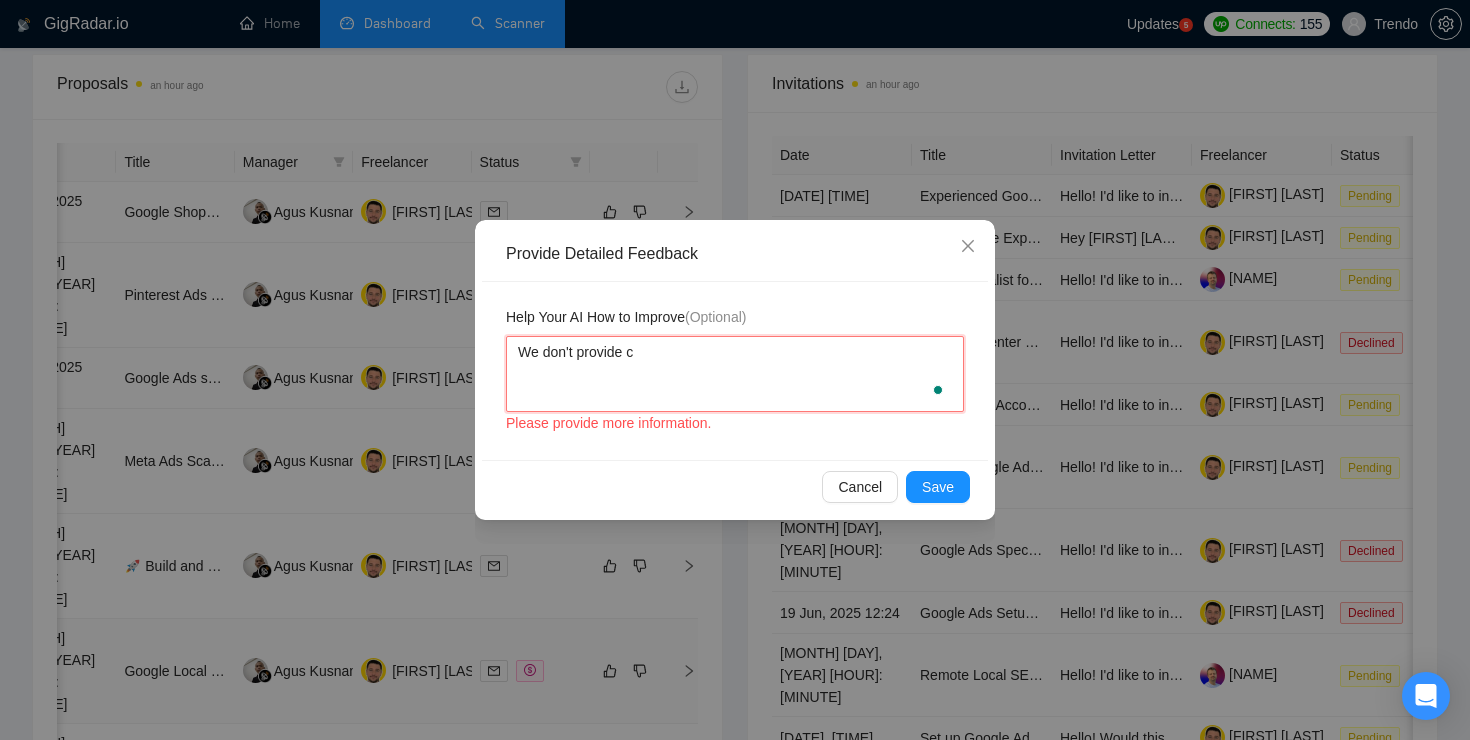 type 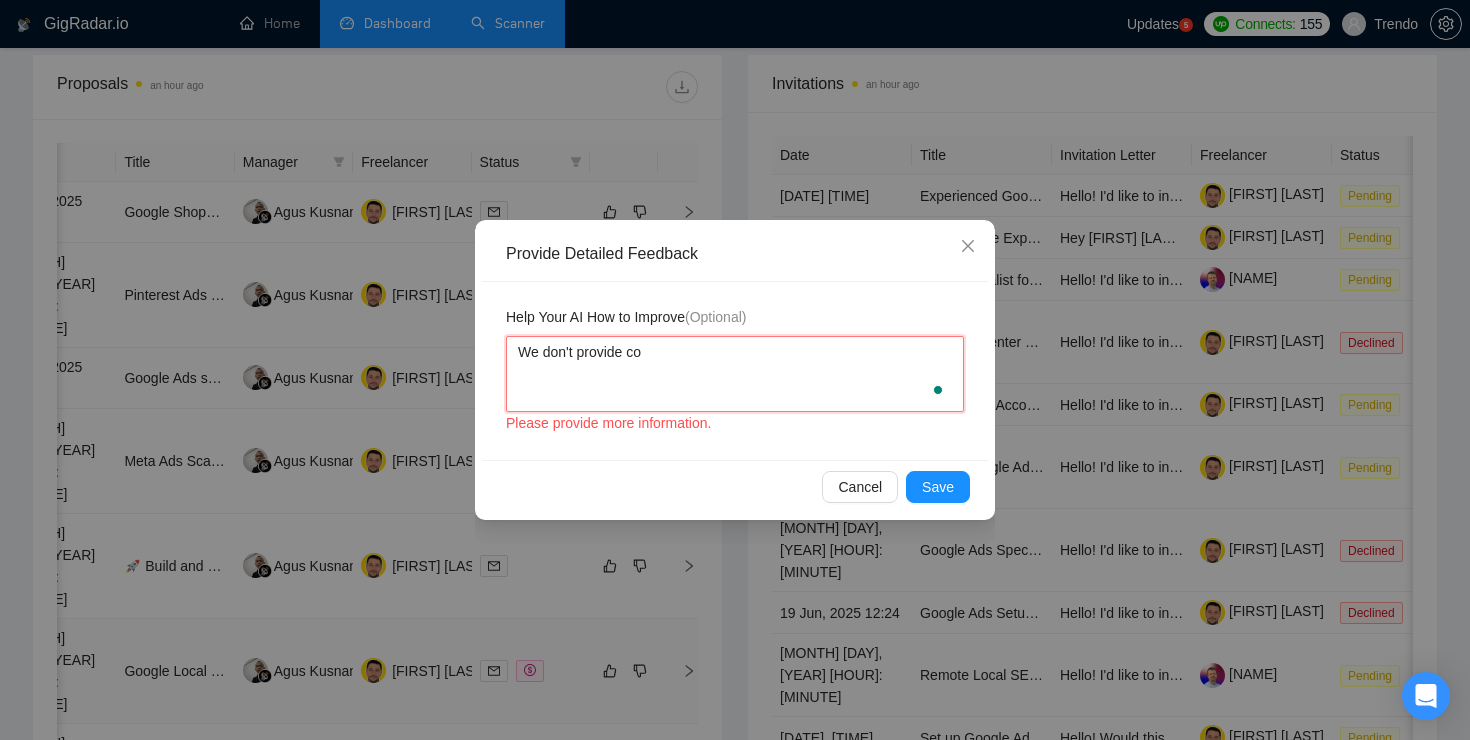 type 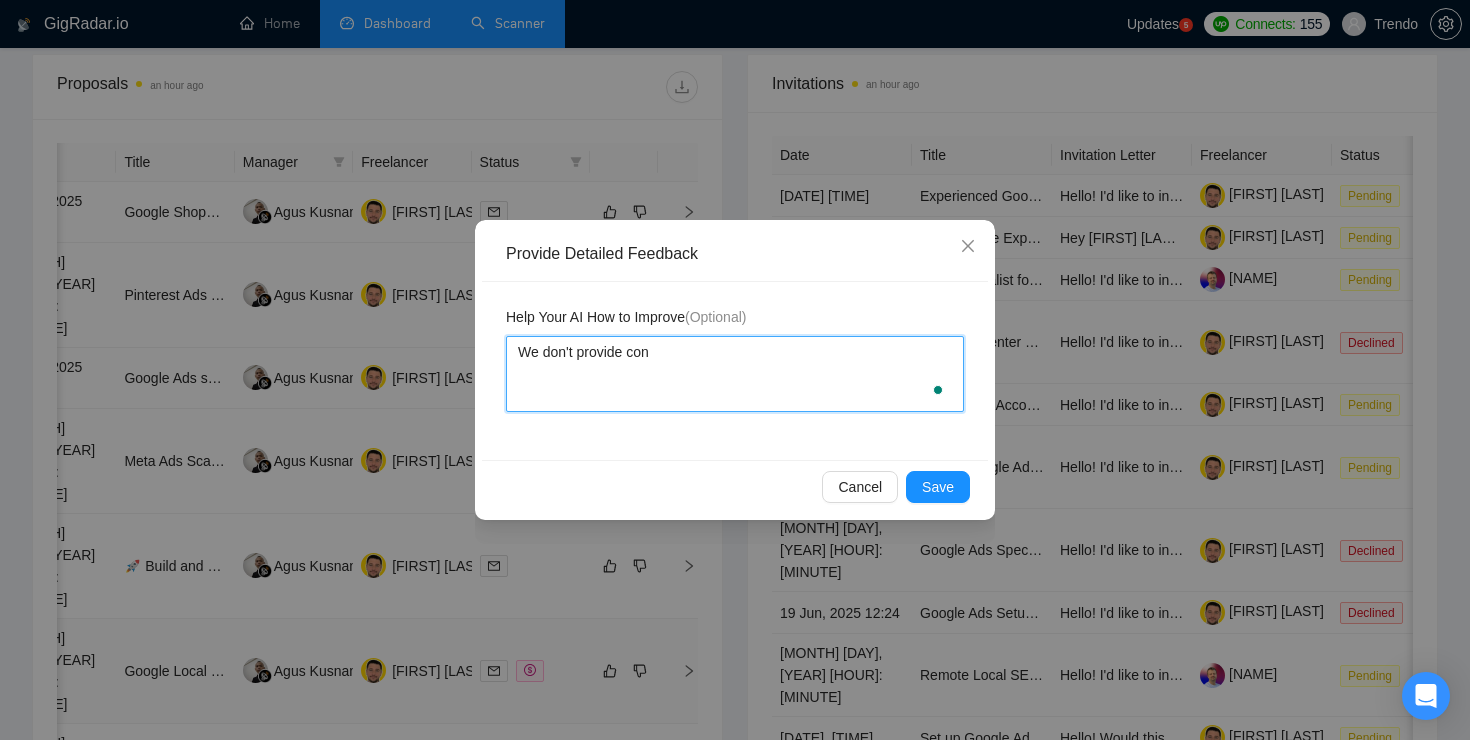 type 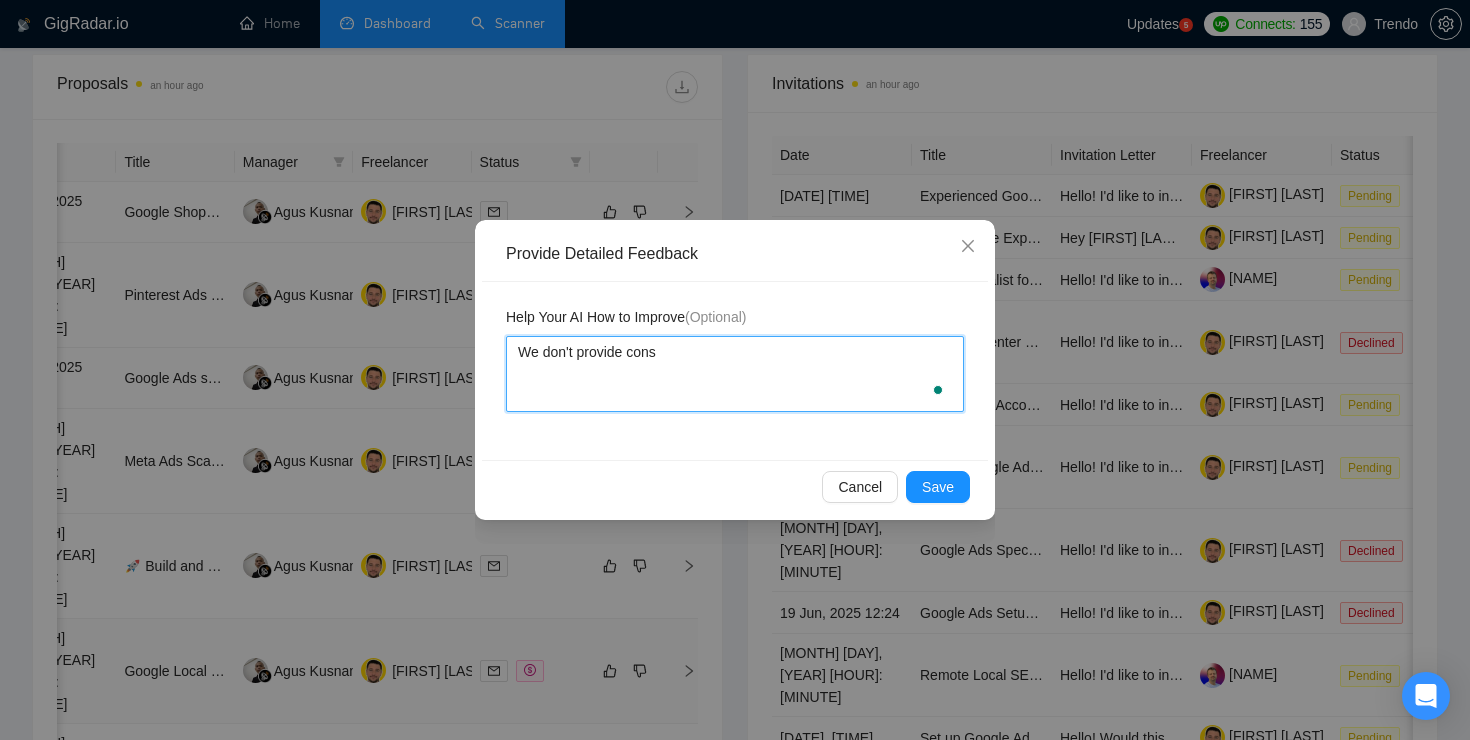 type on "We don't provide consu" 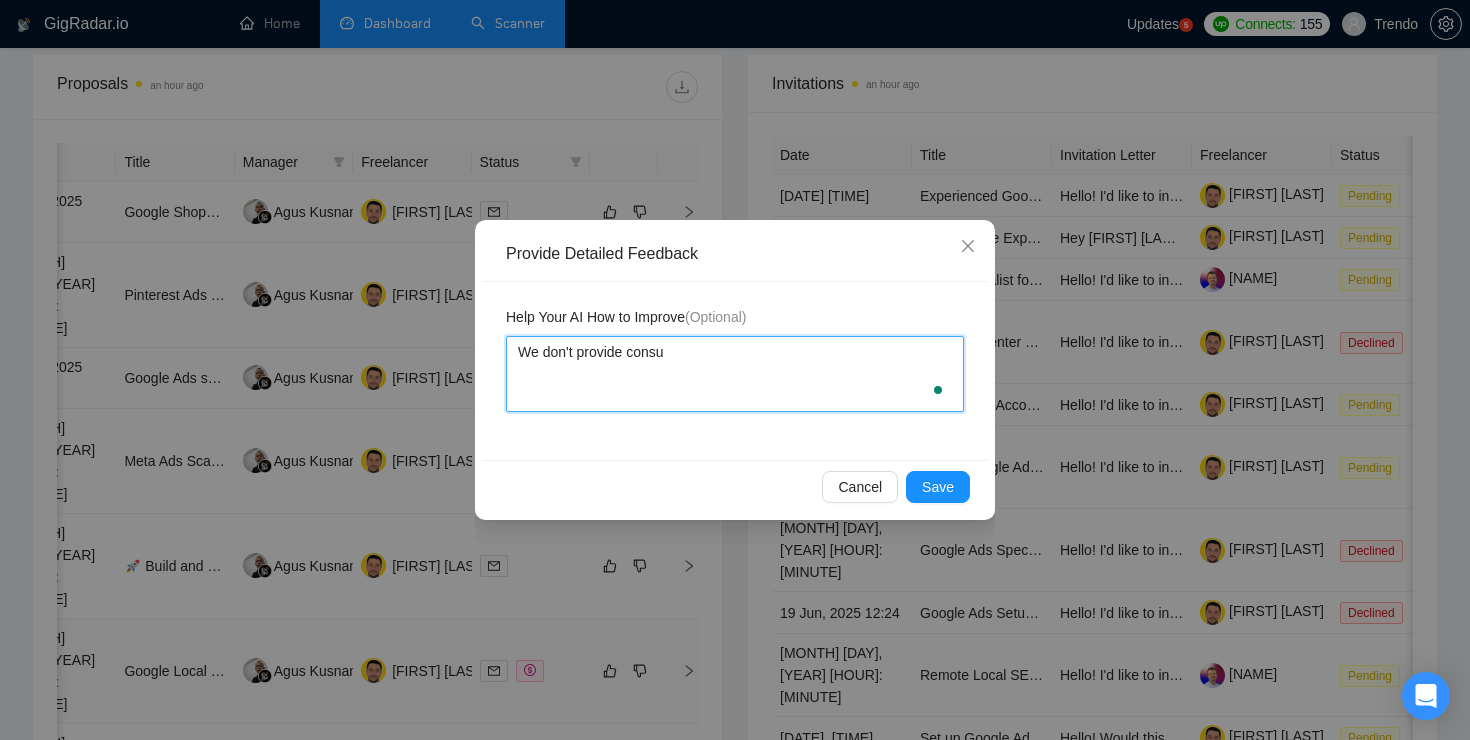 type 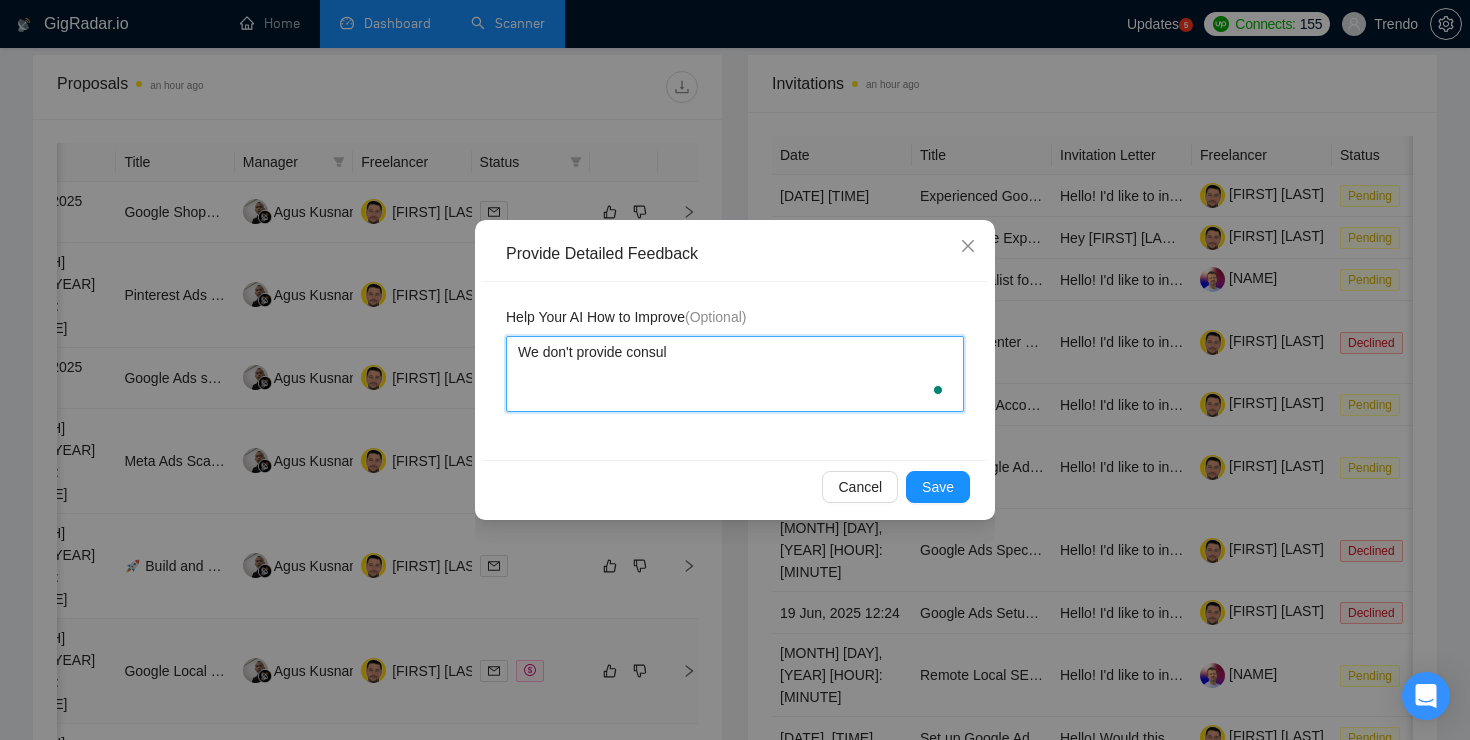 type 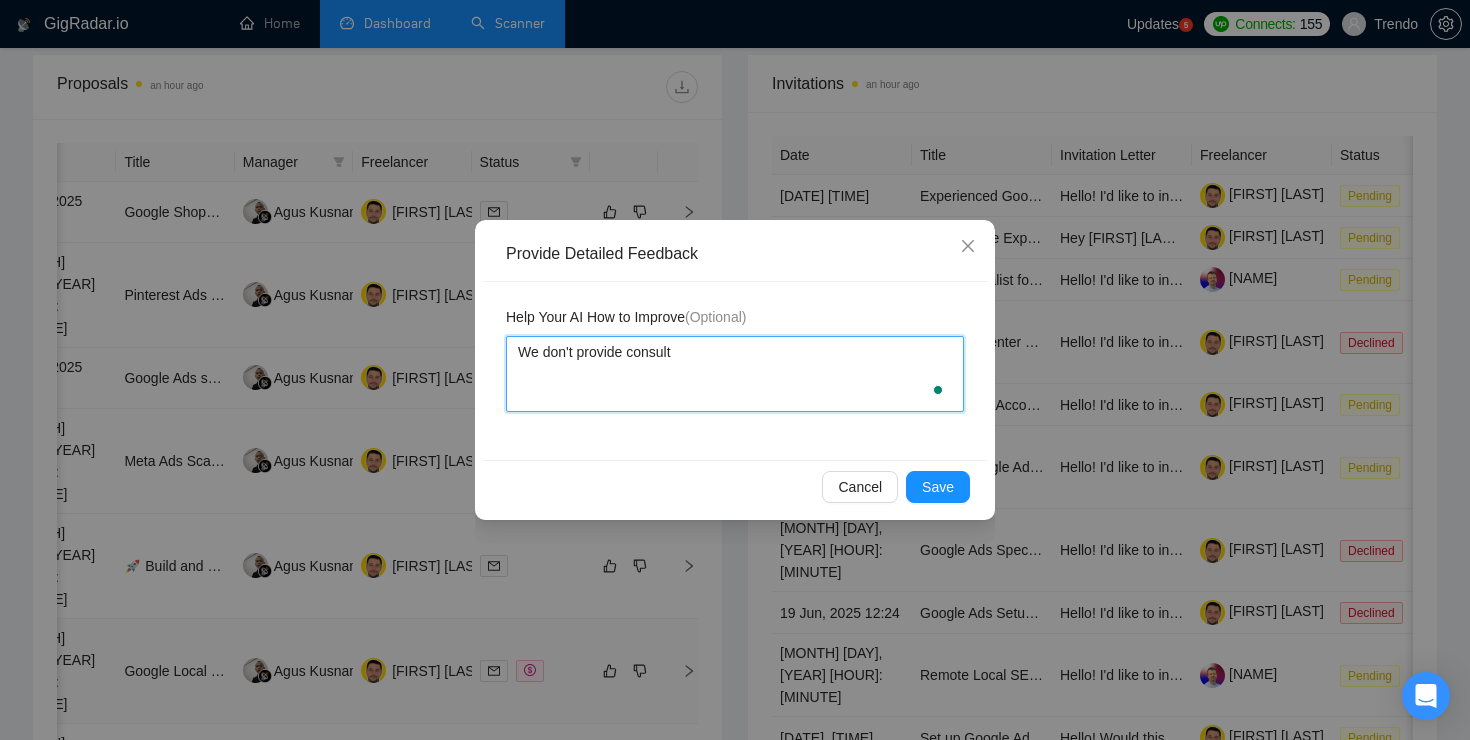 type 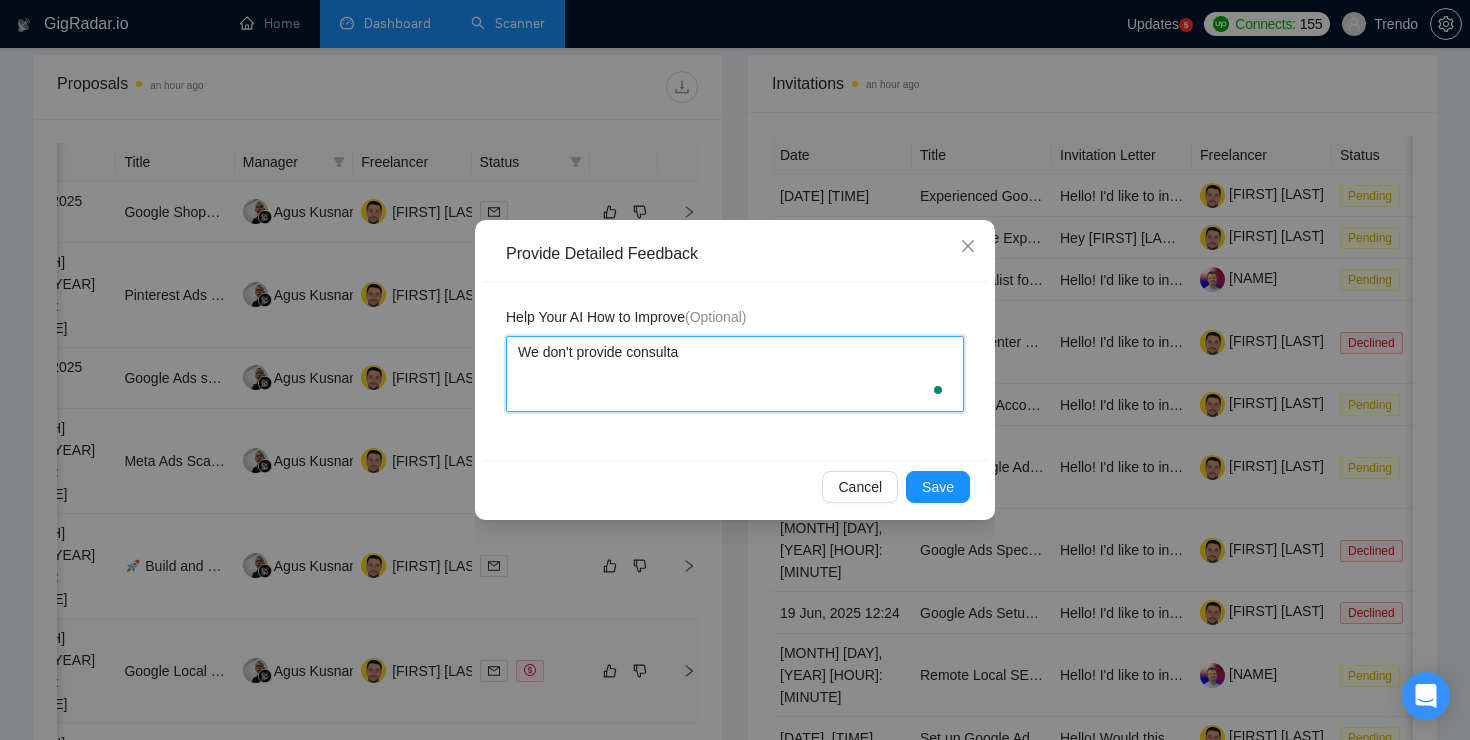type 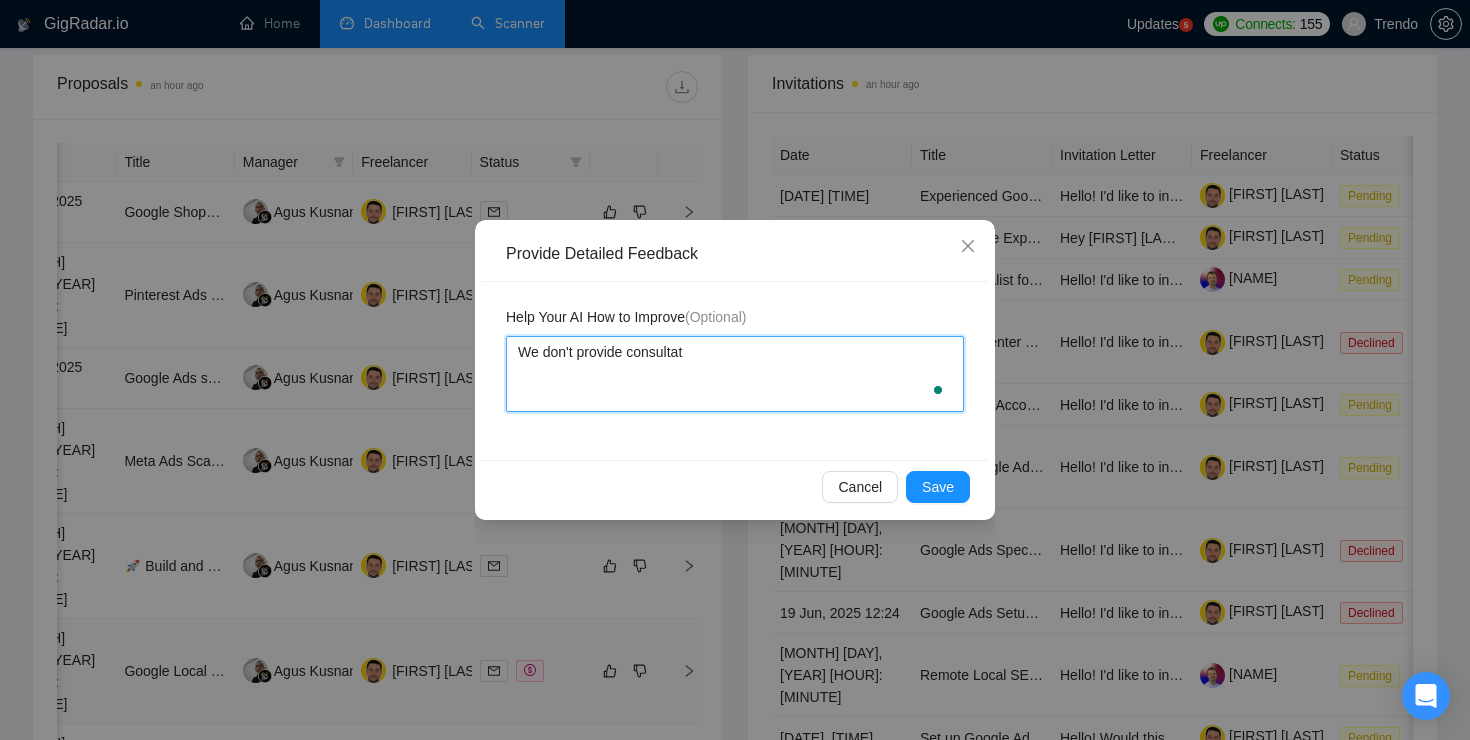 type 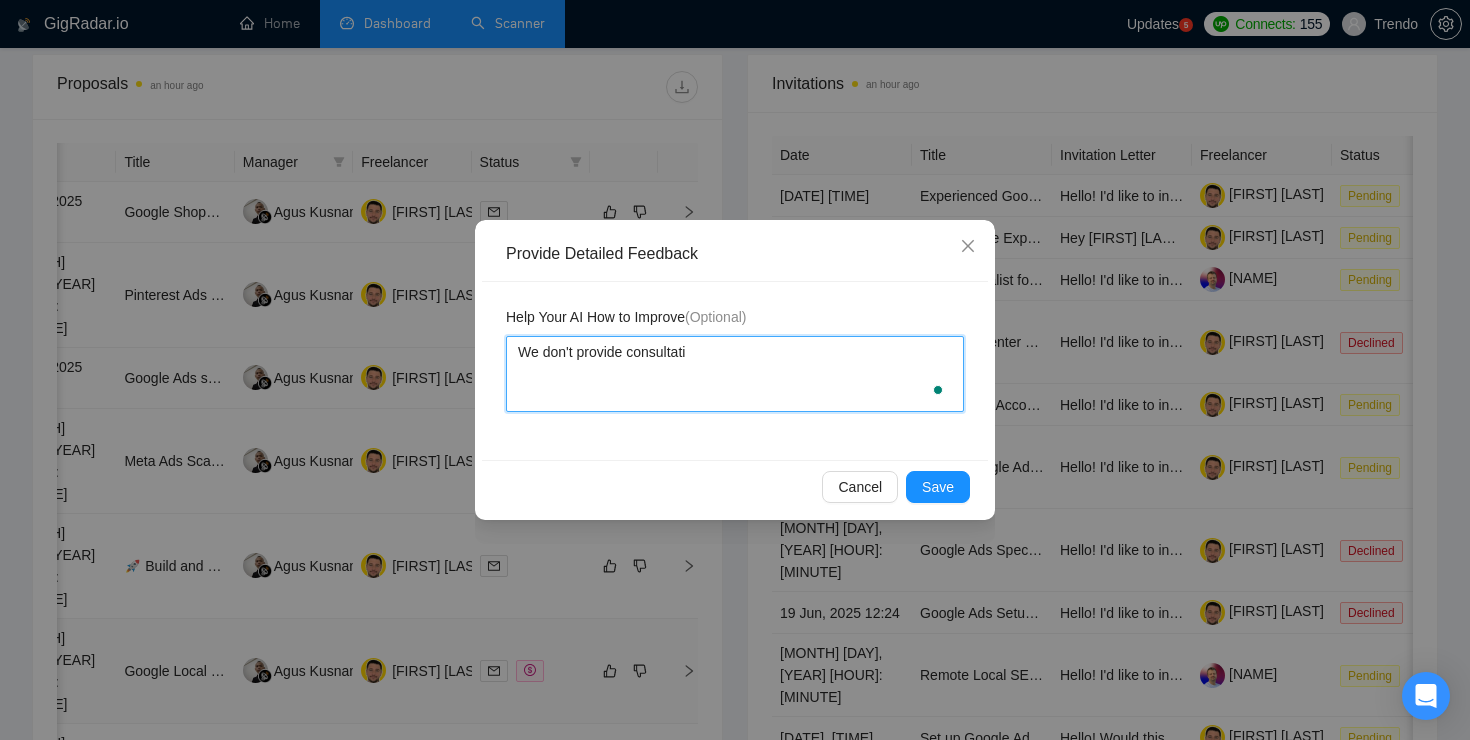 type 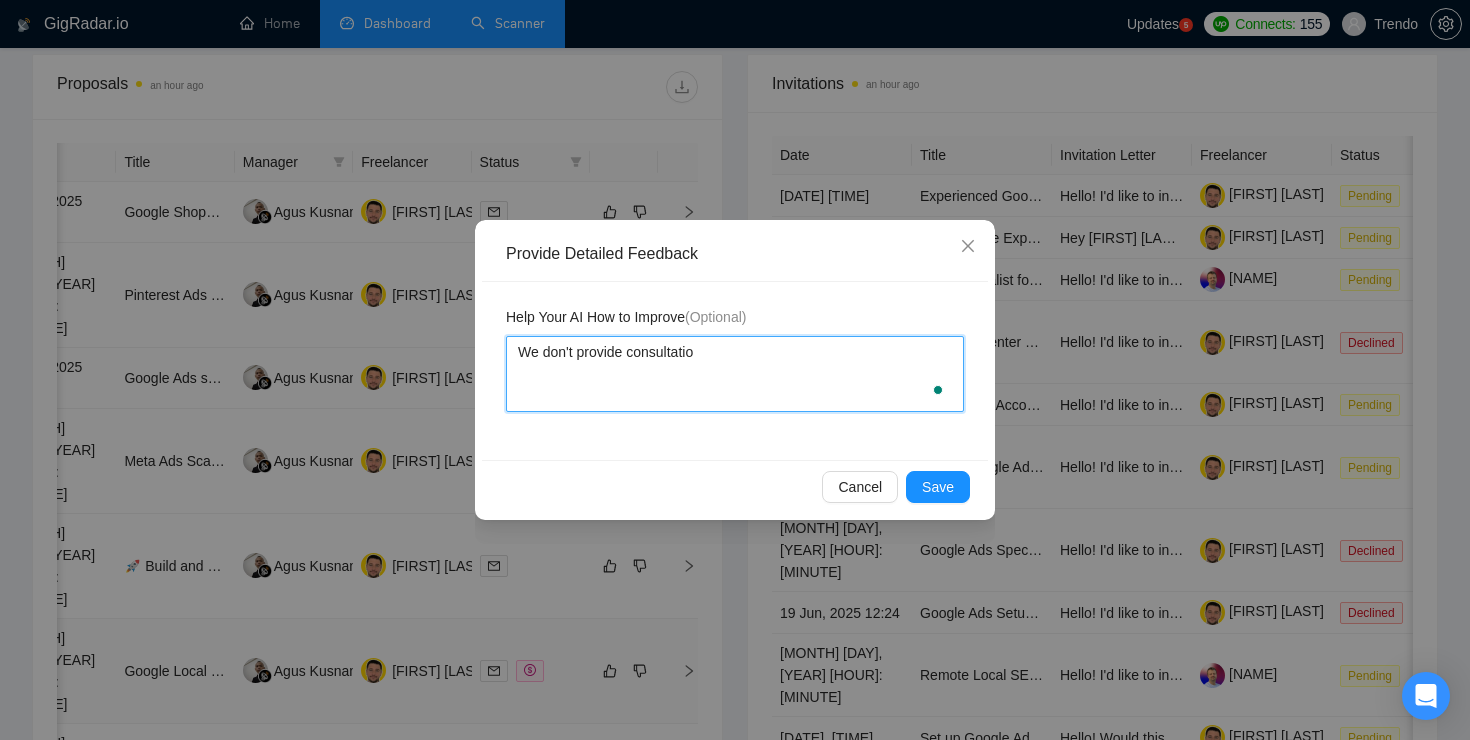 type 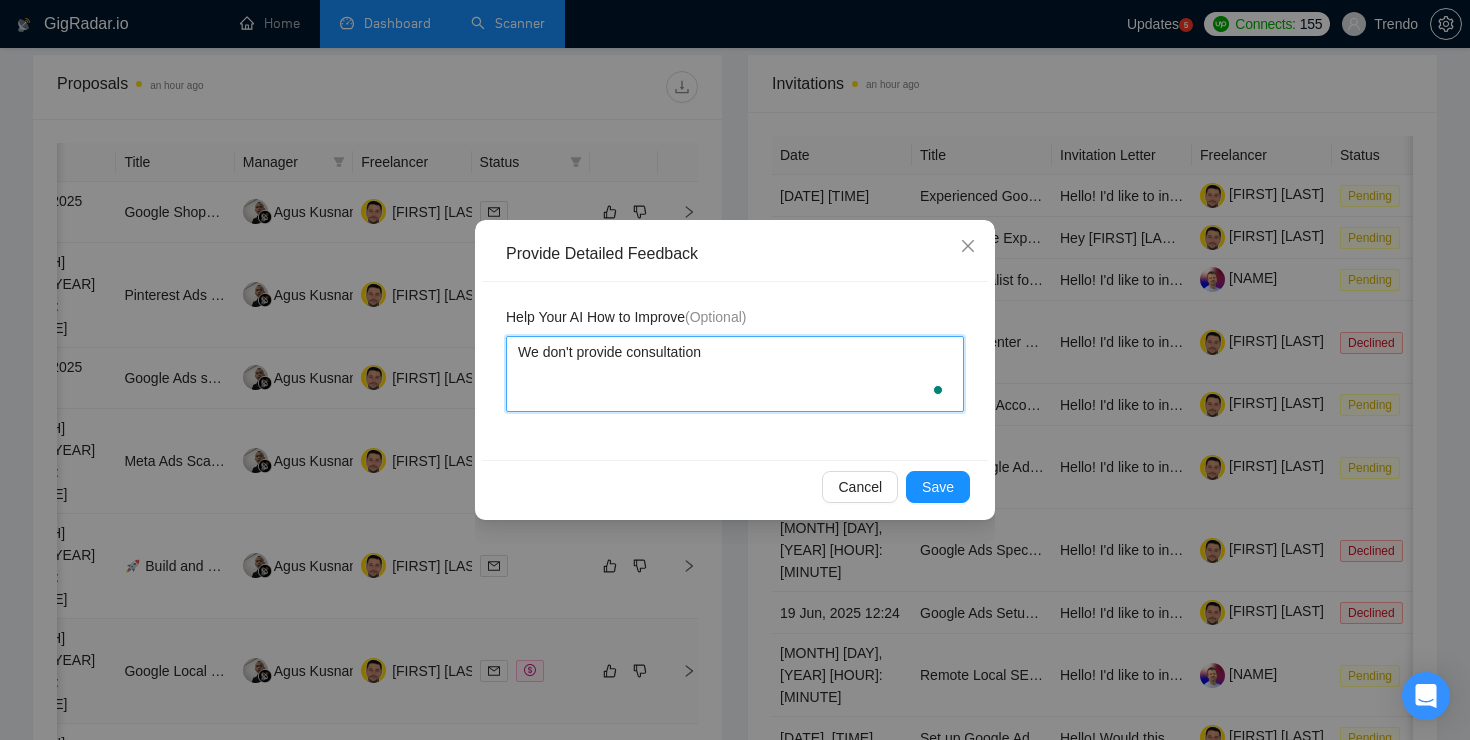 type 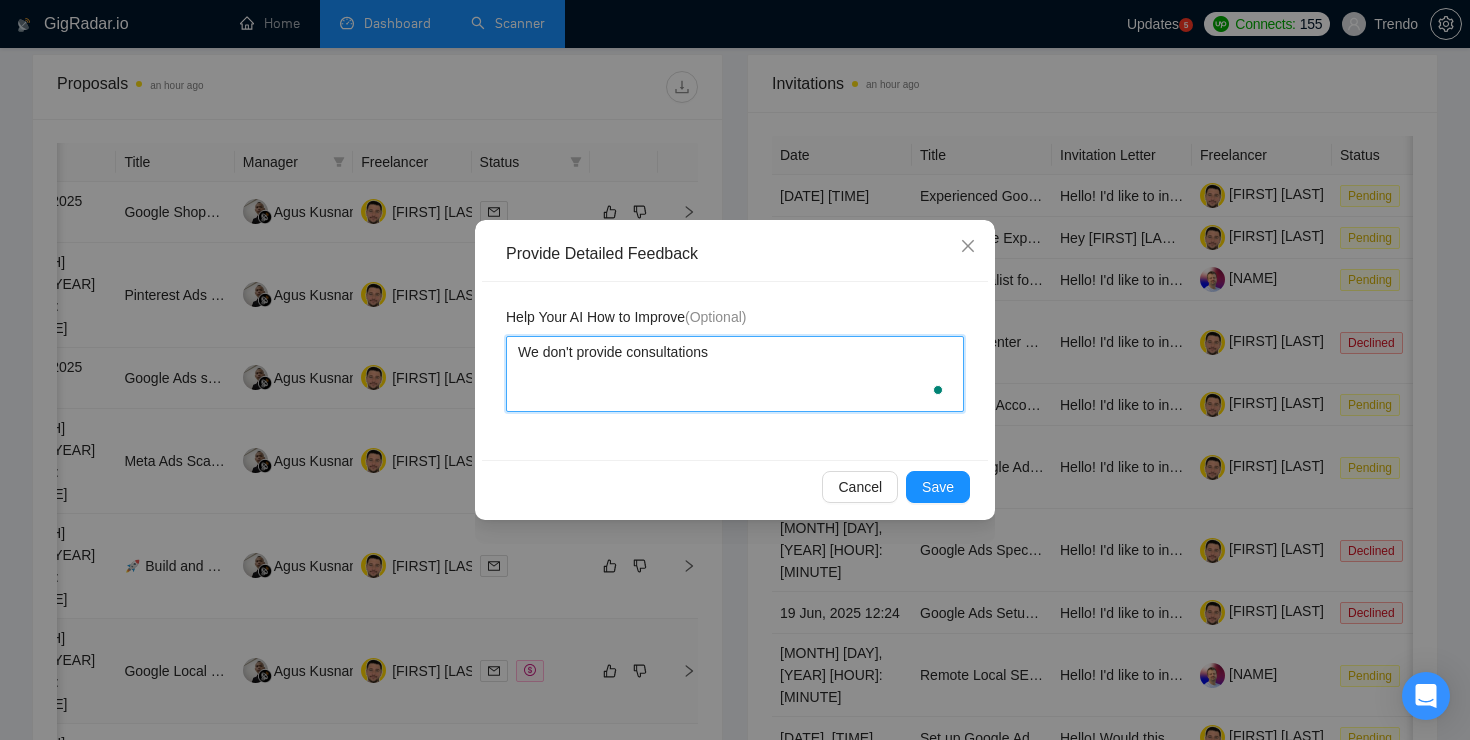 type 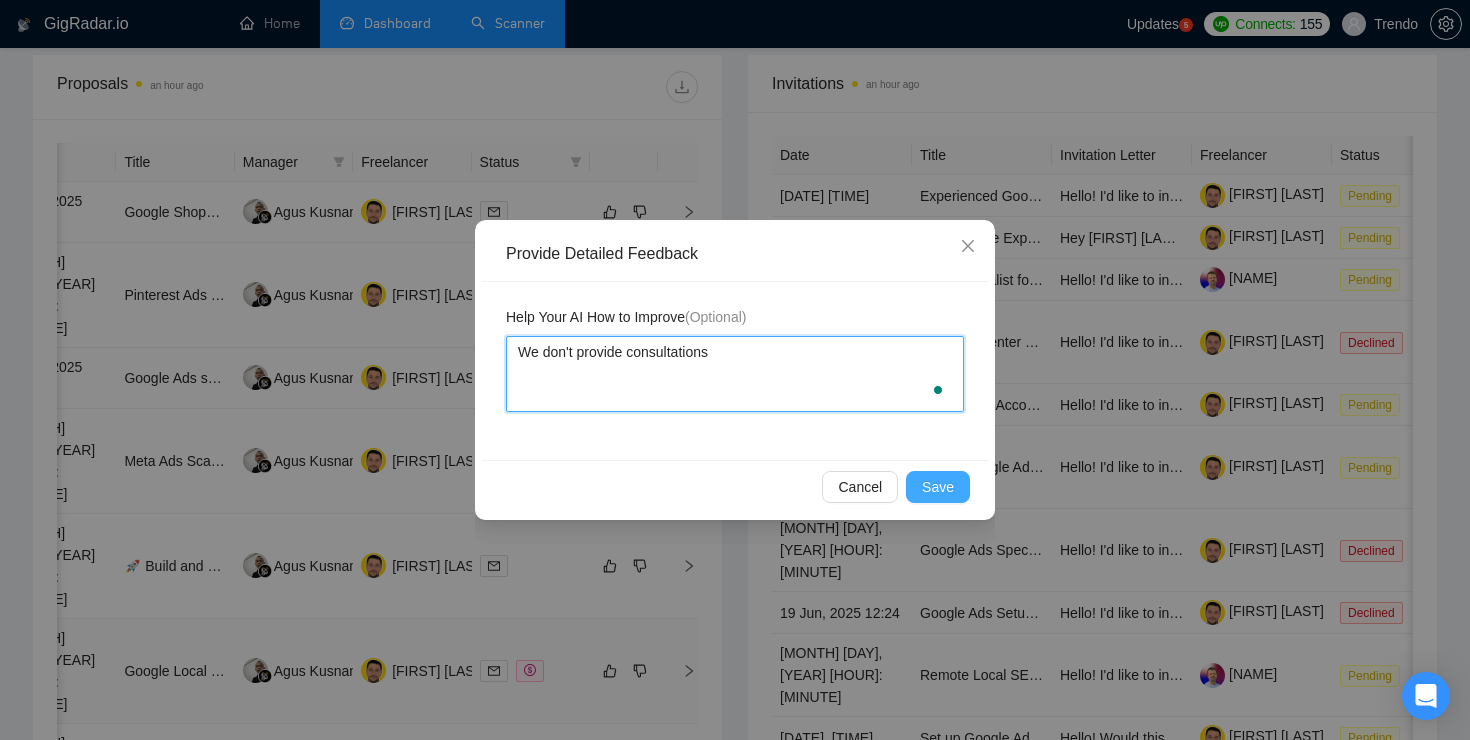 type on "We don't provide consultations" 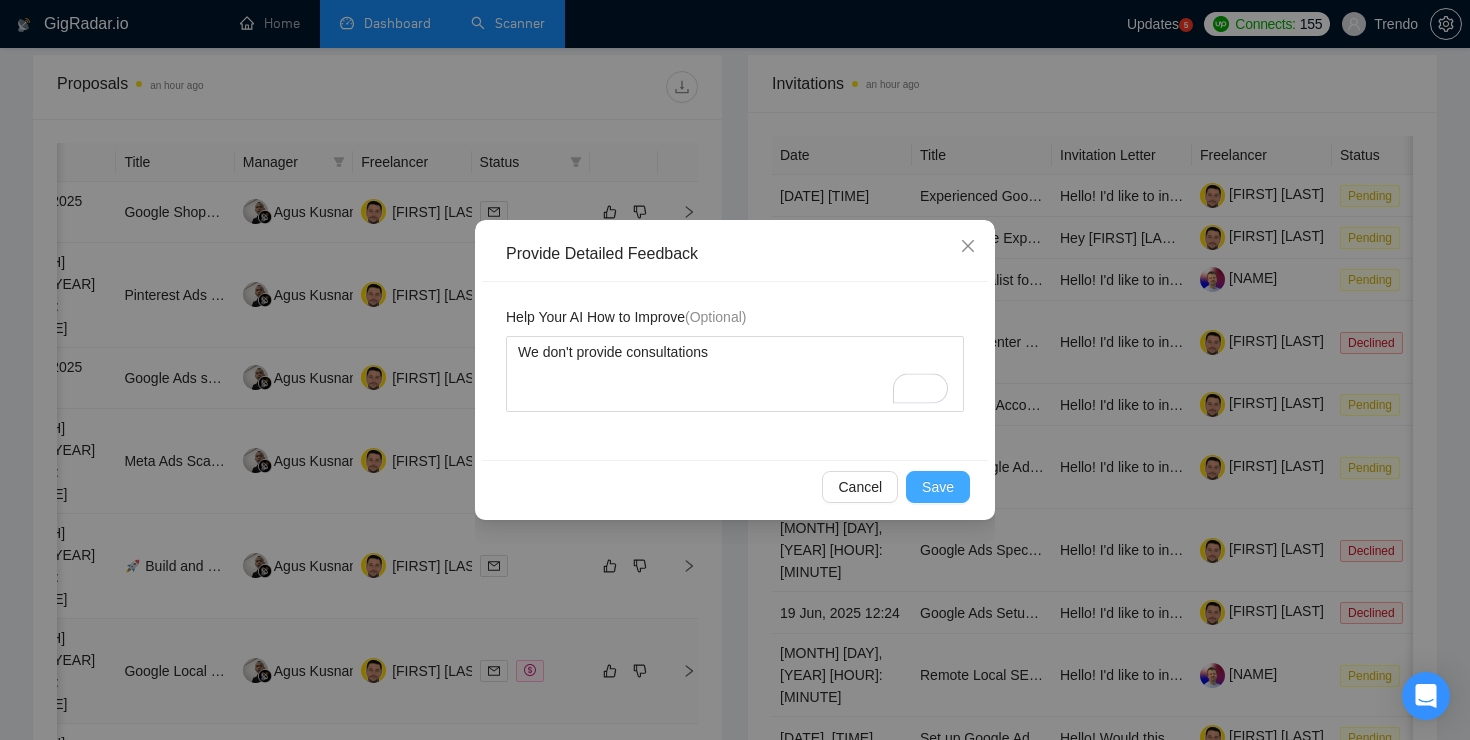 click on "Save" at bounding box center (938, 487) 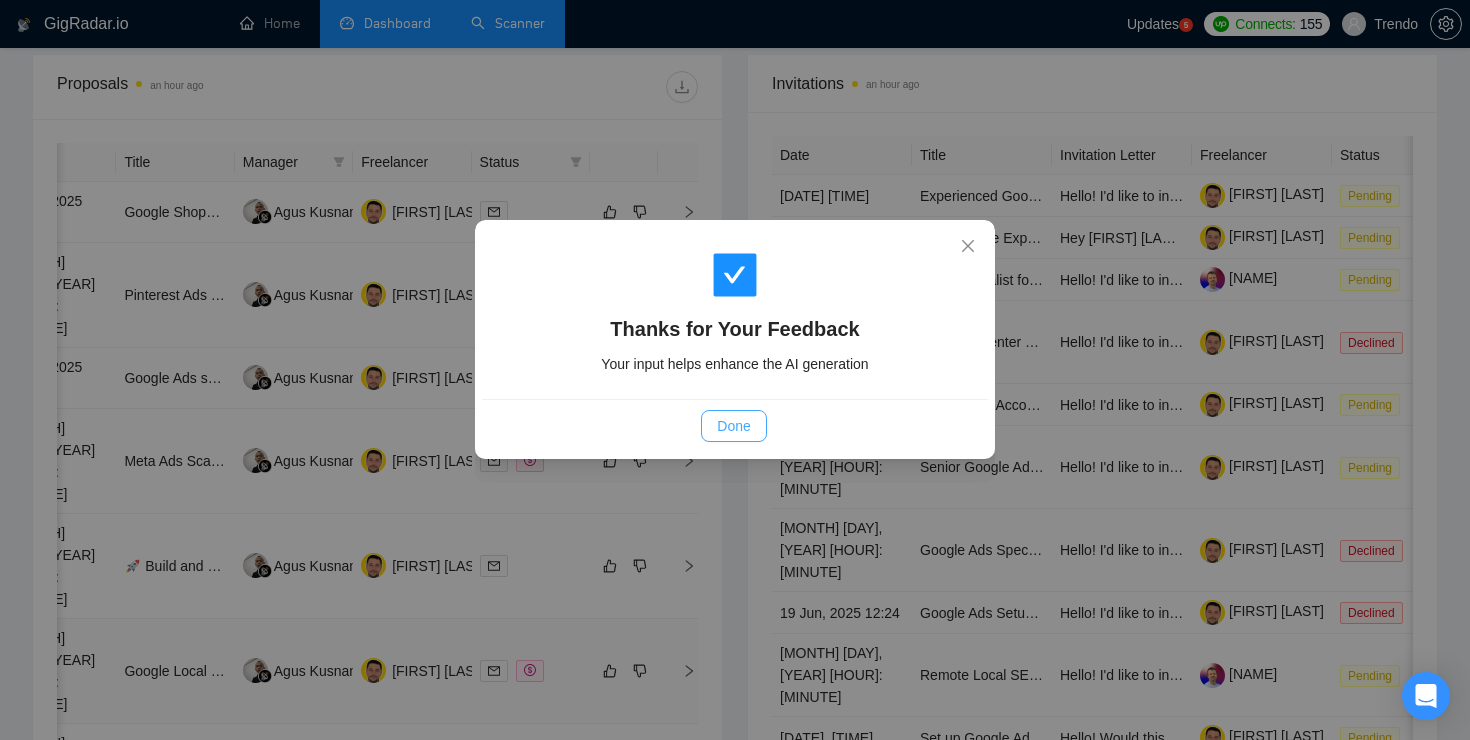 click on "Done" at bounding box center [733, 426] 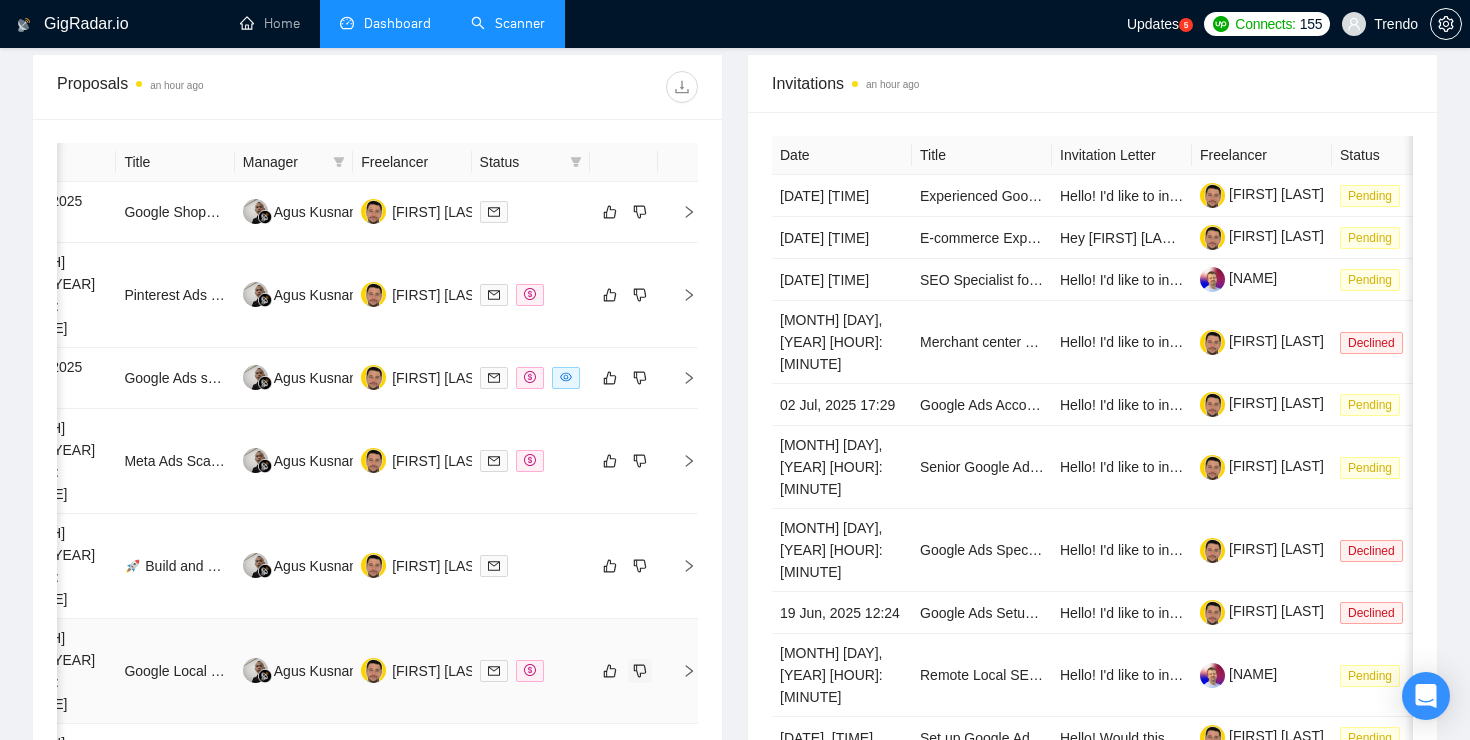 scroll, scrollTop: 0, scrollLeft: 0, axis: both 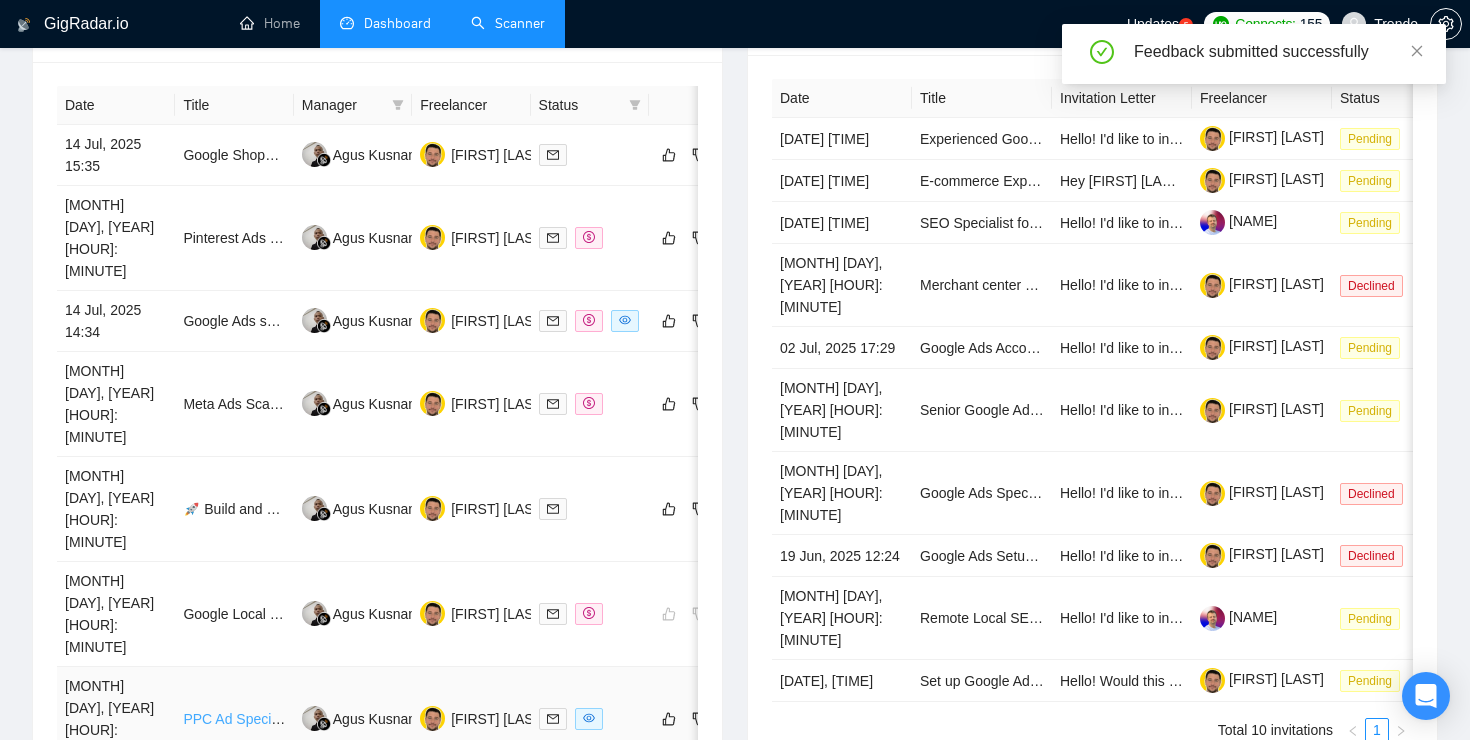 click on "PPC Ad Specialist" at bounding box center [239, 719] 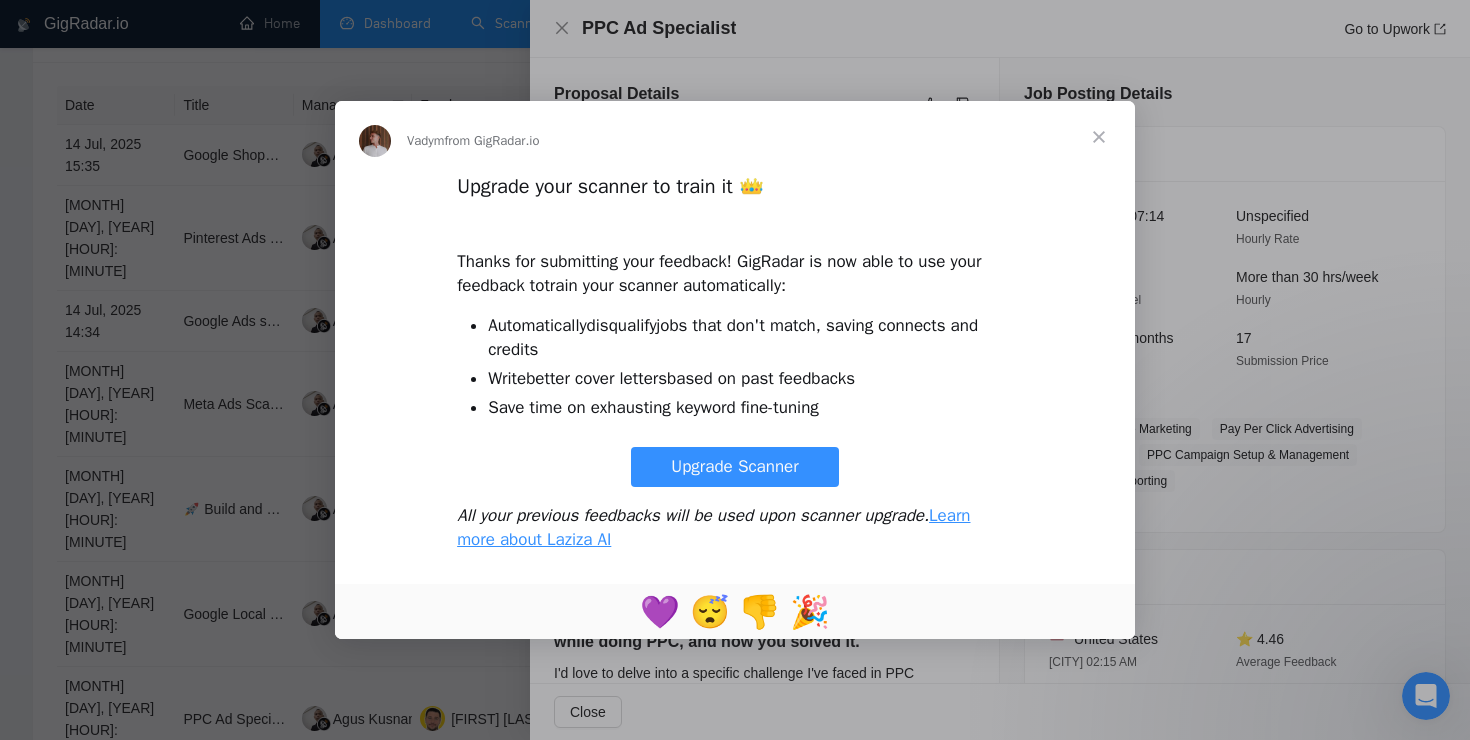 scroll, scrollTop: 0, scrollLeft: 0, axis: both 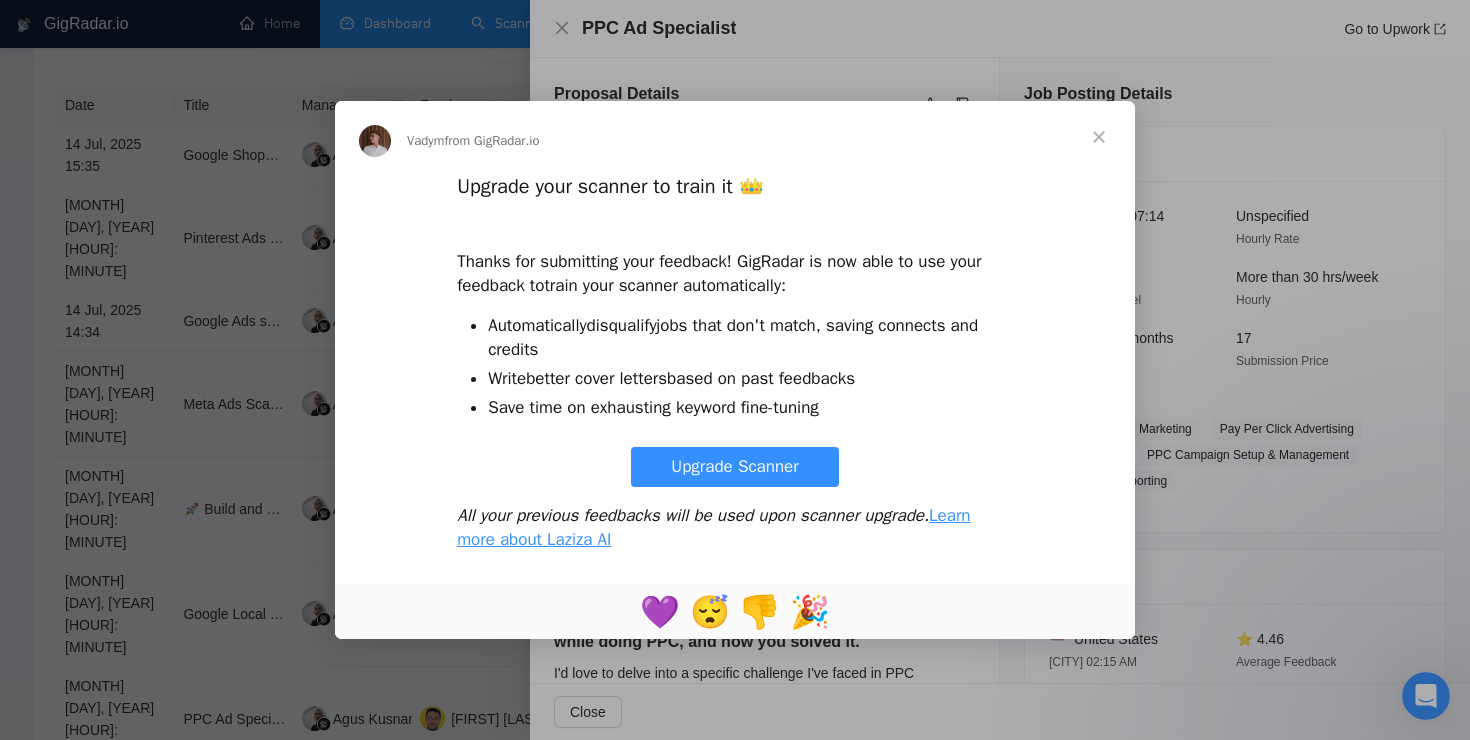 click on "Upgrade your scanner to train it 👑 Thanks for submitting your feedback! GigRadar is now able to use your feedback to train your scanner automatically : Automatically disqualify jobs that don't match, saving connects and credits Write better cover letters based on past feedbacks Save time on exhausting keyword fine-tuning Upgrade Scanner All your previous feedbacks will be used upon scanner upgrade. Learn more about Laziza AI" at bounding box center (735, 370) 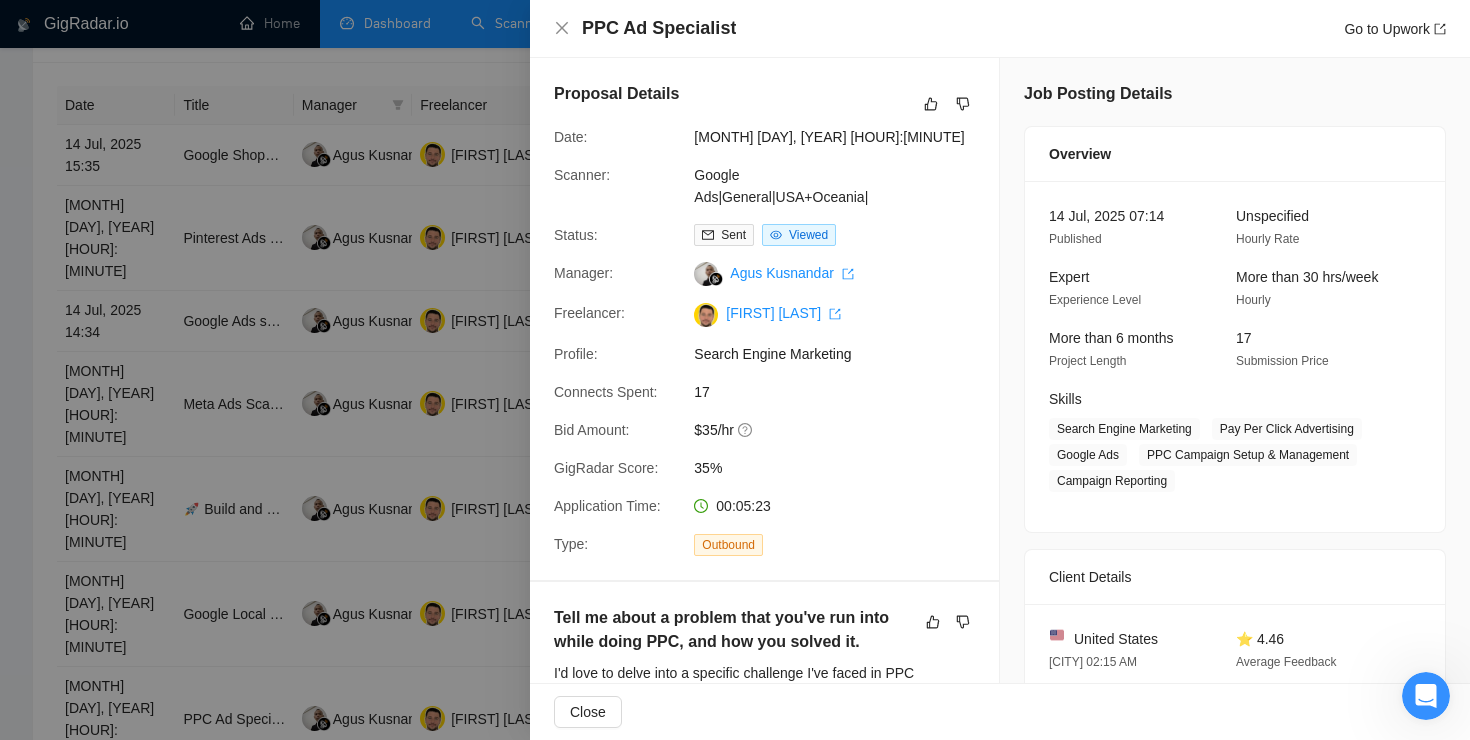 click at bounding box center [735, 370] 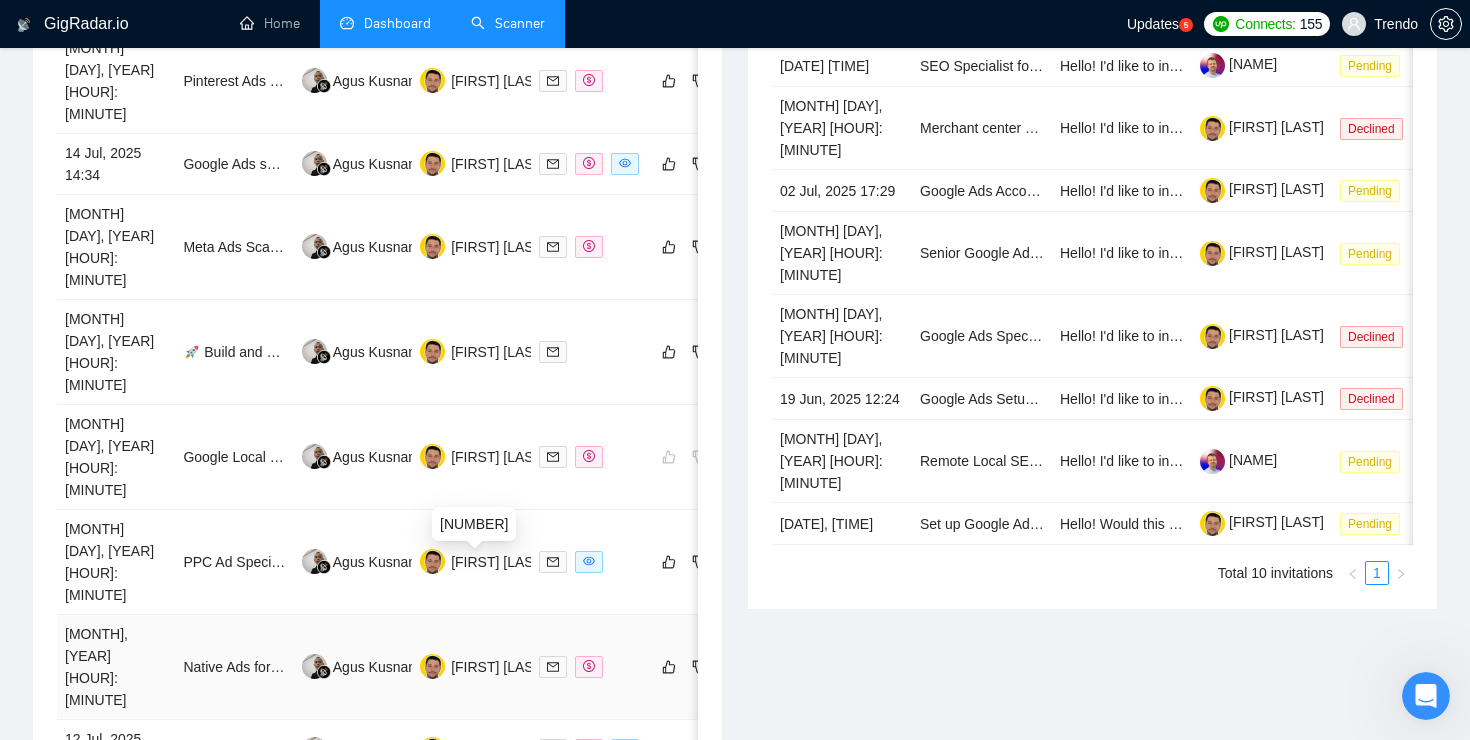 scroll, scrollTop: 0, scrollLeft: 0, axis: both 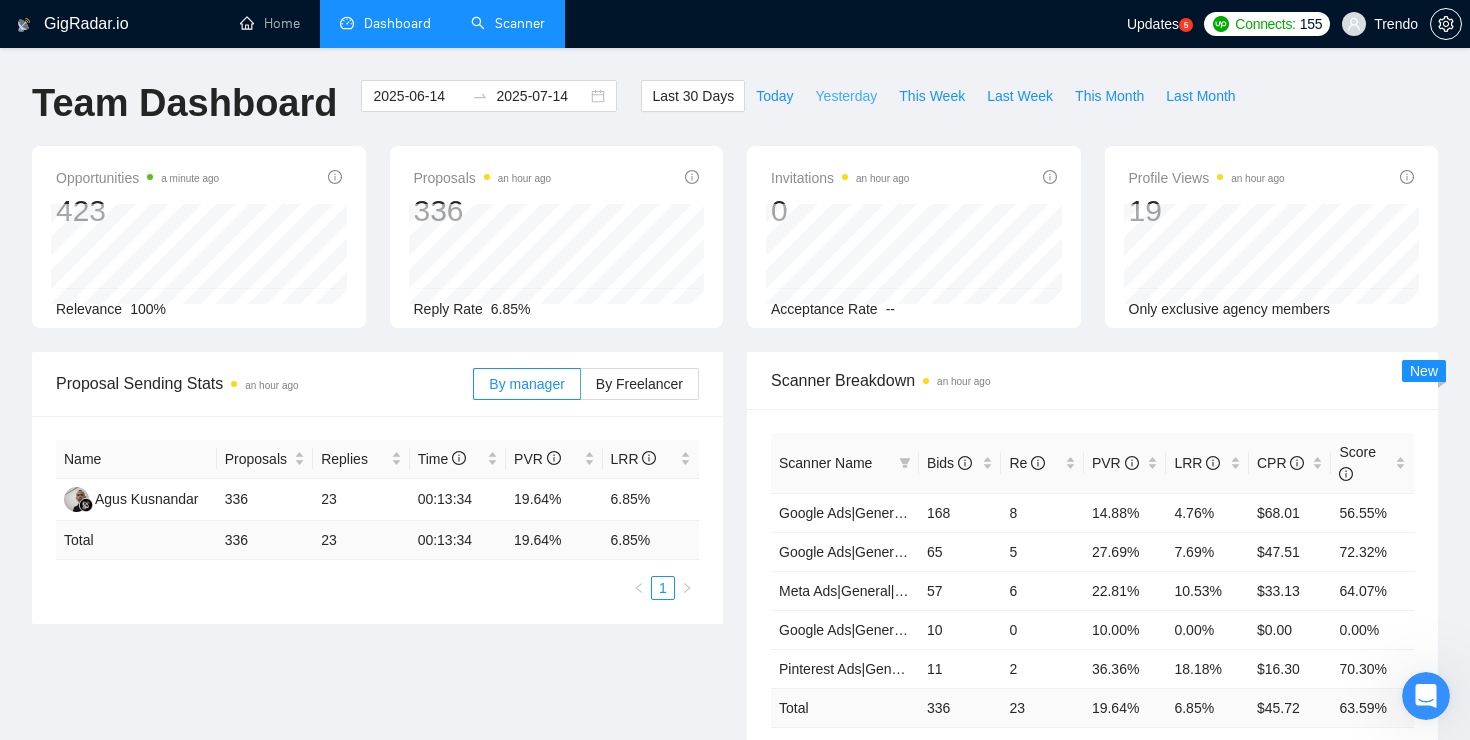 click on "Yesterday" at bounding box center (847, 96) 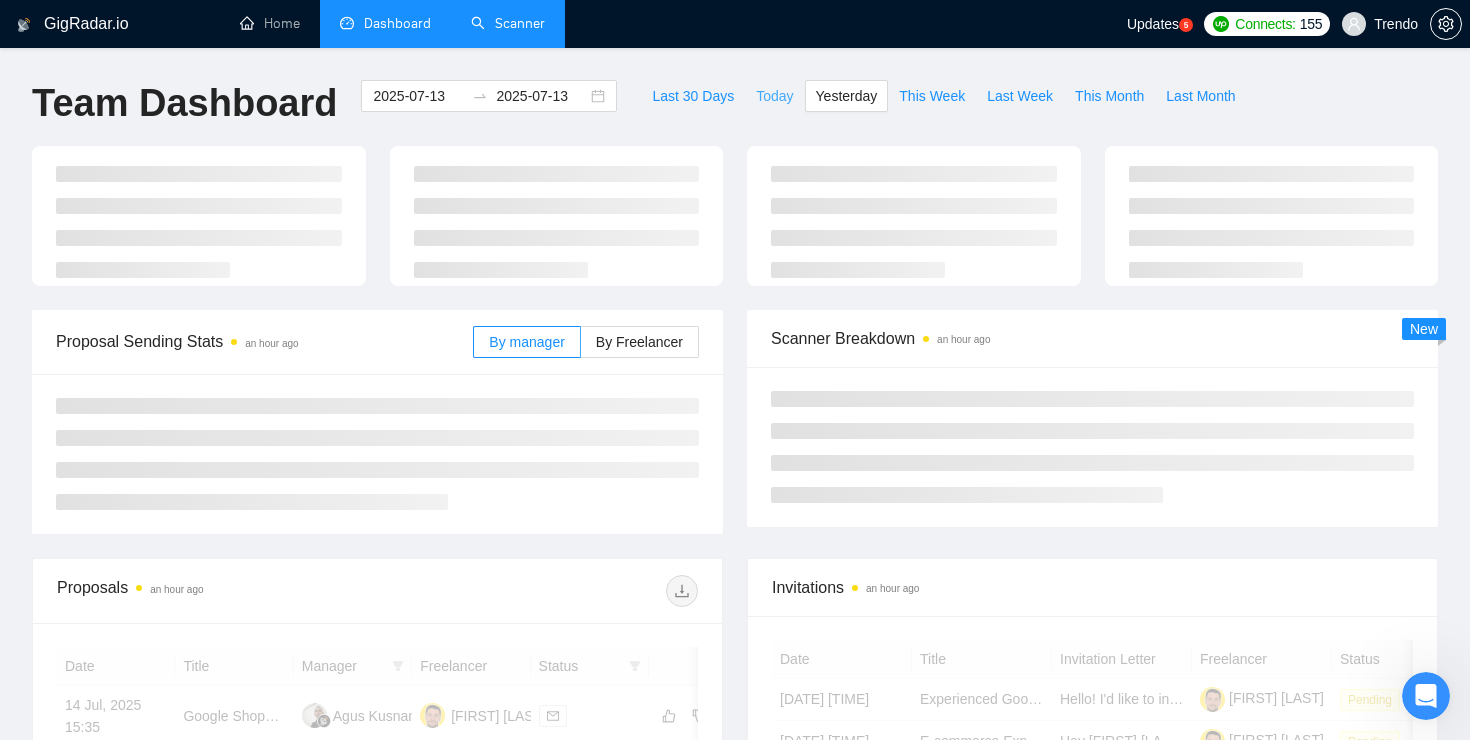 click on "Today" at bounding box center [774, 96] 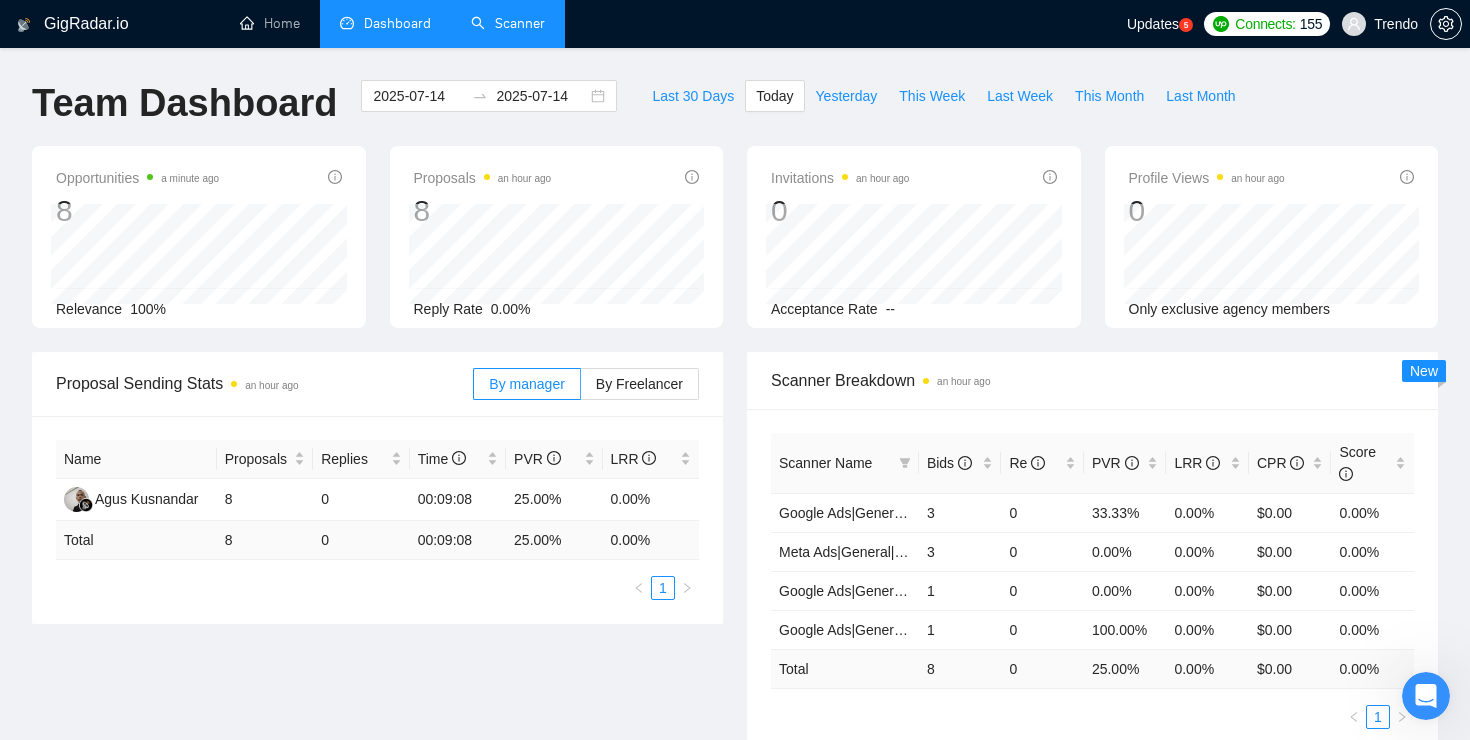 click on "Scanner" at bounding box center [508, 23] 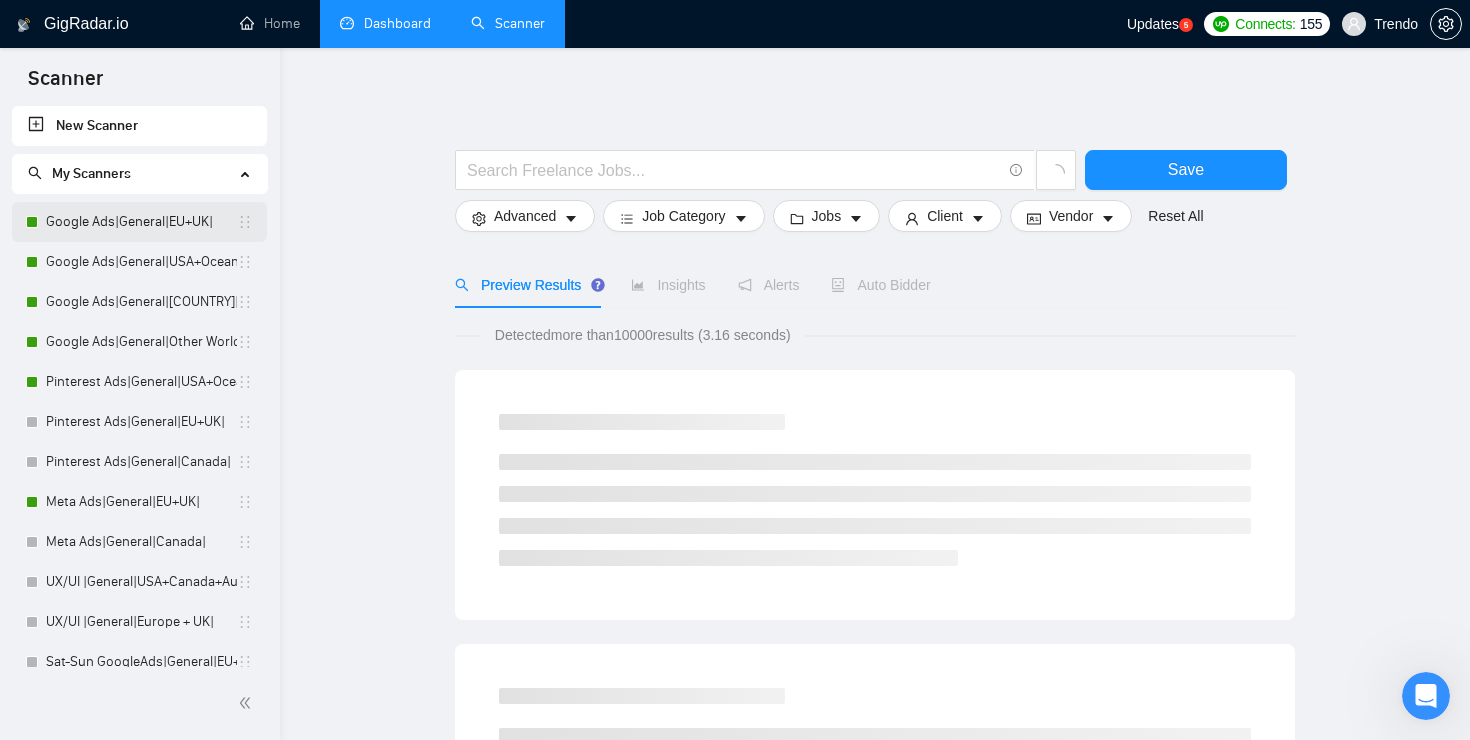 click on "Google Ads|General|EU+UK|" at bounding box center [141, 222] 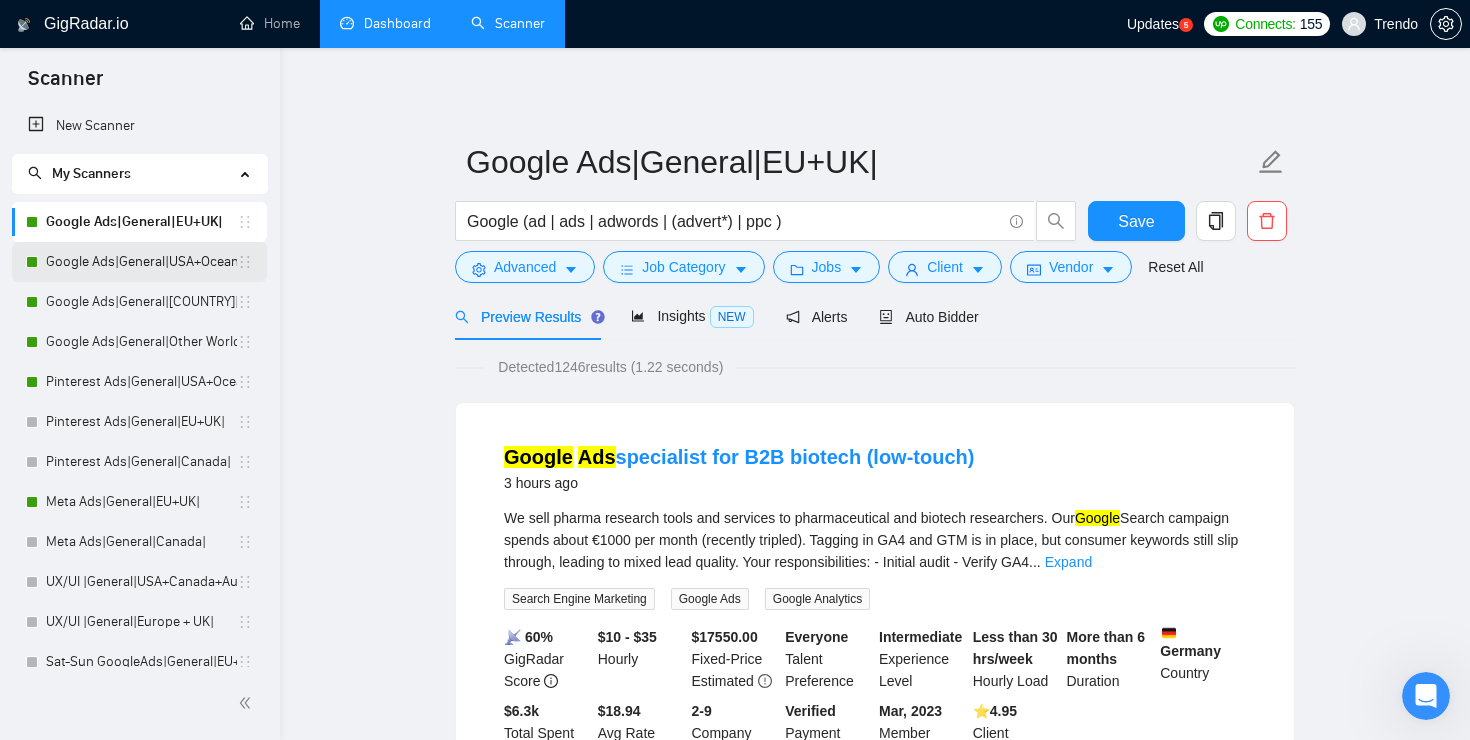 click on "Google Ads|General|USA+Oceania|" at bounding box center (141, 262) 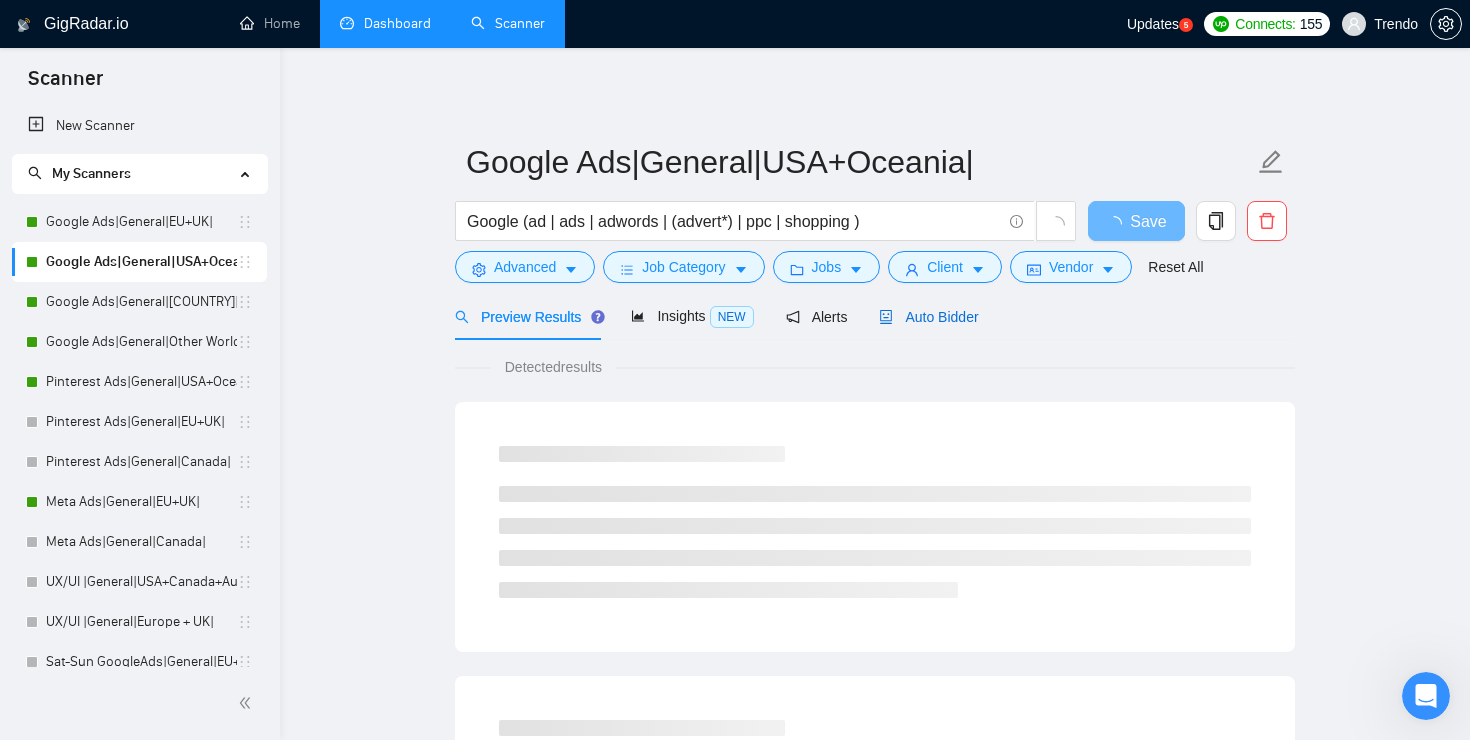 click on "Auto Bidder" at bounding box center (928, 317) 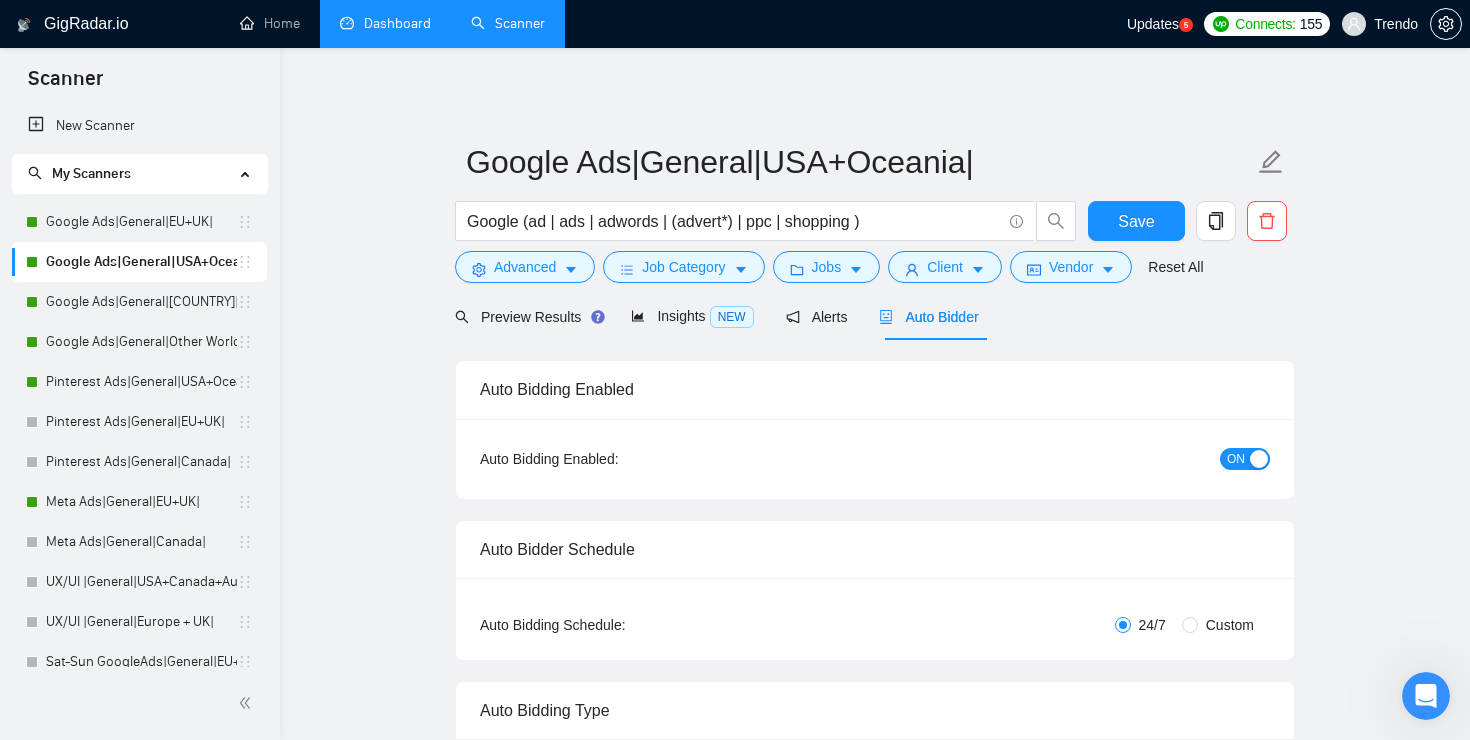 type 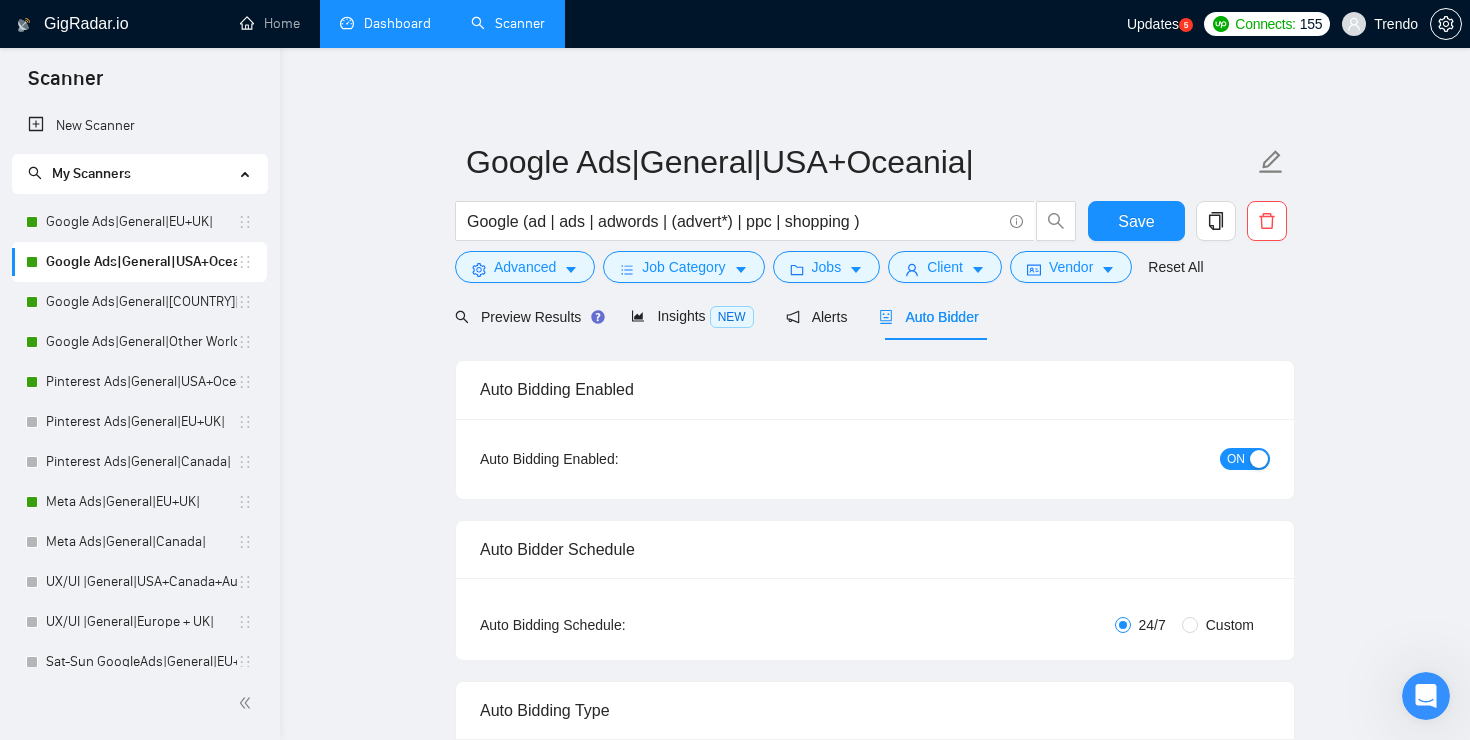 radio on "false" 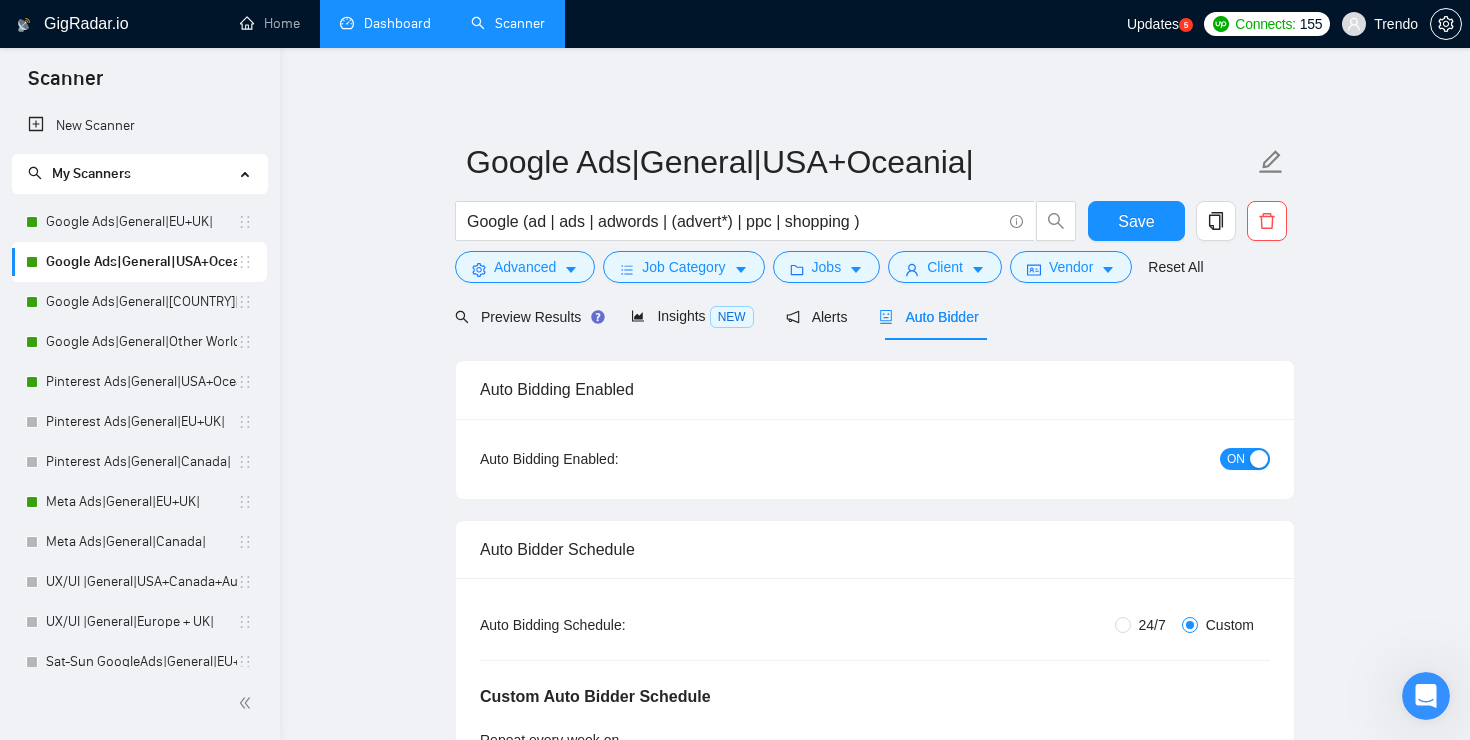 type 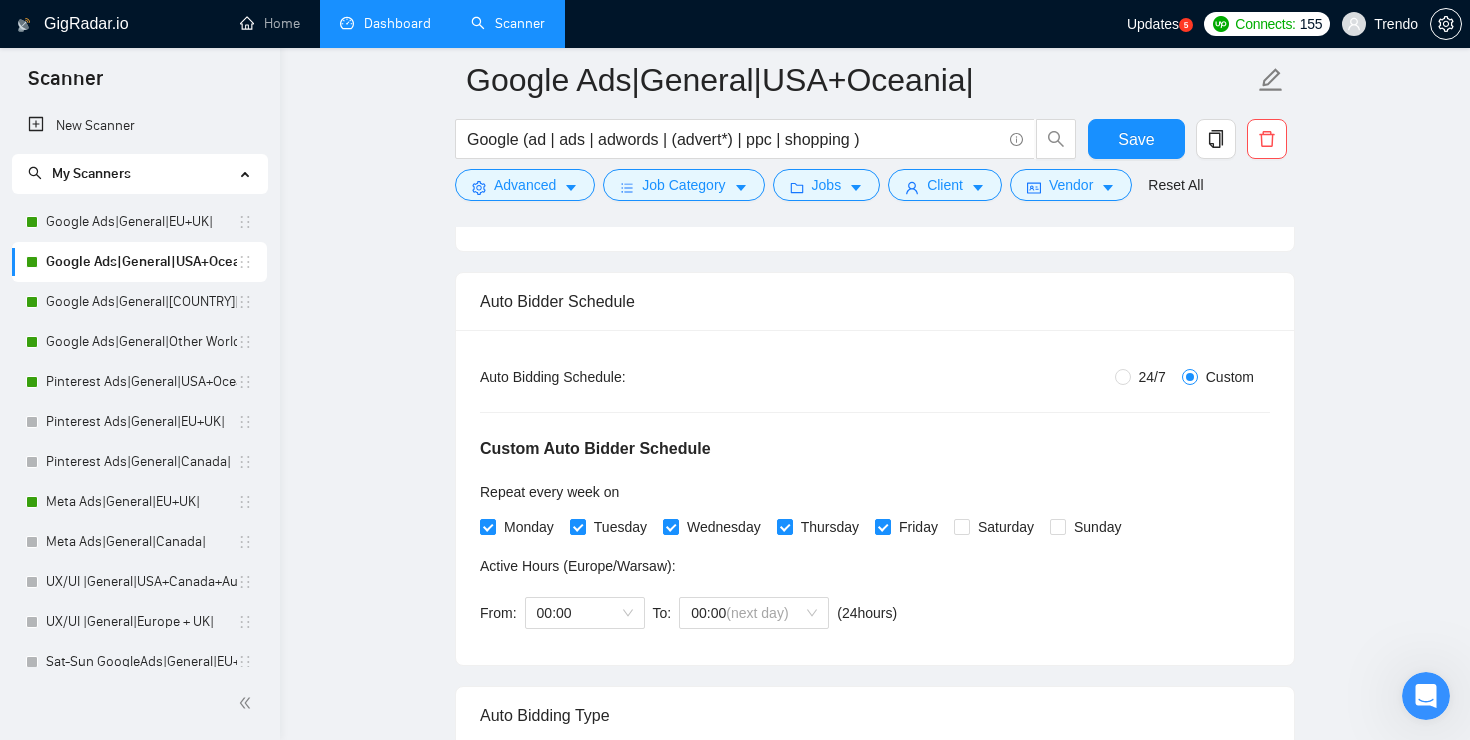 scroll, scrollTop: 266, scrollLeft: 0, axis: vertical 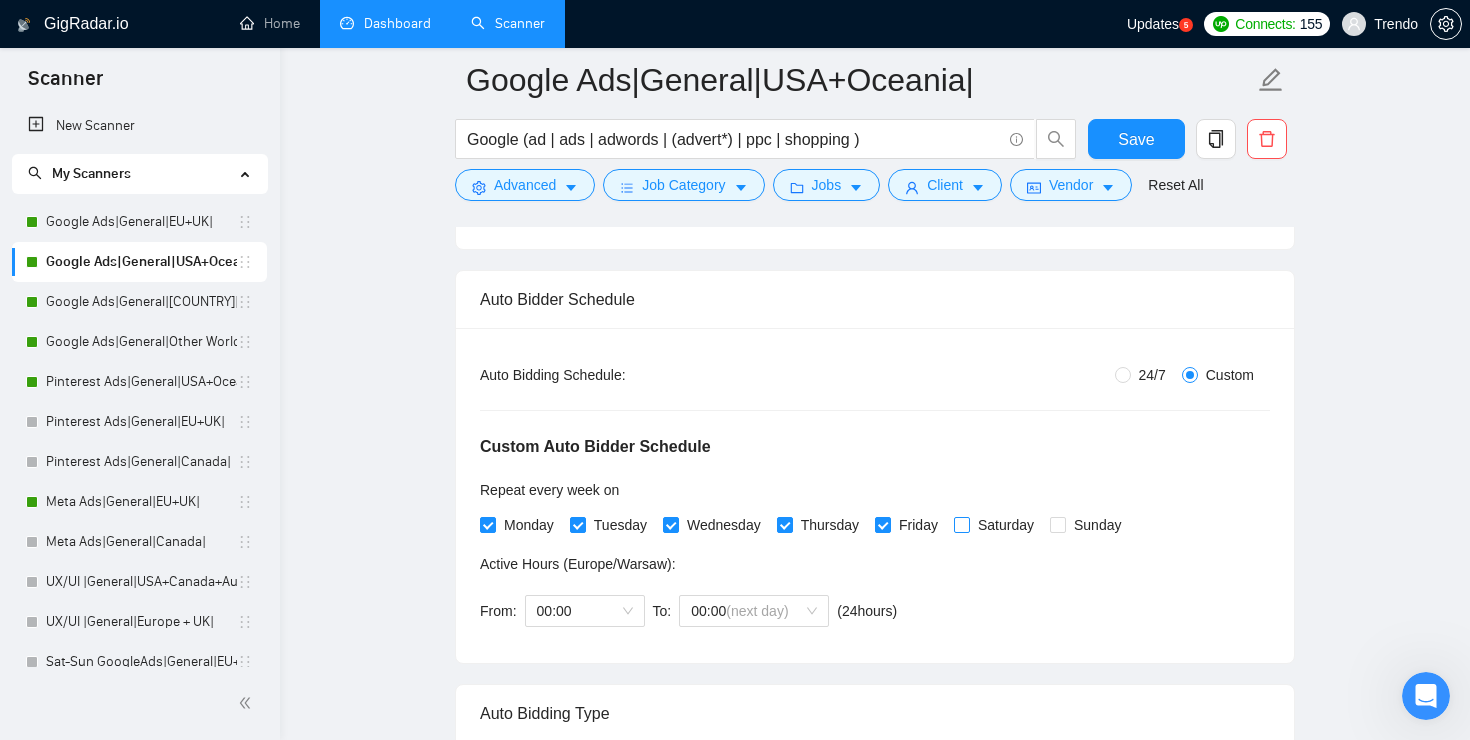 click on "Saturday" at bounding box center (1006, 525) 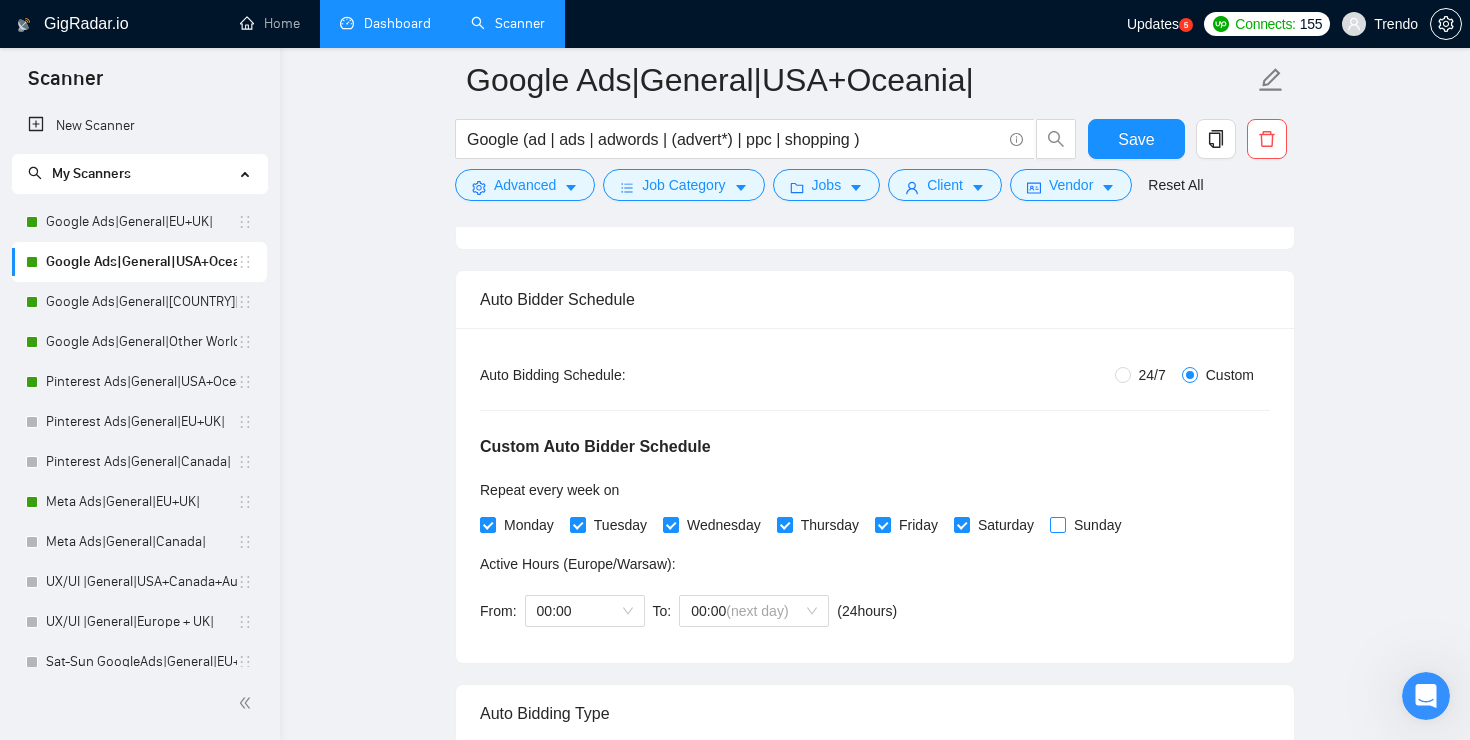 click at bounding box center [1058, 525] 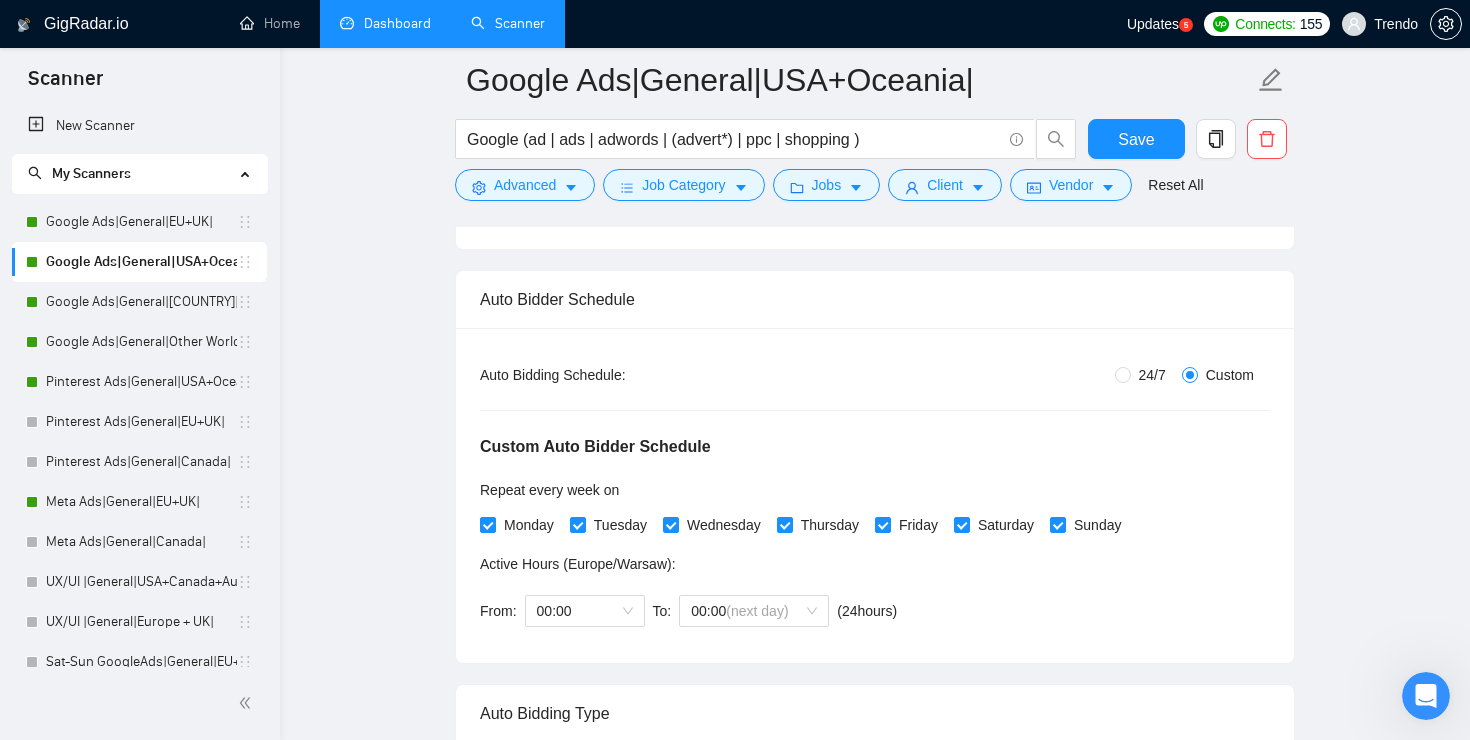 click on "24/7 Custom" at bounding box center (1006, 375) 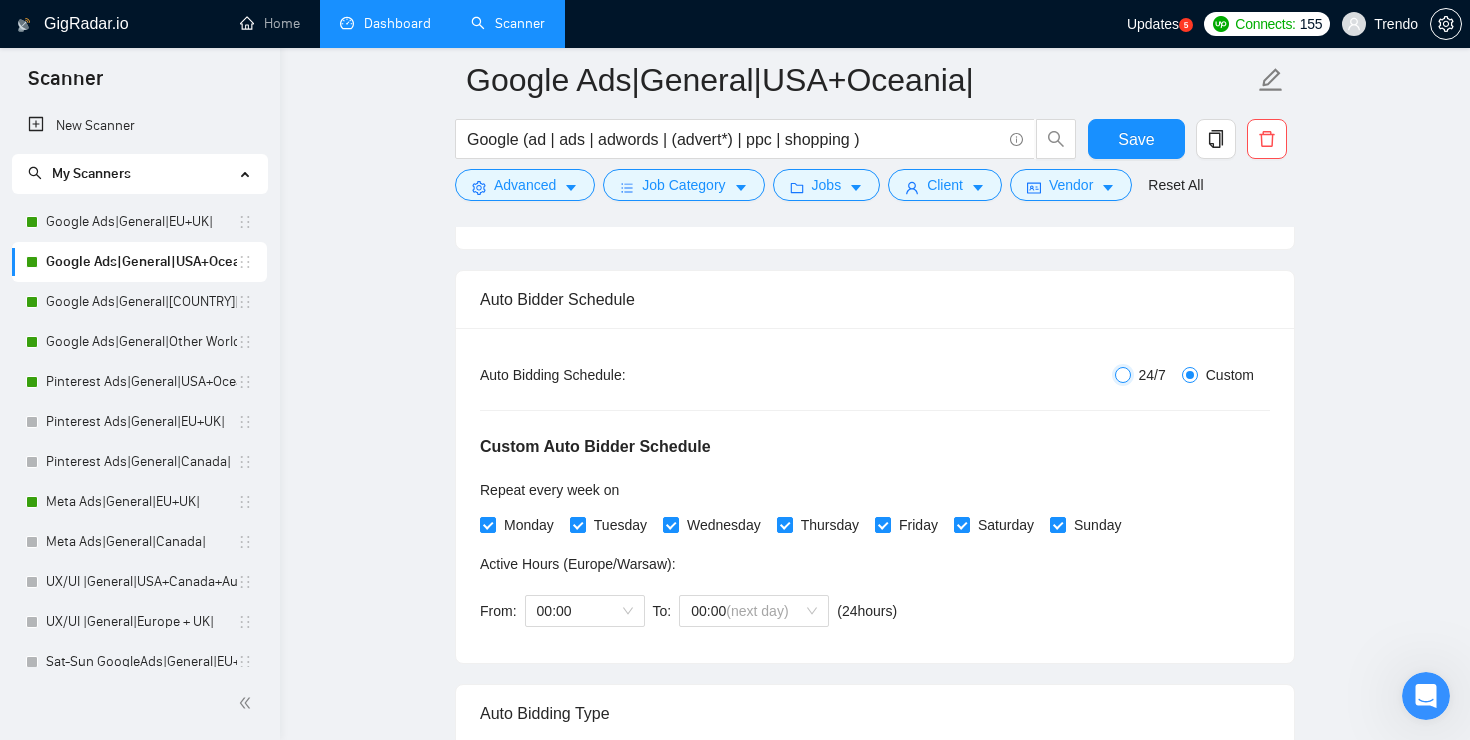 click on "24/7" at bounding box center [1123, 375] 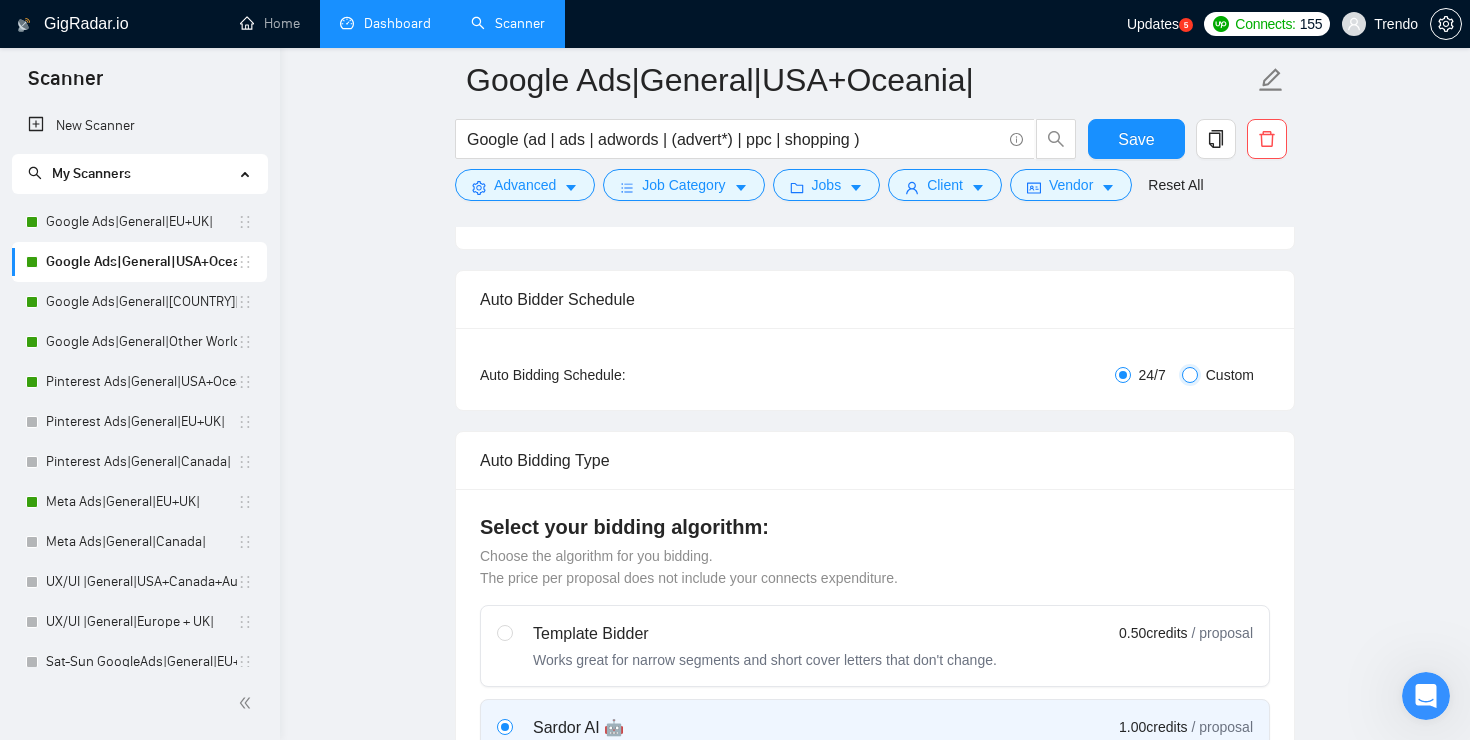 click on "Custom" at bounding box center [1190, 375] 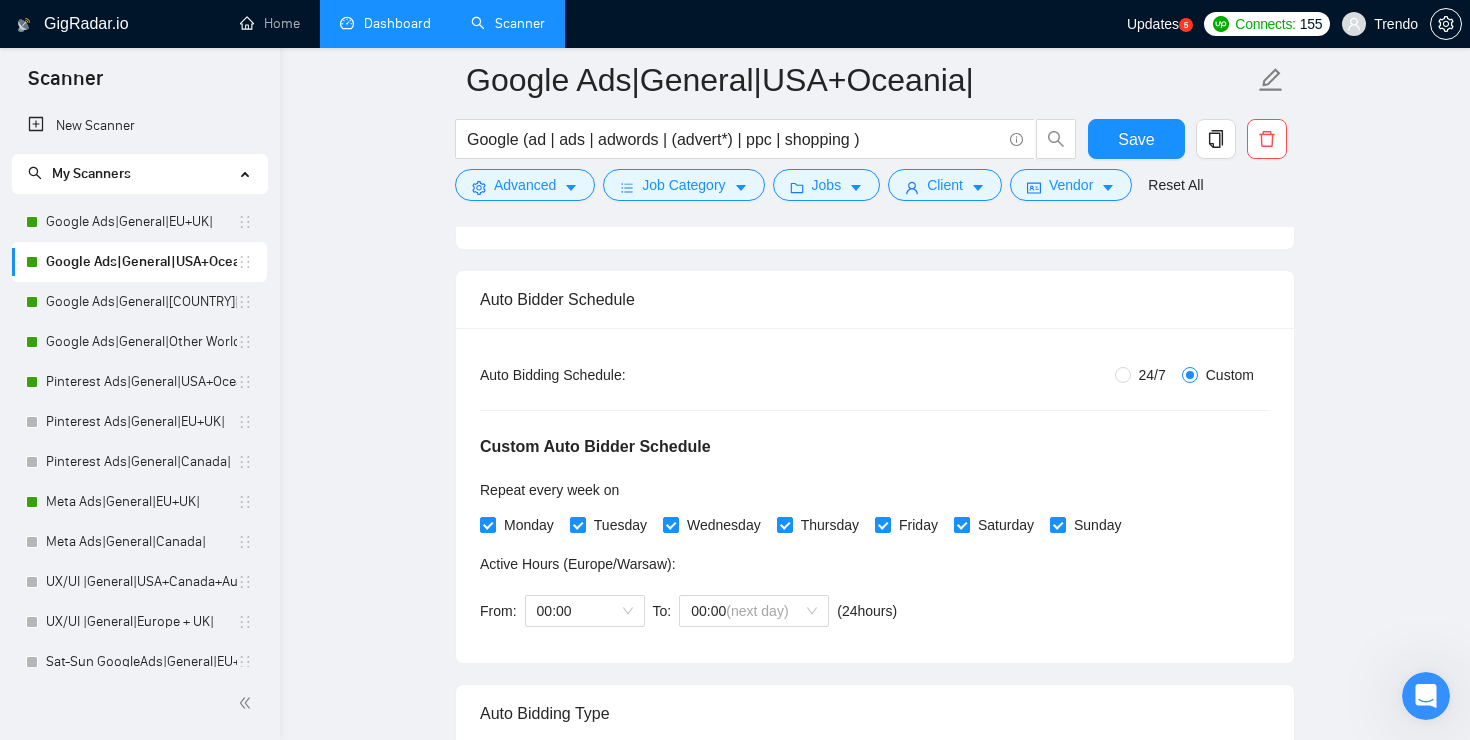 click on "Saturday" at bounding box center (961, 524) 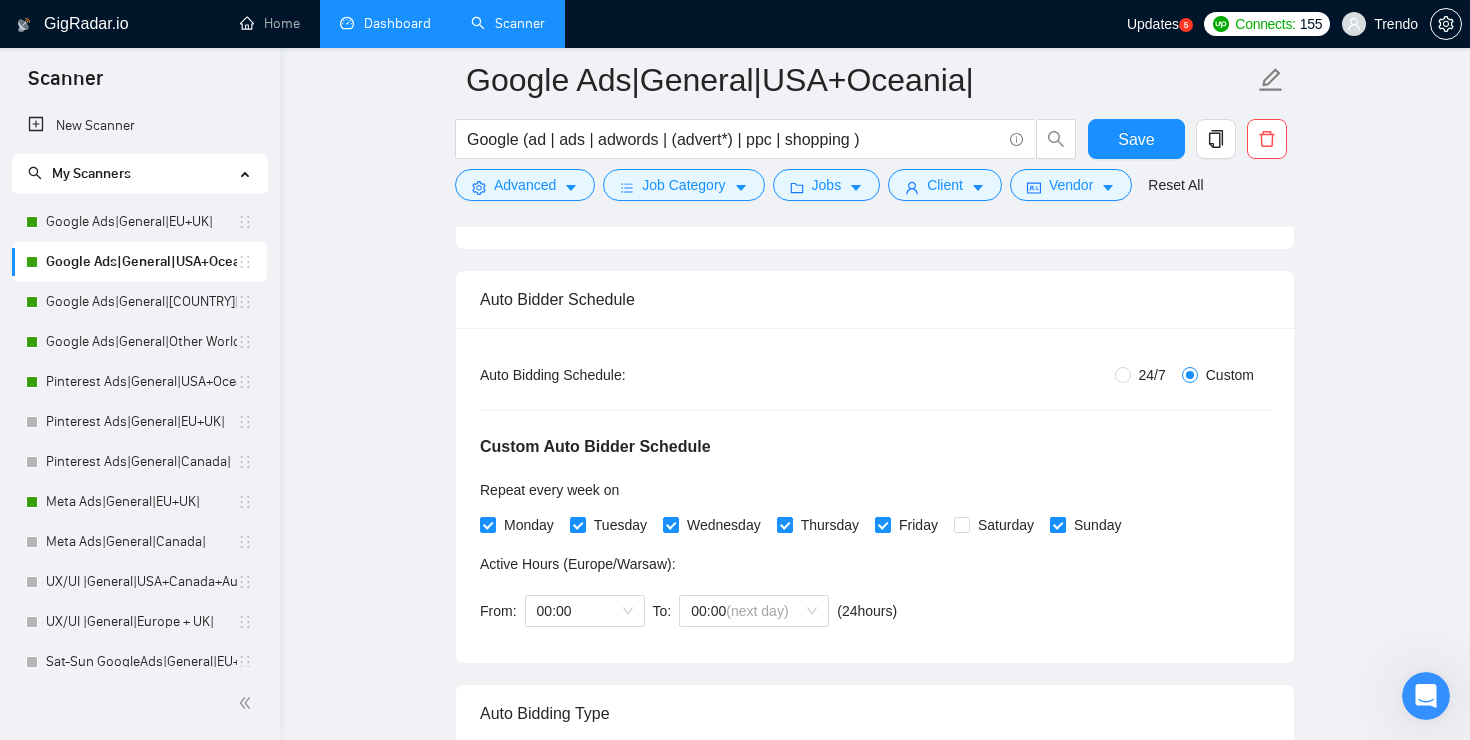 click at bounding box center (1058, 525) 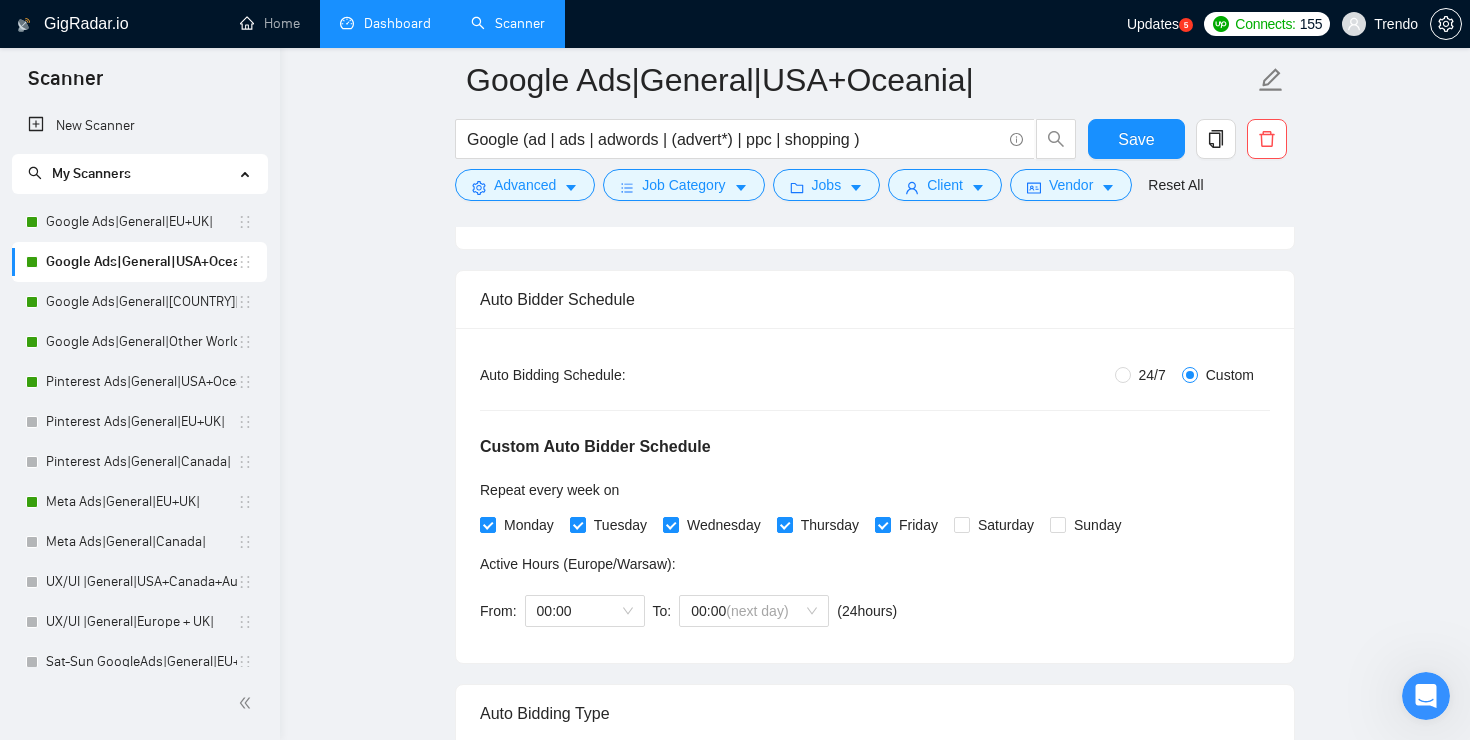 click on "24/7" at bounding box center (1144, 375) 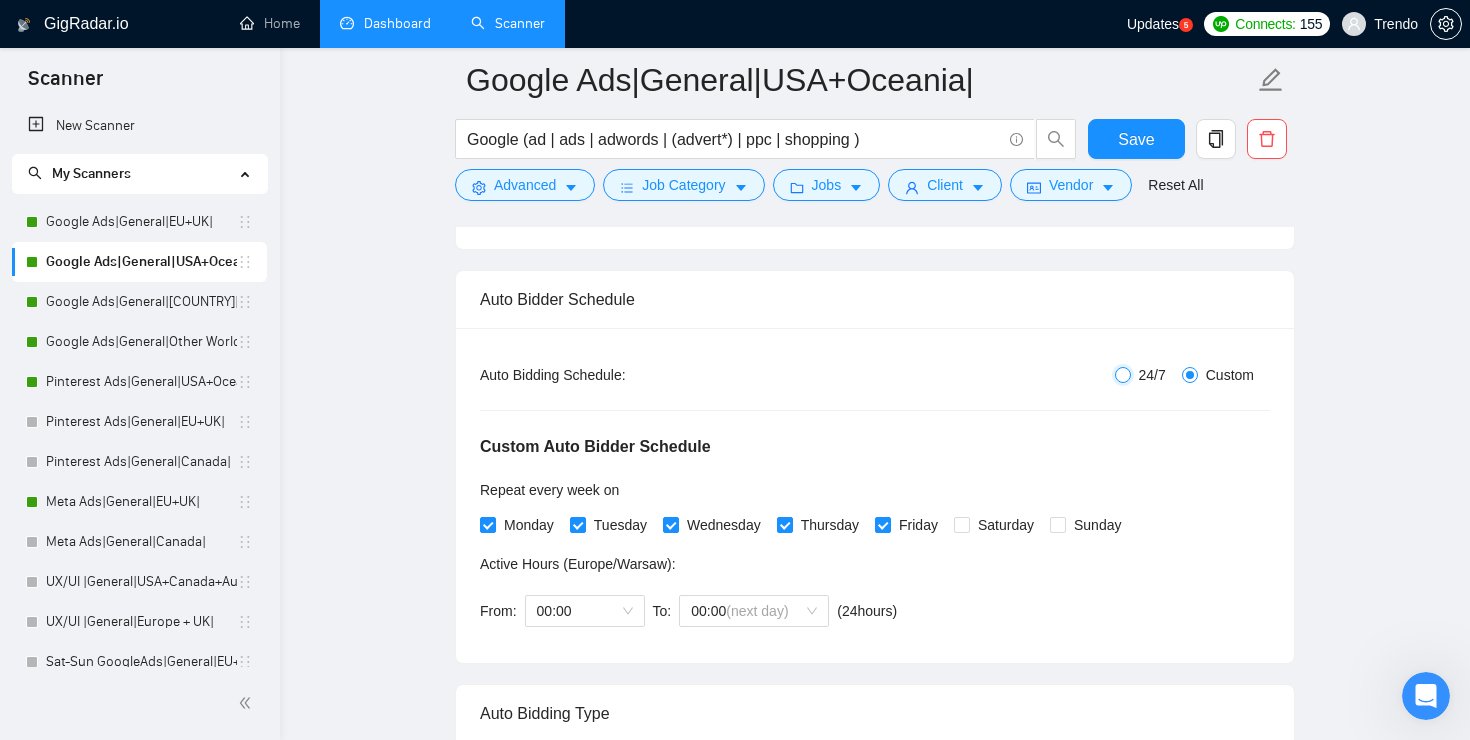 click on "24/7" at bounding box center (1123, 375) 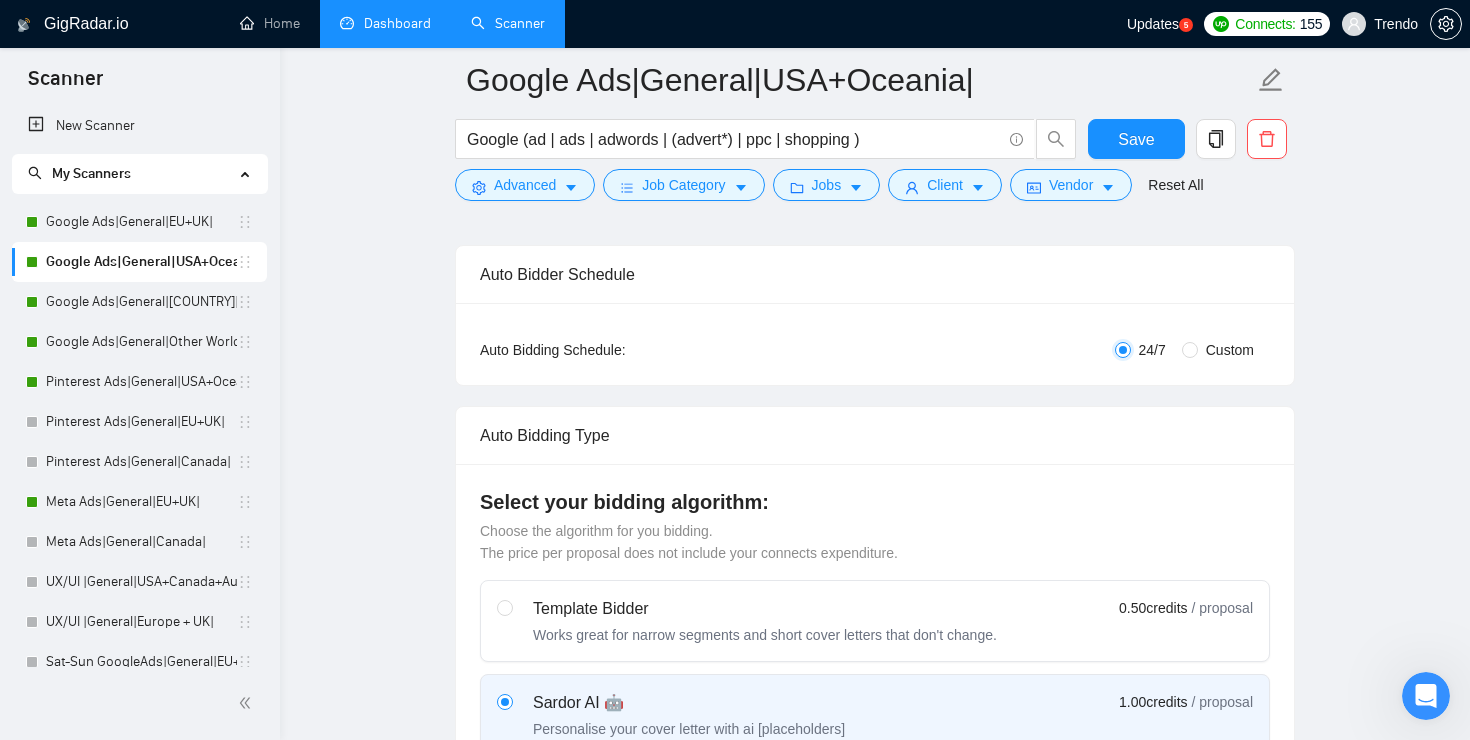 scroll, scrollTop: 259, scrollLeft: 0, axis: vertical 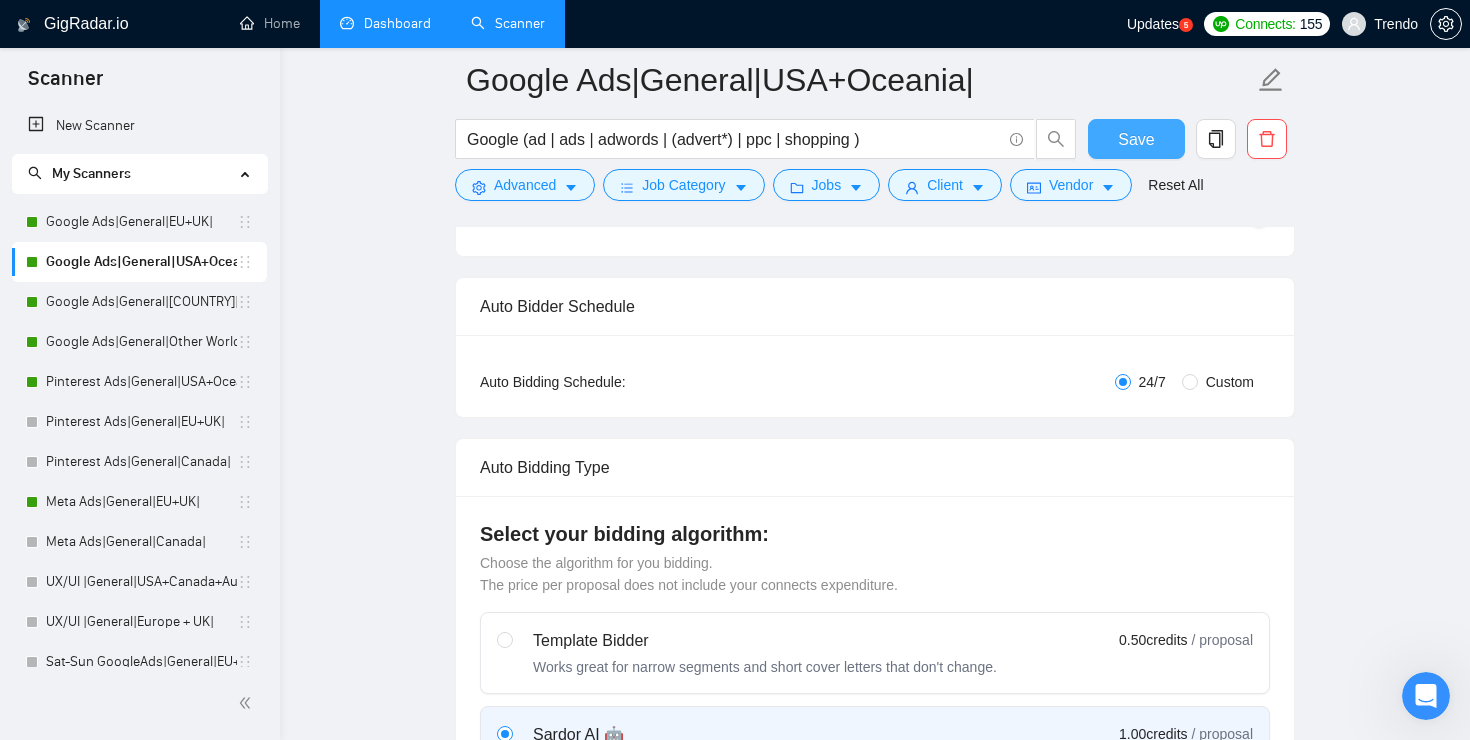 click on "Save" at bounding box center [1136, 139] 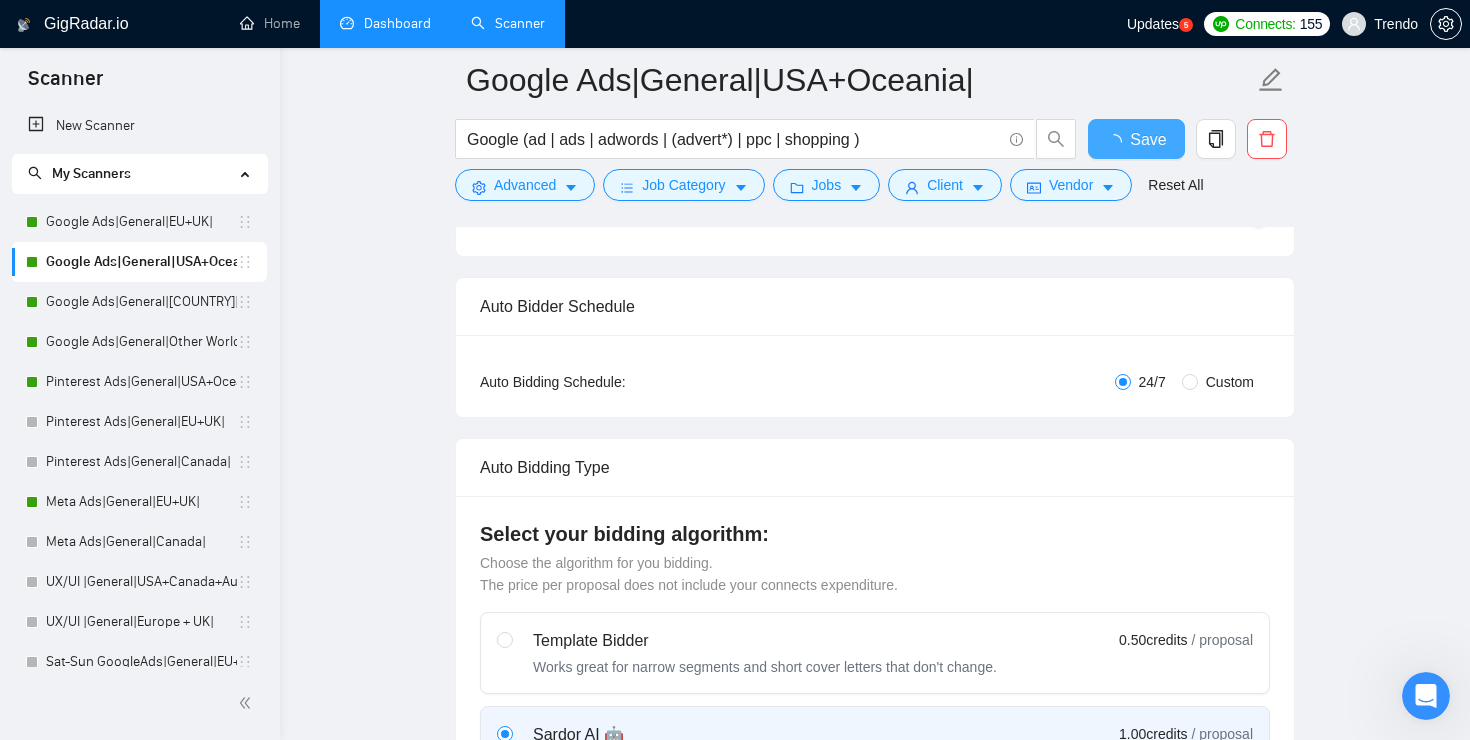 type 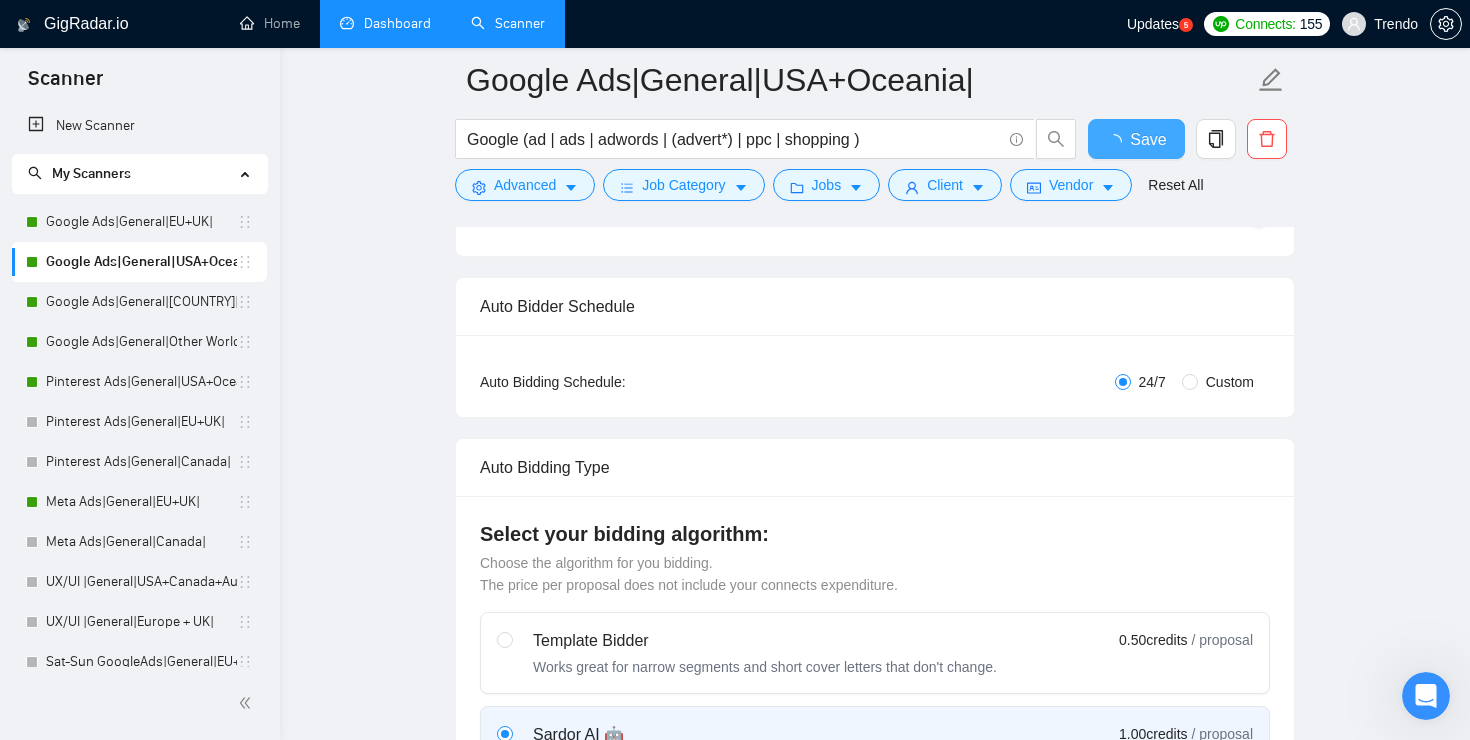 checkbox on "true" 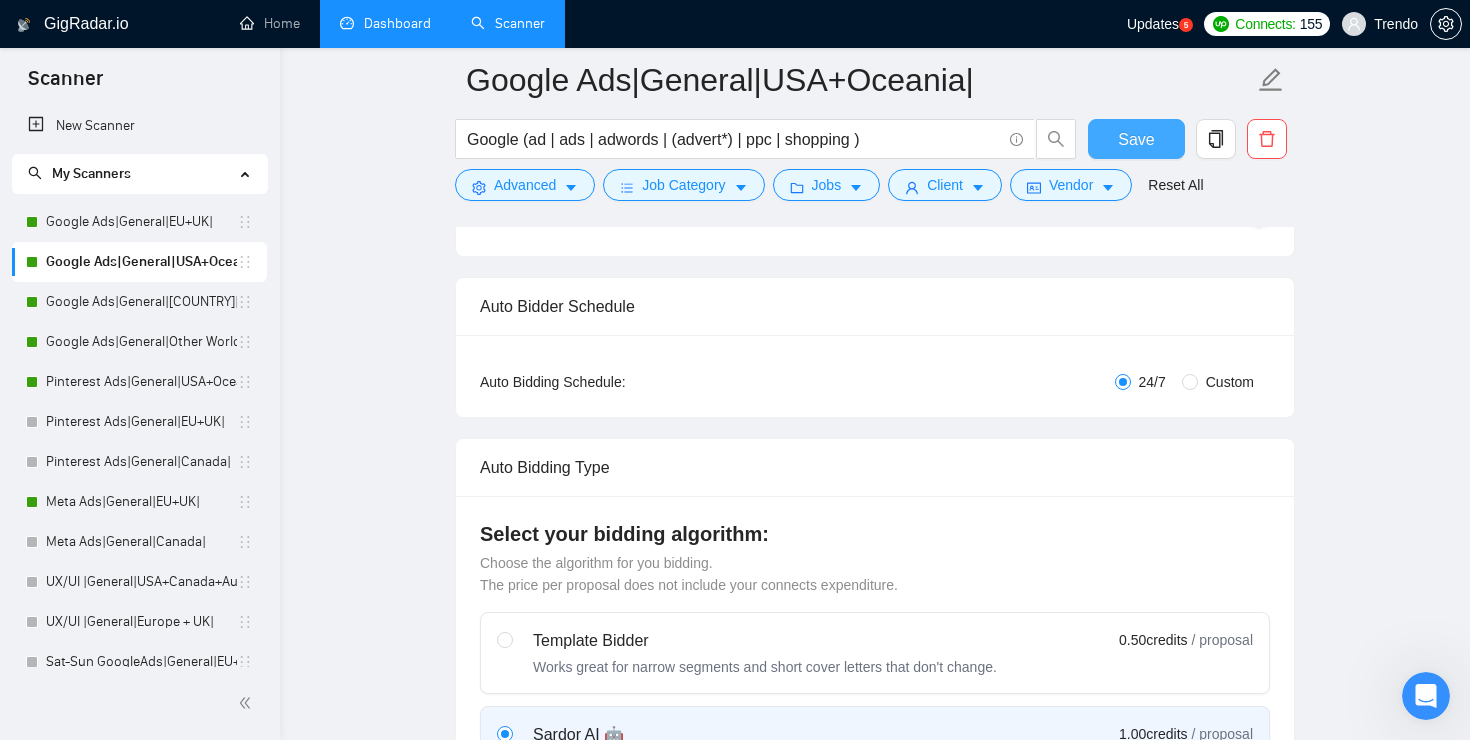 type 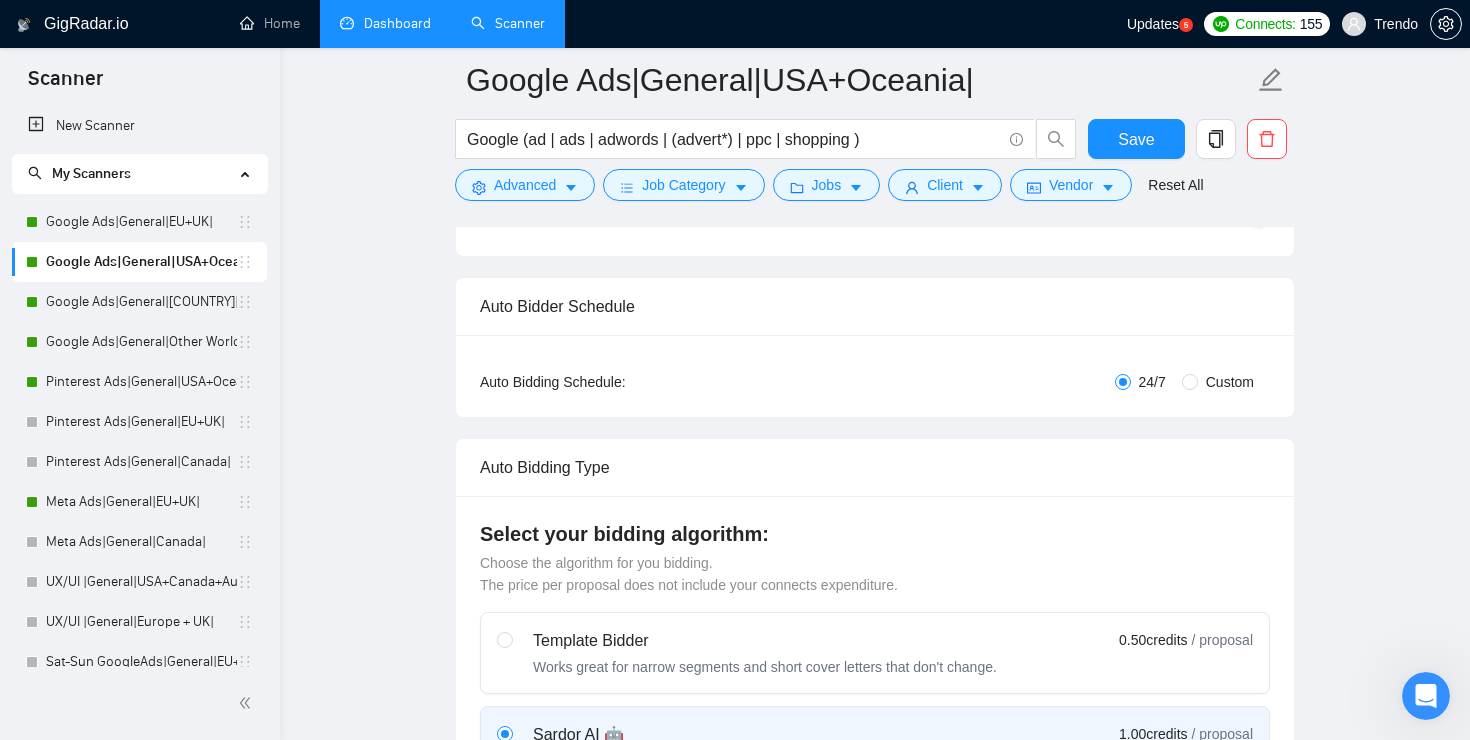 click on "Dashboard" at bounding box center [385, 23] 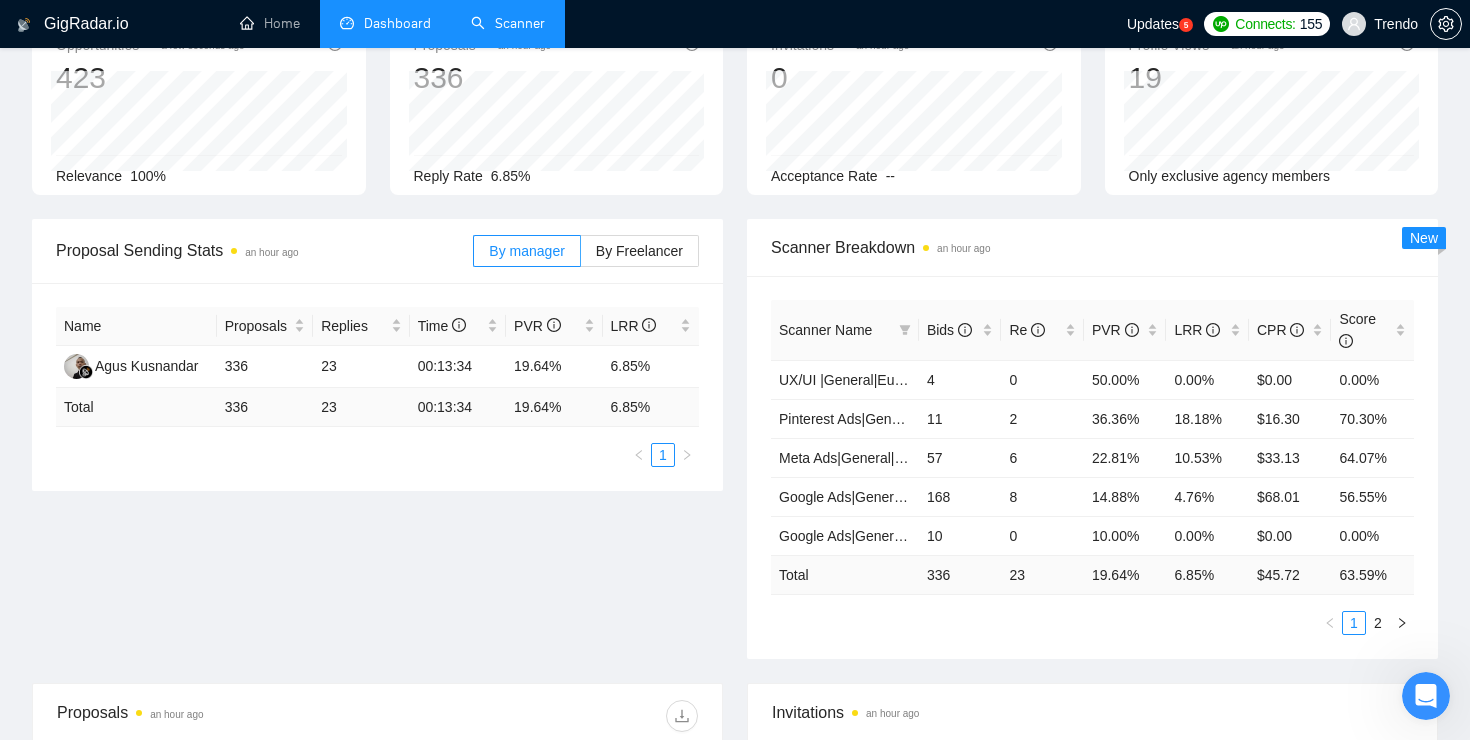 scroll, scrollTop: 0, scrollLeft: 0, axis: both 